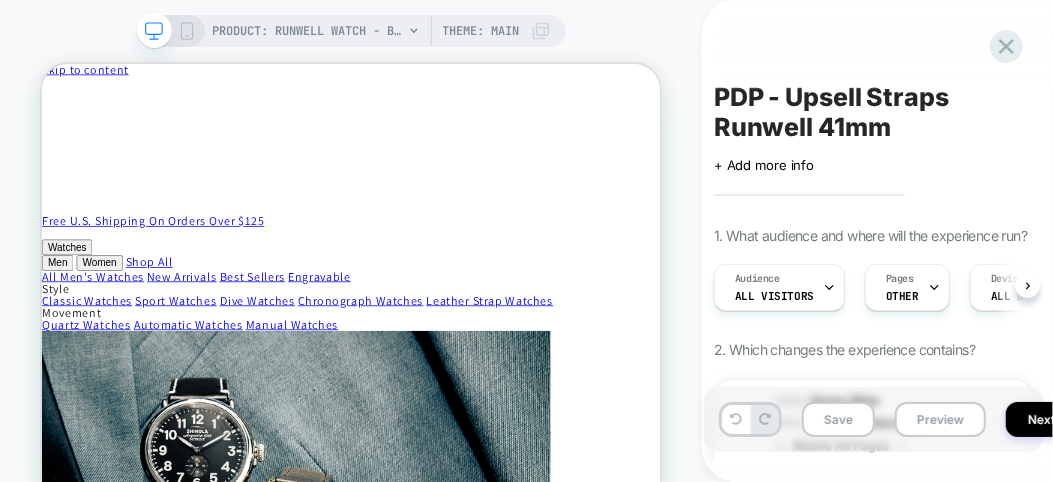 scroll, scrollTop: 3444, scrollLeft: 0, axis: vertical 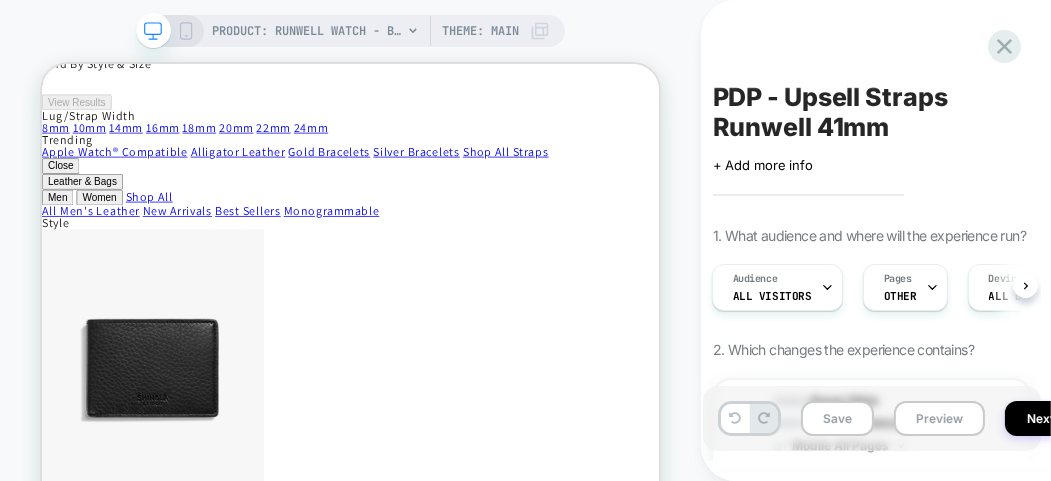 click on "PDP - Upsell Straps Runwell 41mm Click to edit experience details + Add more info 1. What audience and where will the experience run? Audience All Visitors Pages OTHER Devices ALL DEVICES Trigger Page Load 2. Which changes the experience contains? 1 #_loomi_addon_1754488257219 Adding   Boxes Slider   BEFORE .product__description .product__description   on Mobile All Pages Copy CSS Selector Copy Widget Id Rename Copy to   Desktop Target   All Devices Delete 2 #_loomi_addon_1754490738485 Adding   Boxes Slider   BEFORE .product__description .product__description   on Desktop All Pages Add Before Add After Duplicate Replace Position Copy CSS Selector Copy Widget Id Rename Copy to   Mobile Target   All Devices Delete Hover on a section in order to edit or  Add" at bounding box center [872, 240] 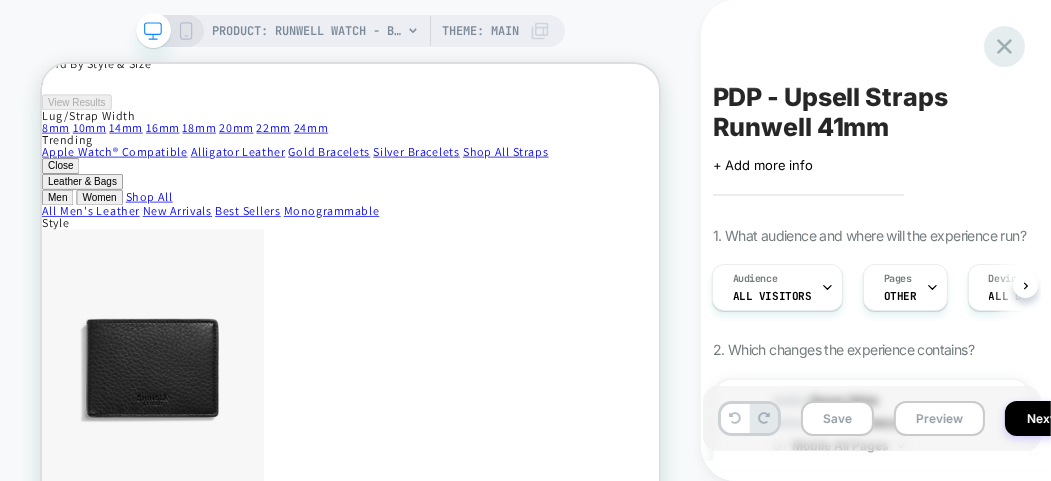 click 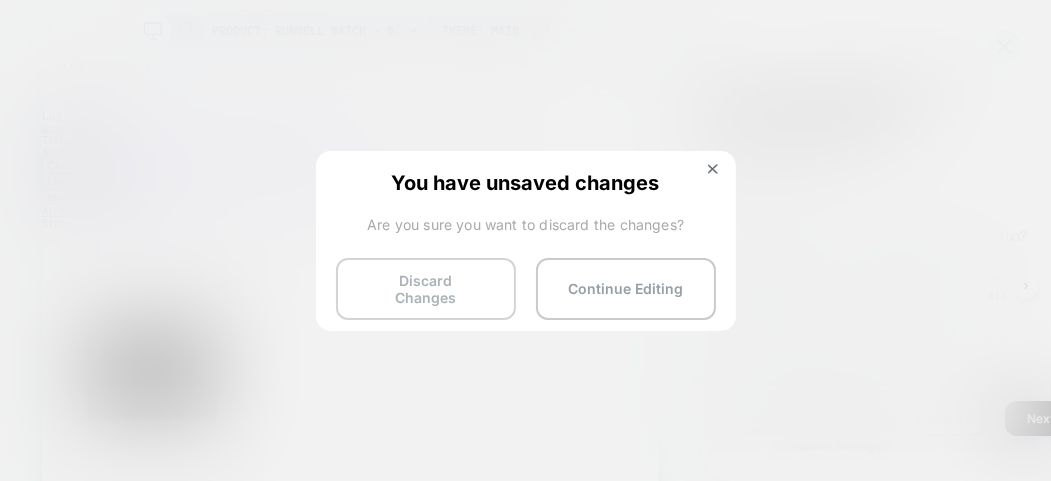 click on "Discard Changes" at bounding box center (426, 289) 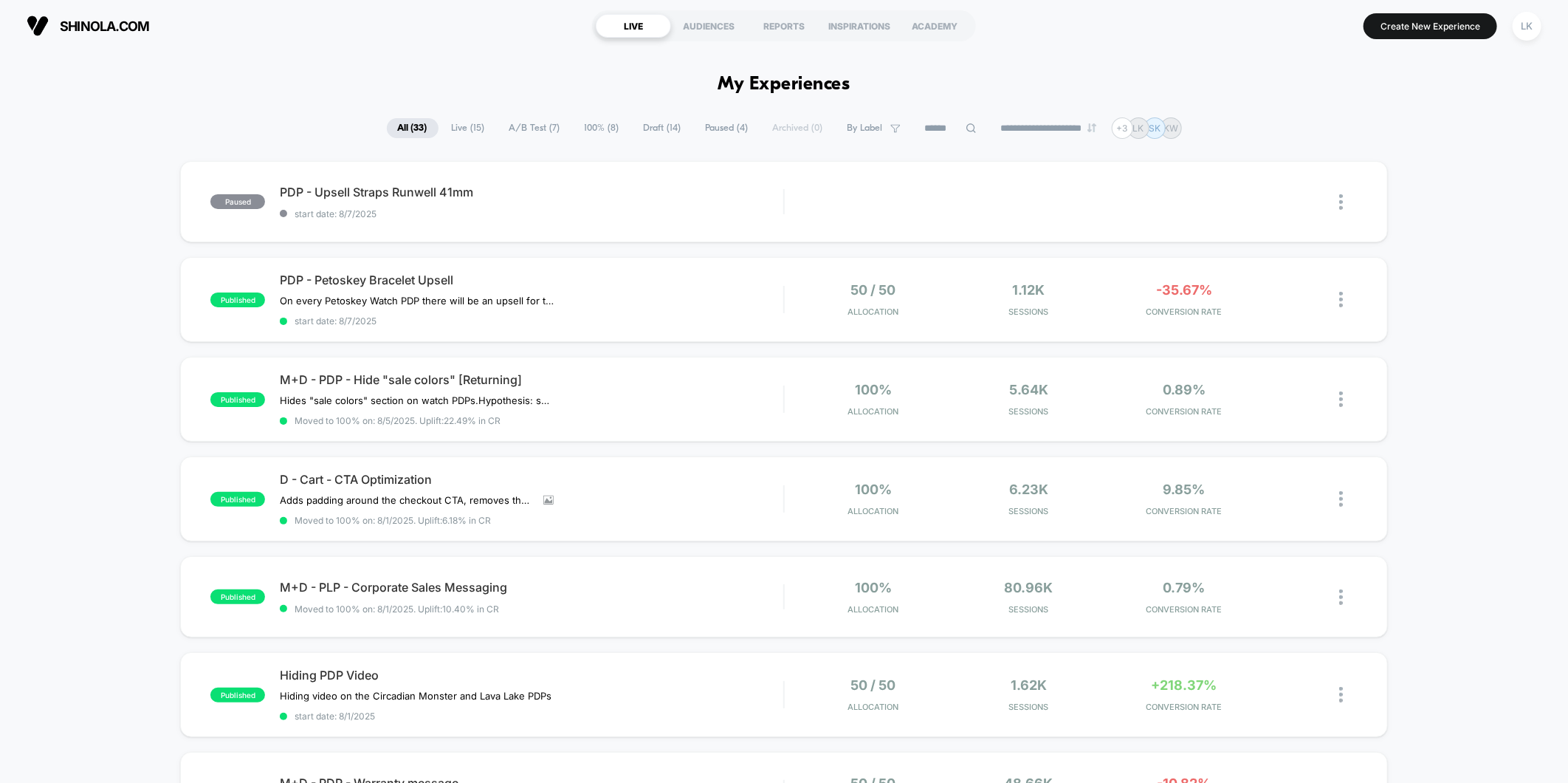 click on "A/B Test ( 7 )" at bounding box center (534, 128) 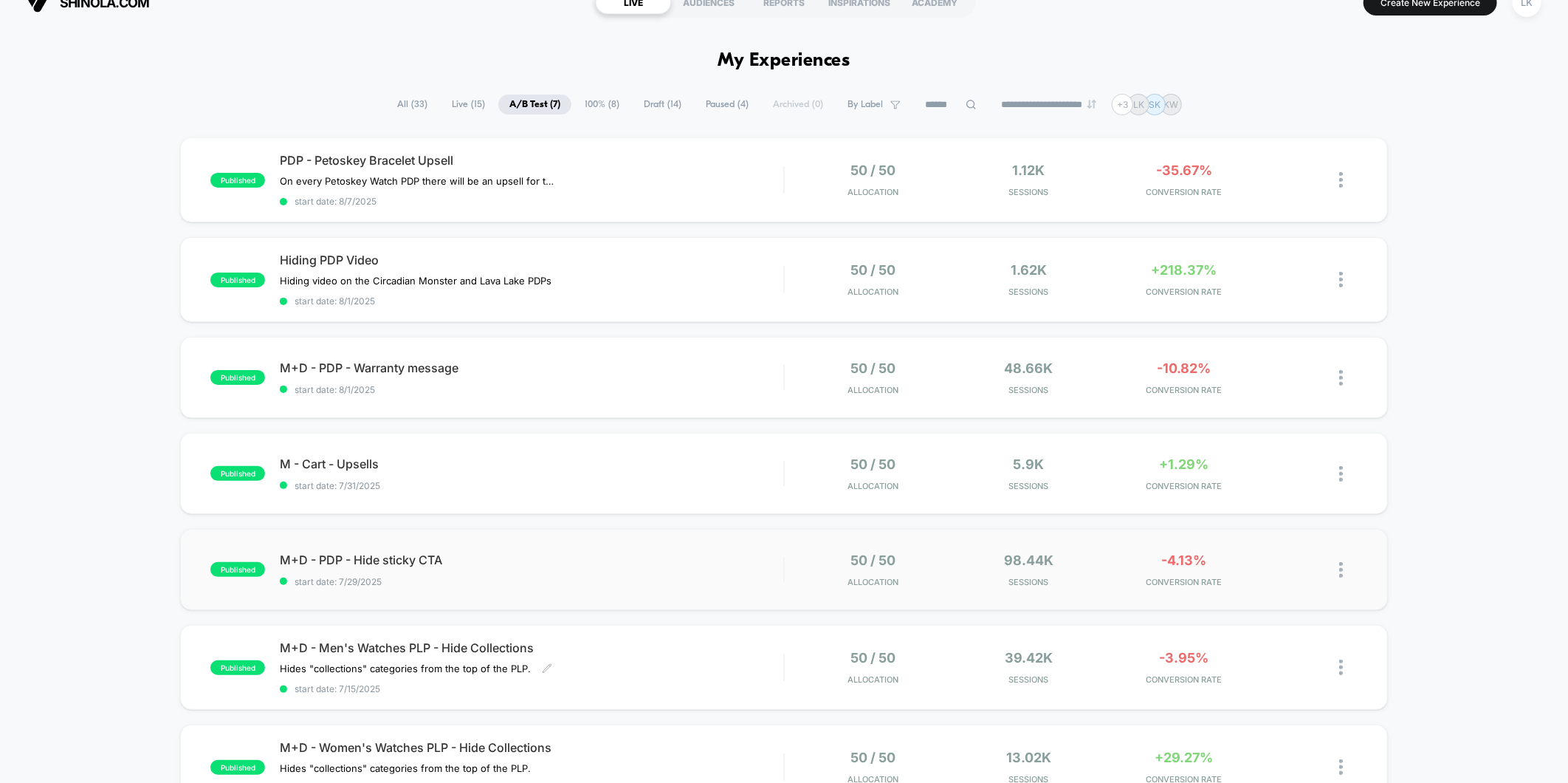 scroll, scrollTop: 0, scrollLeft: 0, axis: both 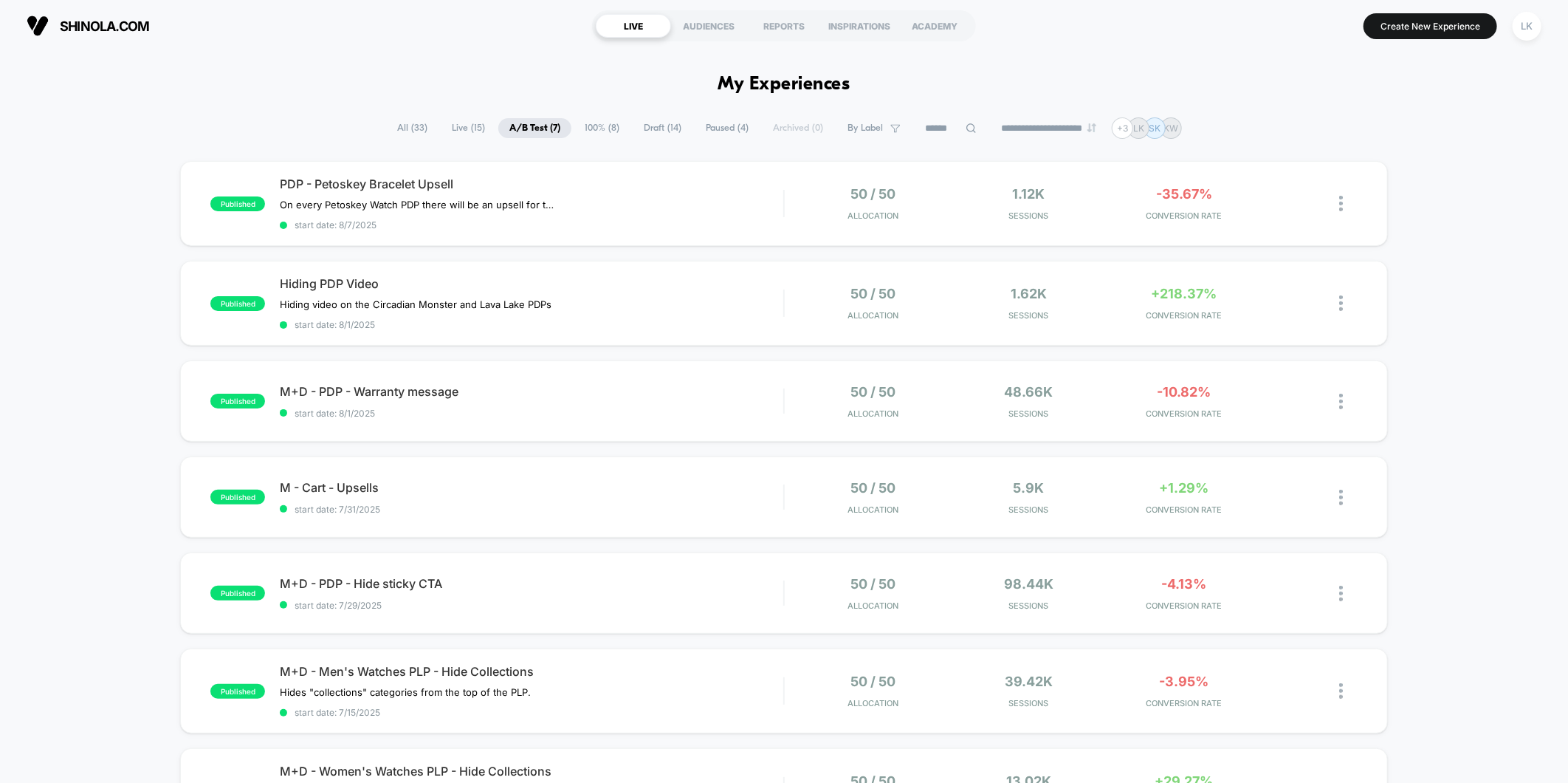 click on "All ( 33 )" at bounding box center [412, 128] 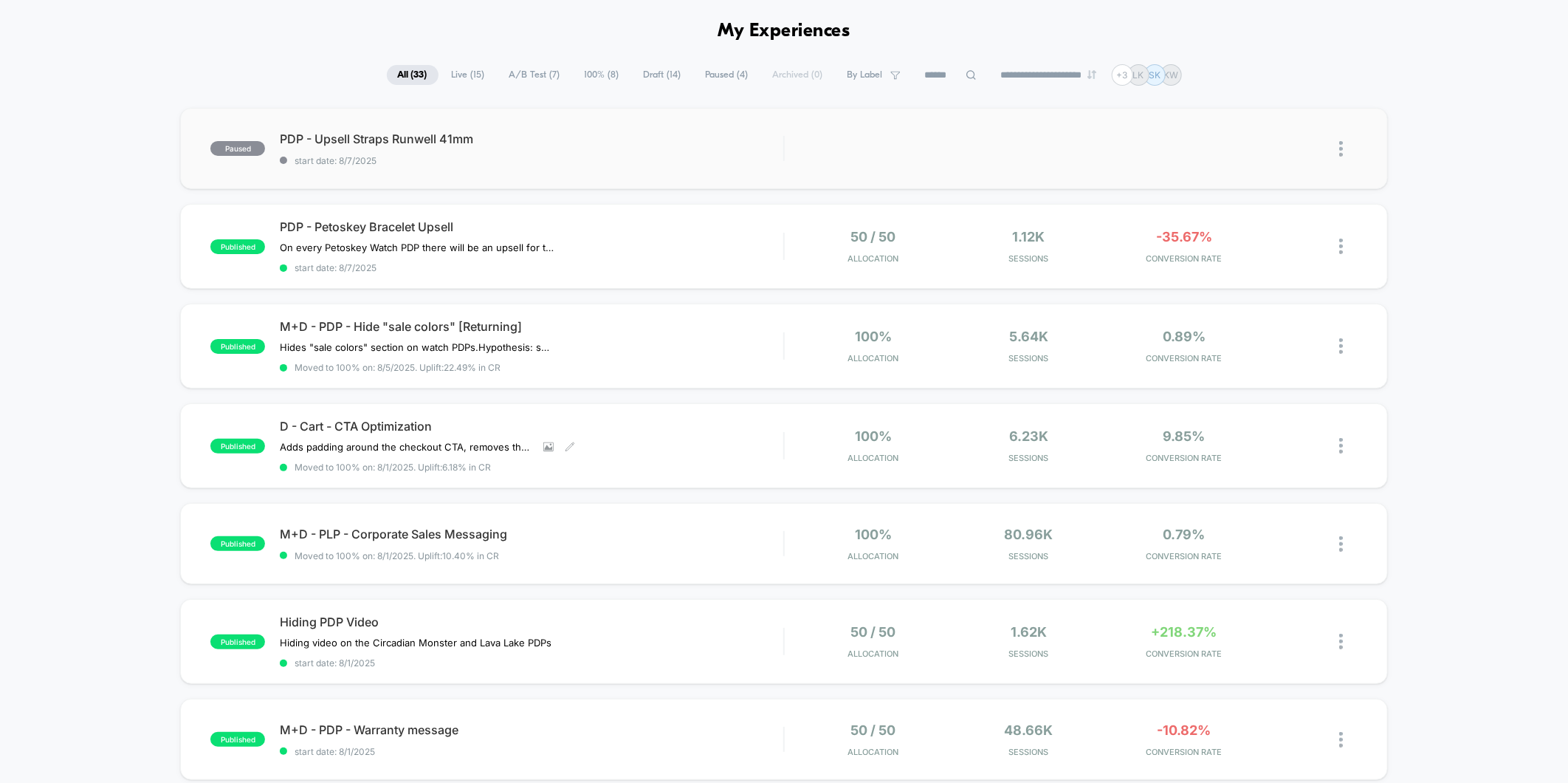 scroll, scrollTop: 0, scrollLeft: 0, axis: both 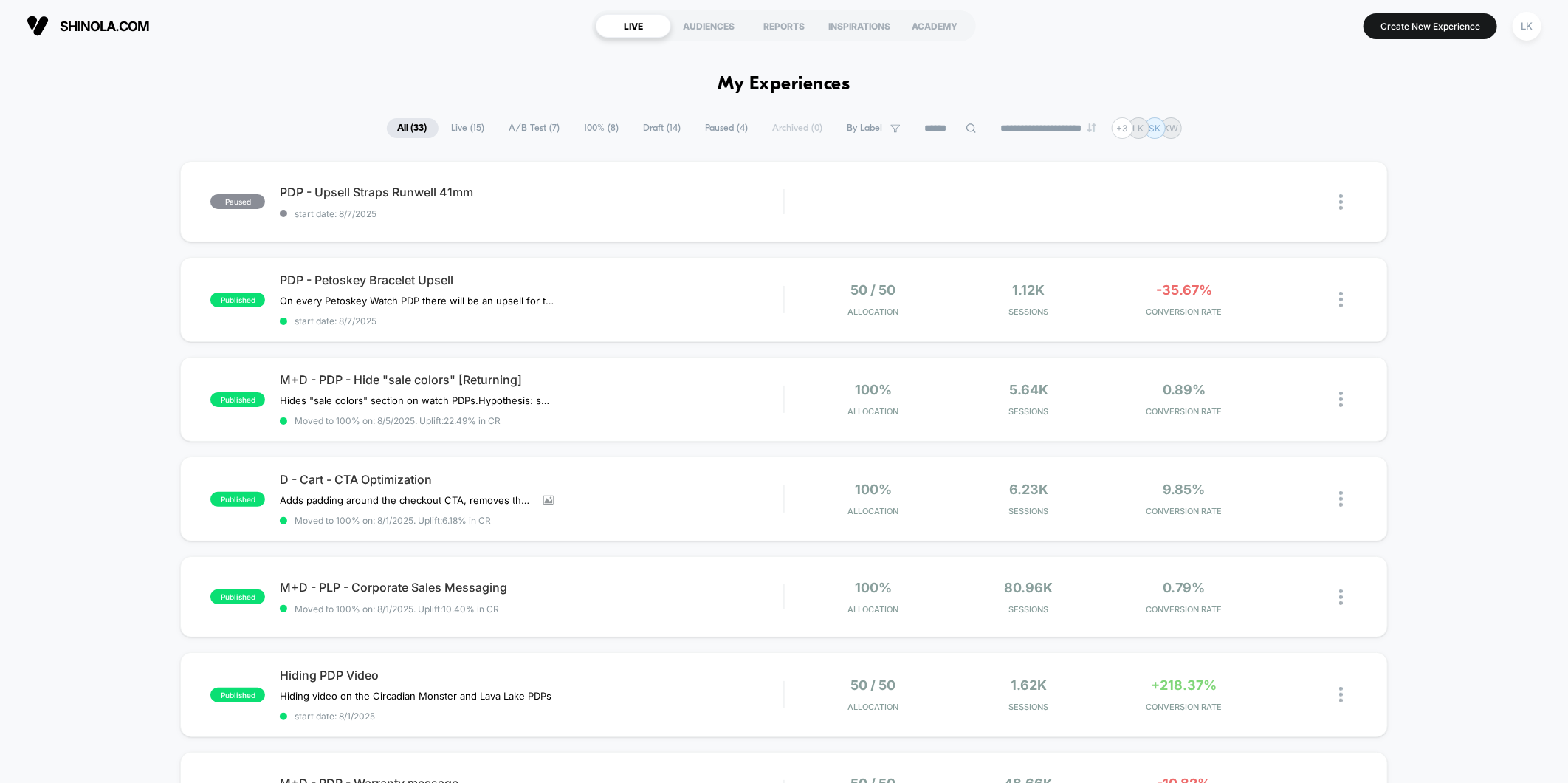 click on "Draft ( 14 )" at bounding box center [662, 128] 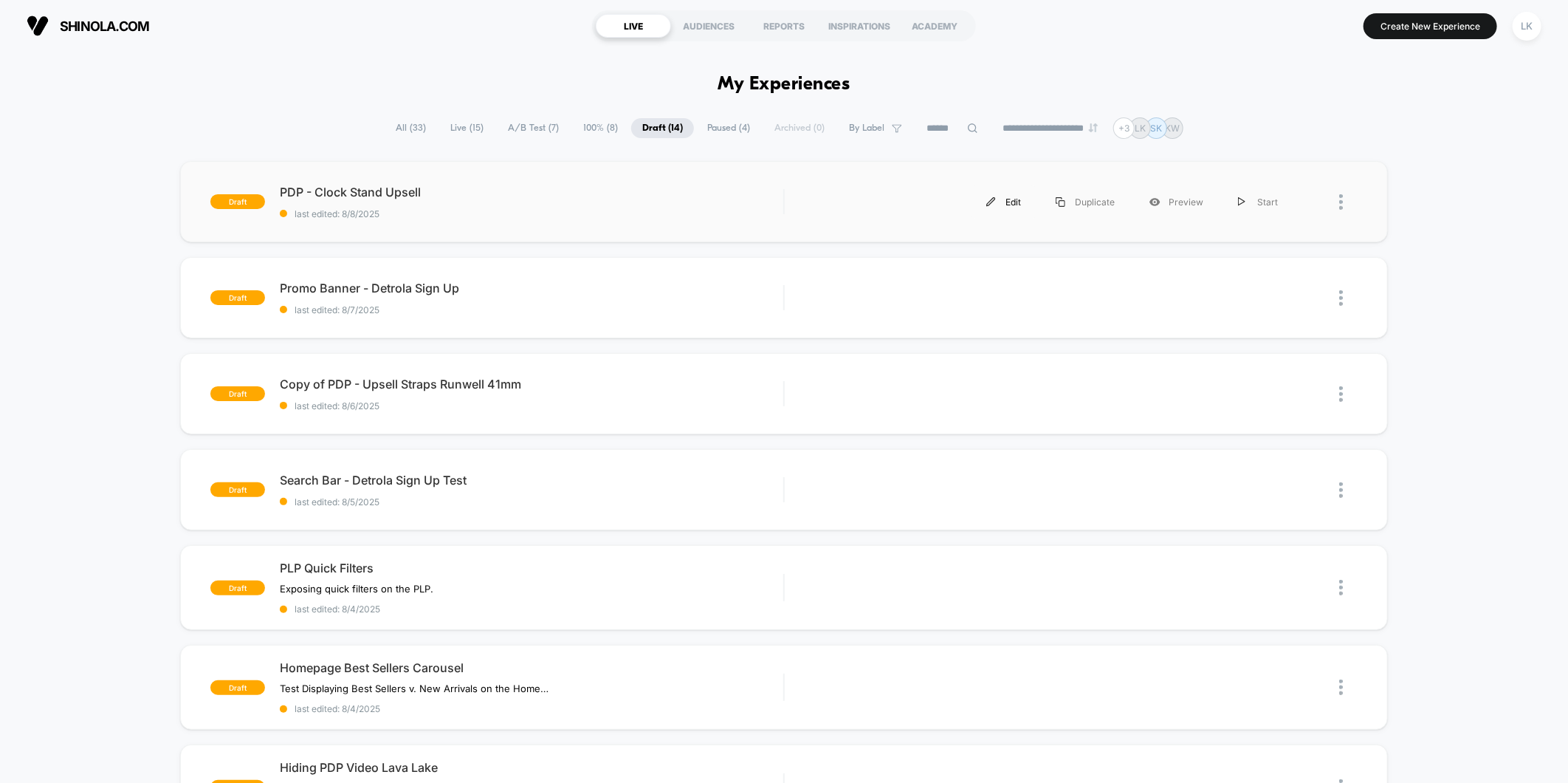 click on "Edit" at bounding box center [1004, 202] 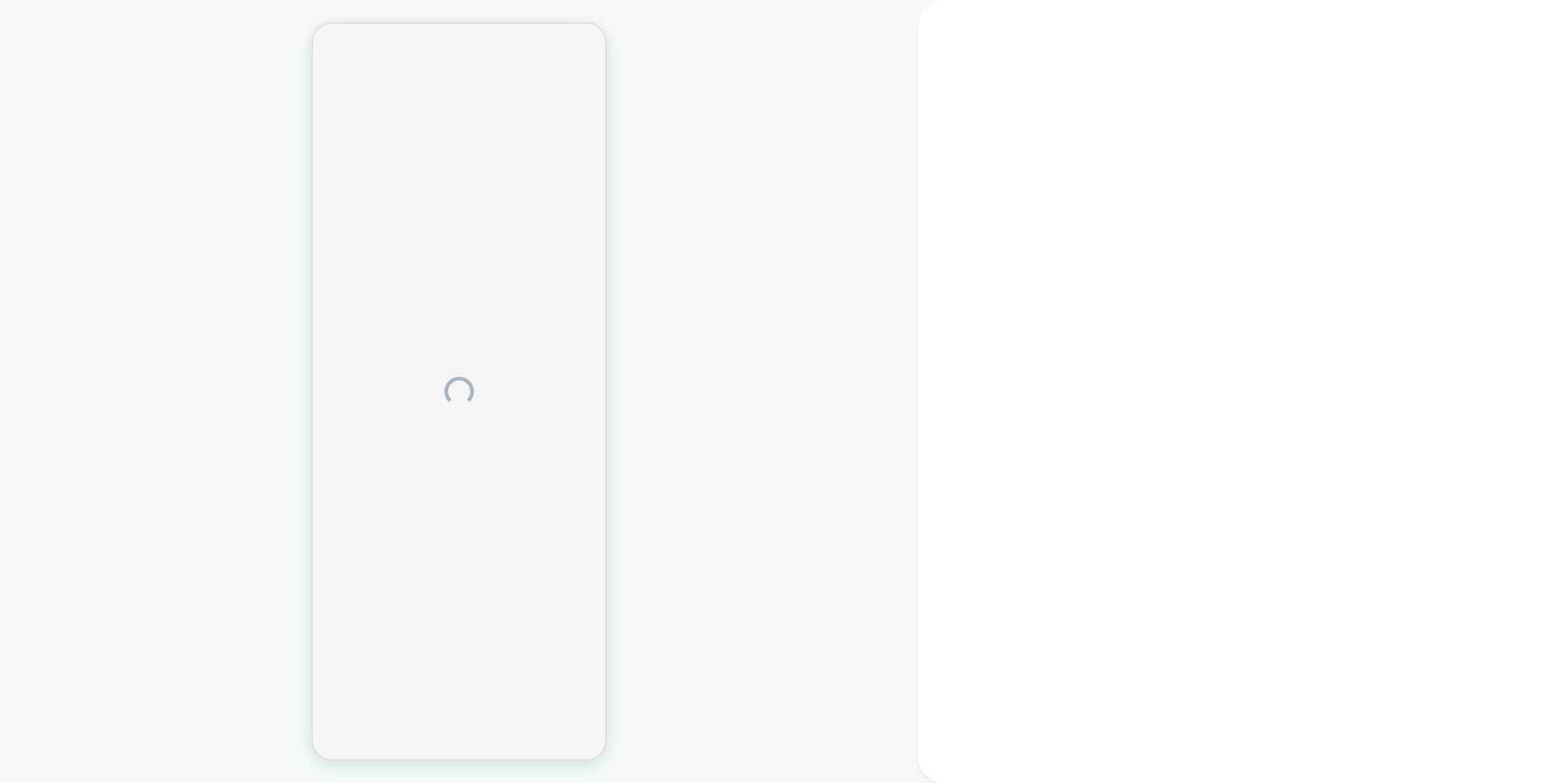 scroll, scrollTop: 0, scrollLeft: 0, axis: both 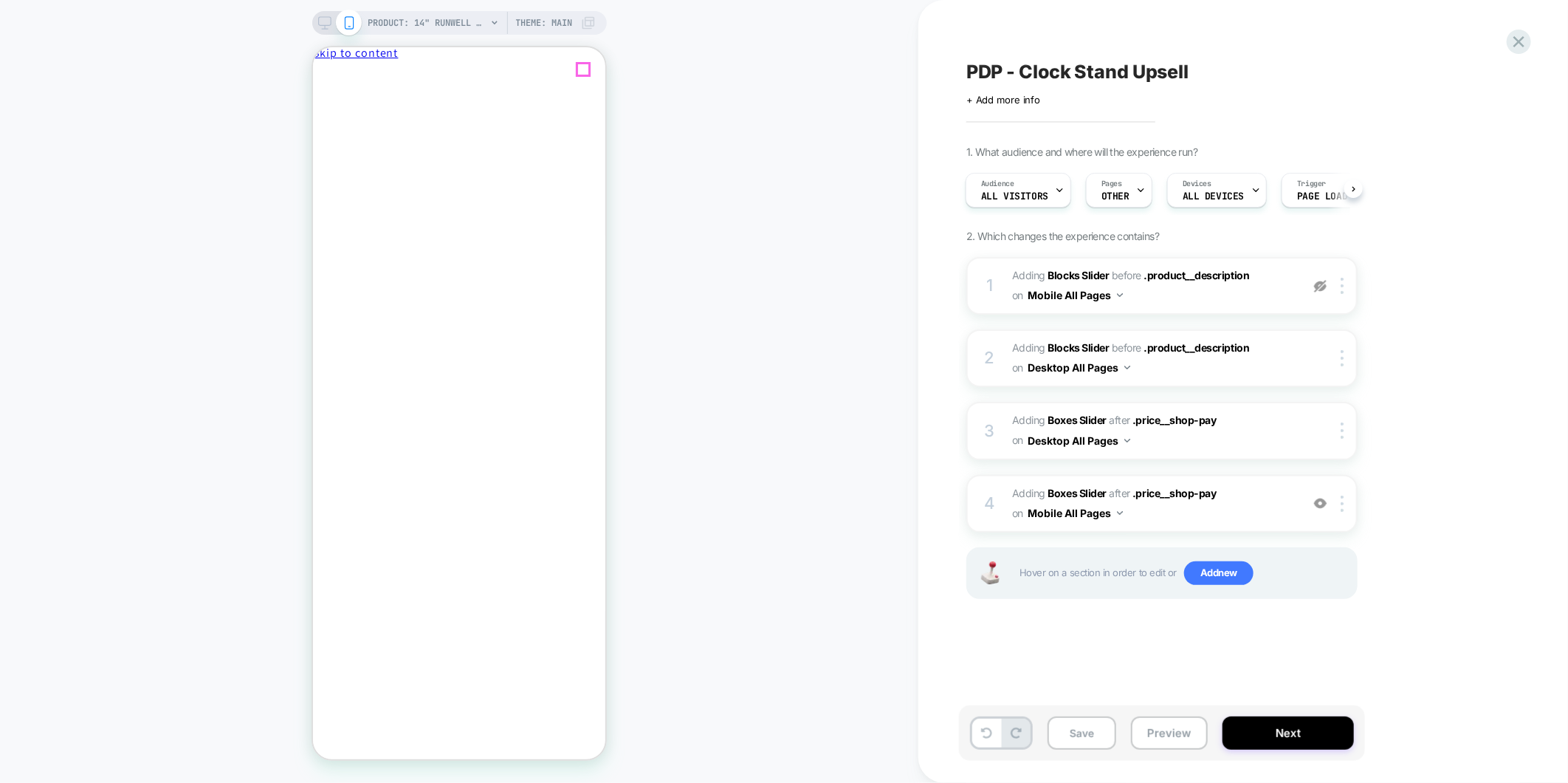 drag, startPoint x: 589, startPoint y: 67, endPoint x: 597, endPoint y: 70, distance: 8.5440037 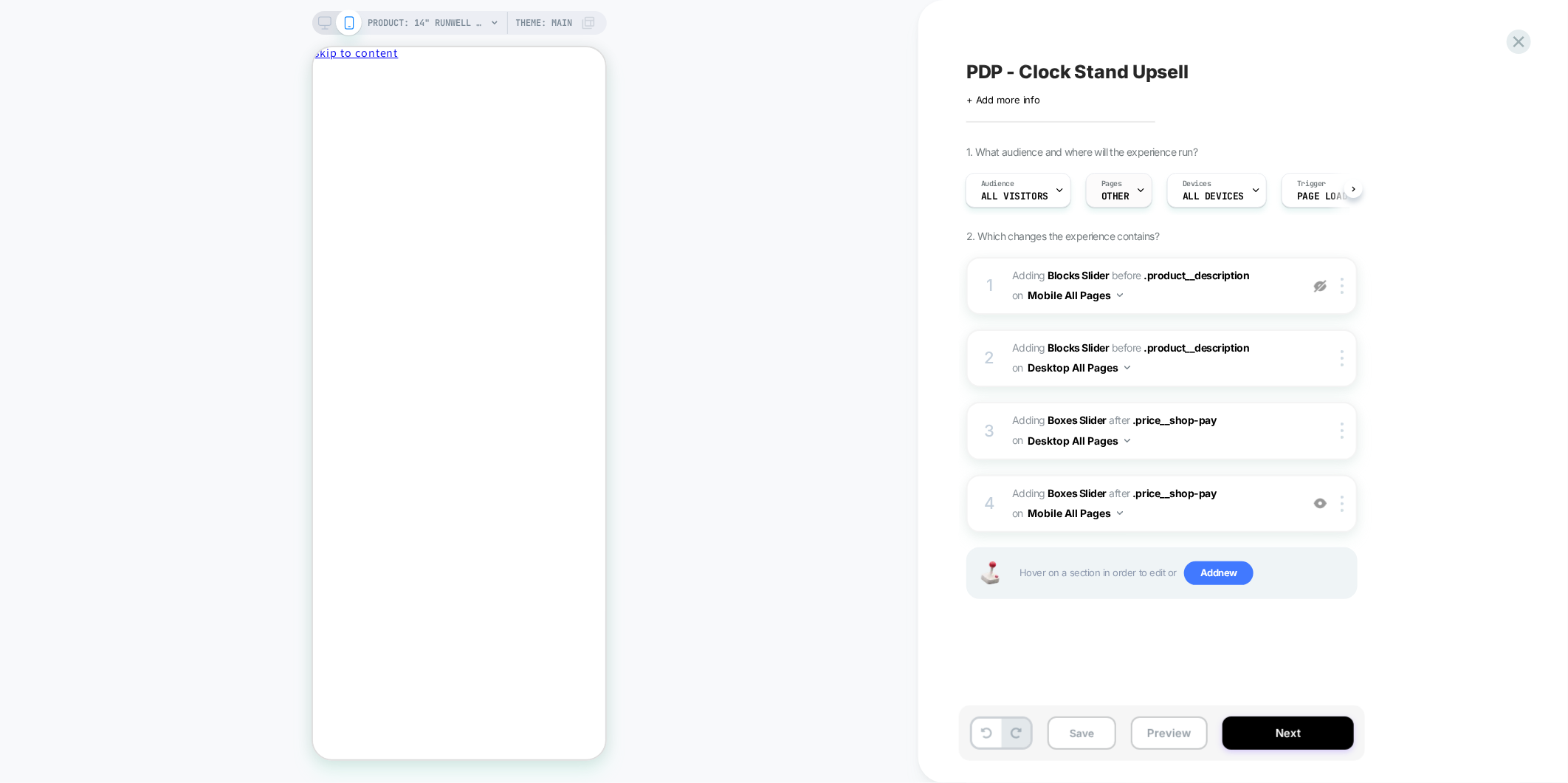 click on "Pages OTHER" at bounding box center [1115, 190] 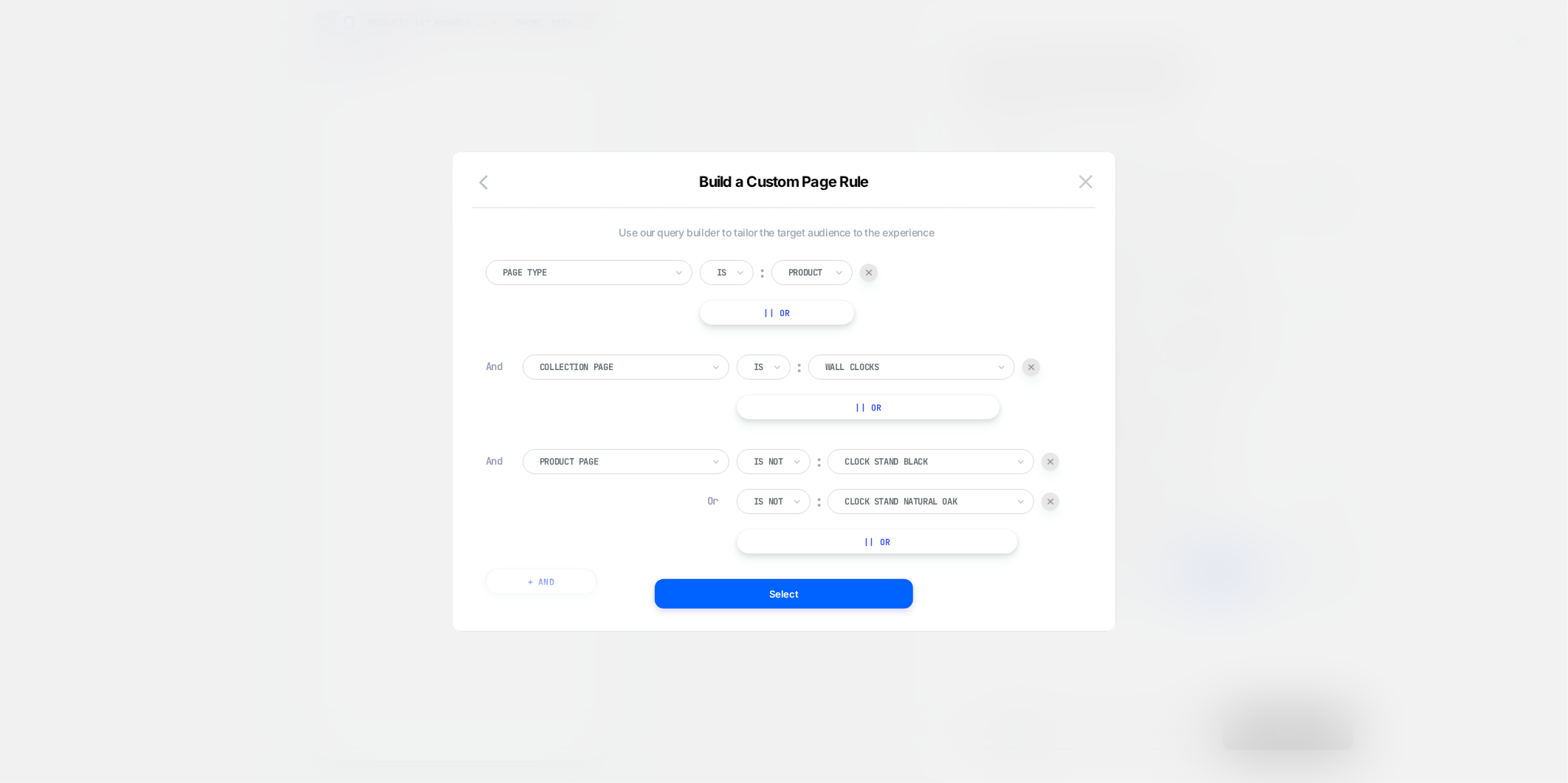 scroll, scrollTop: 15, scrollLeft: 0, axis: vertical 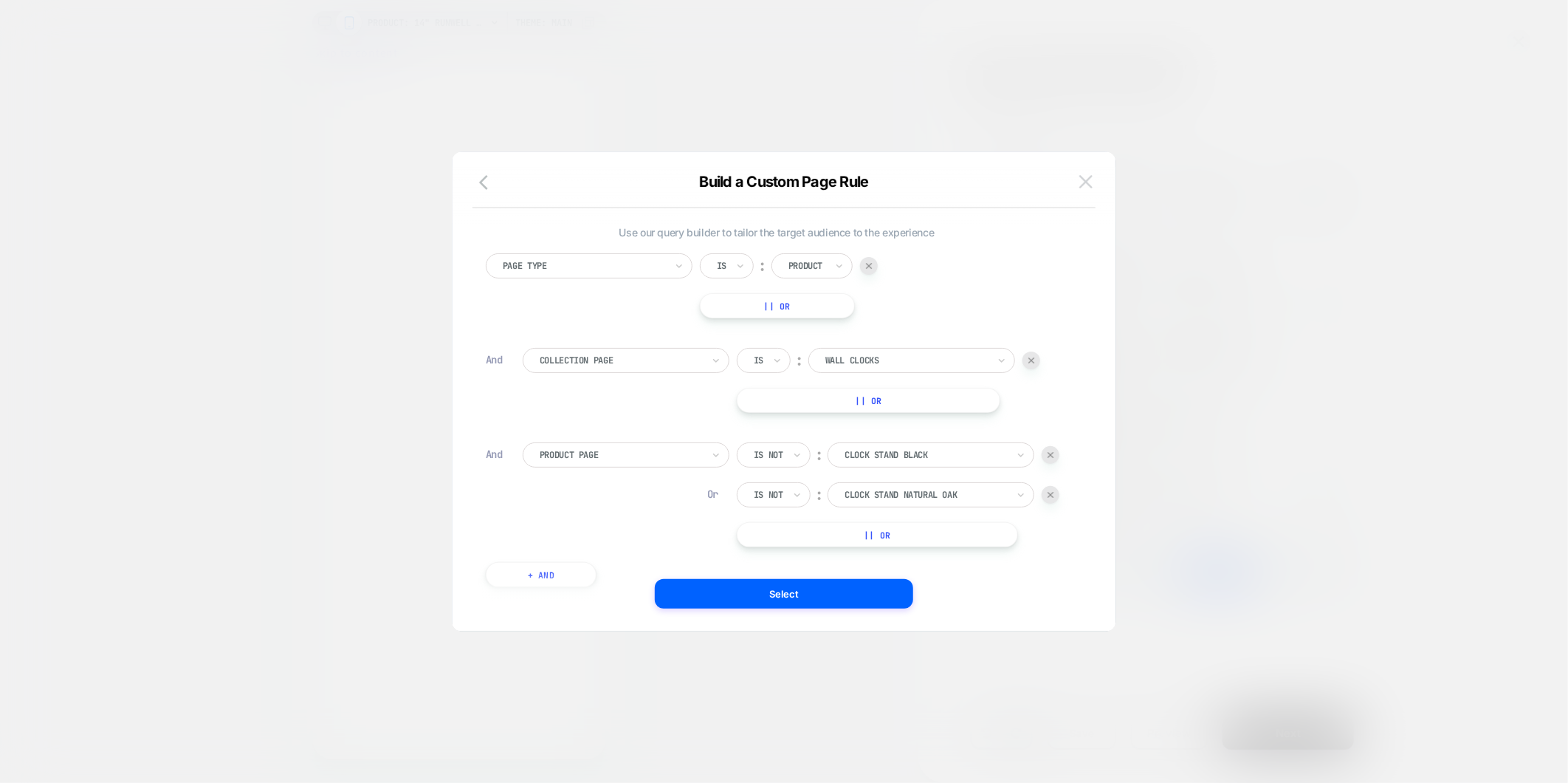 click at bounding box center [1086, 181] 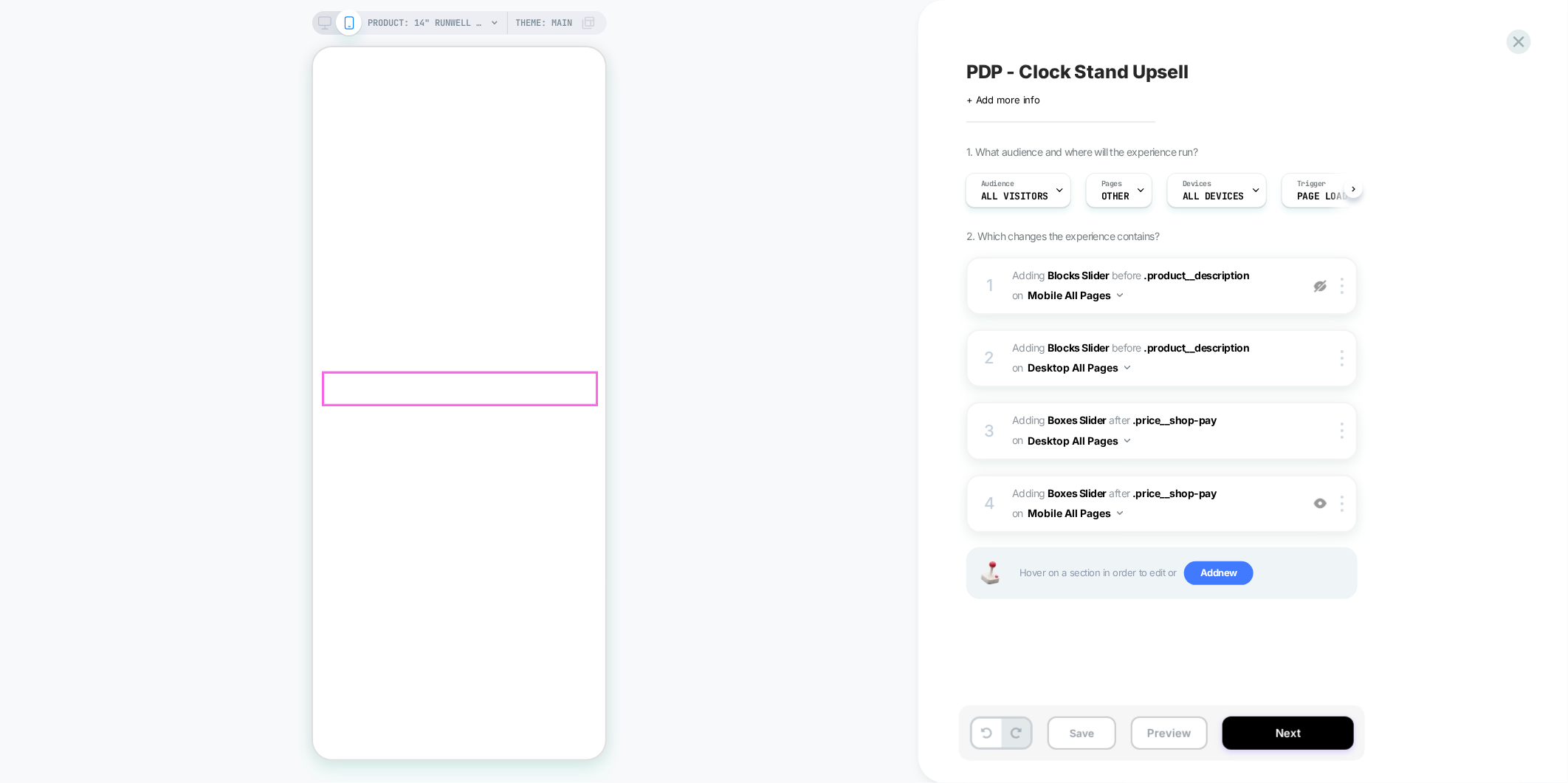 scroll, scrollTop: 492, scrollLeft: 0, axis: vertical 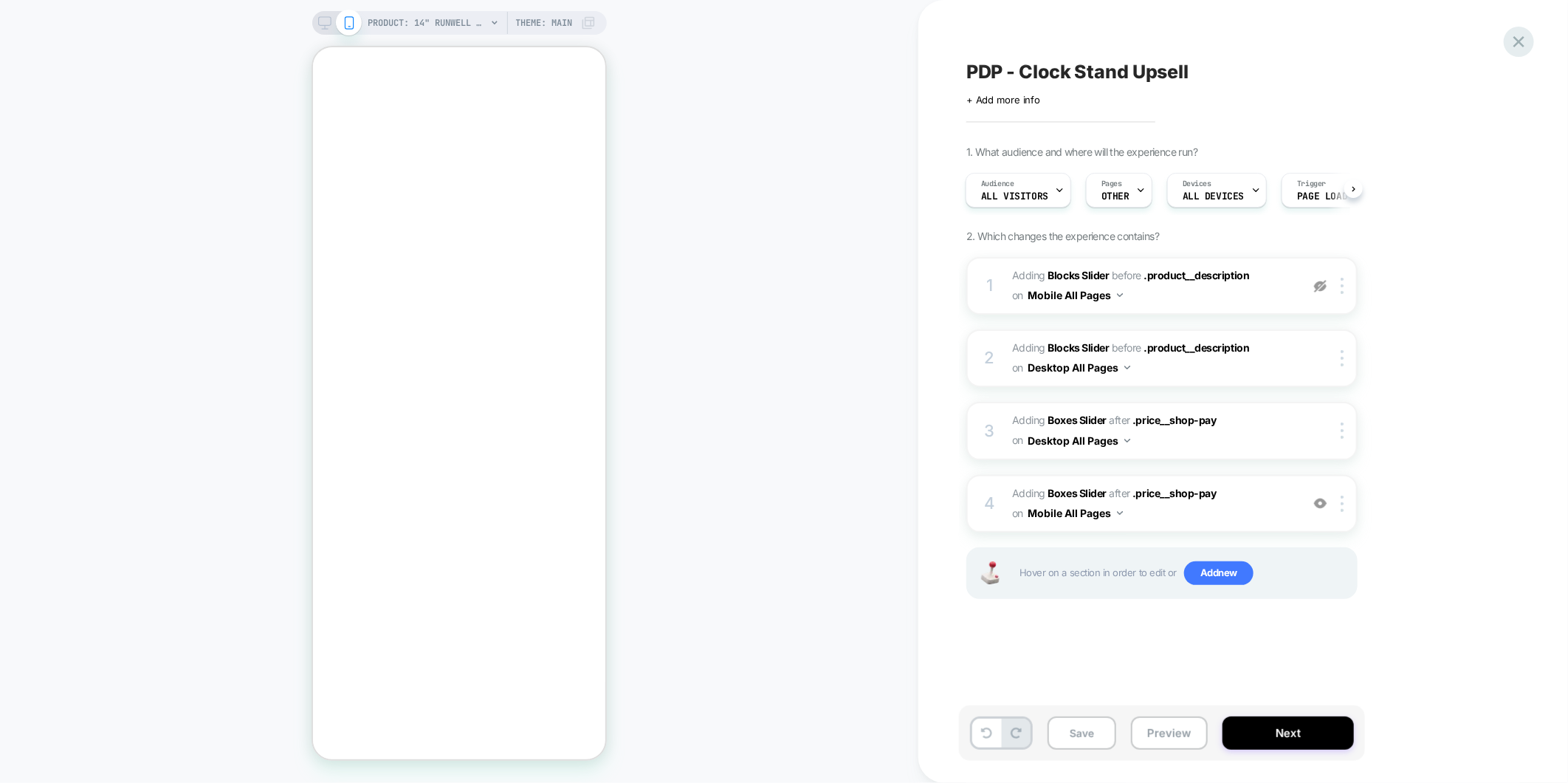 click 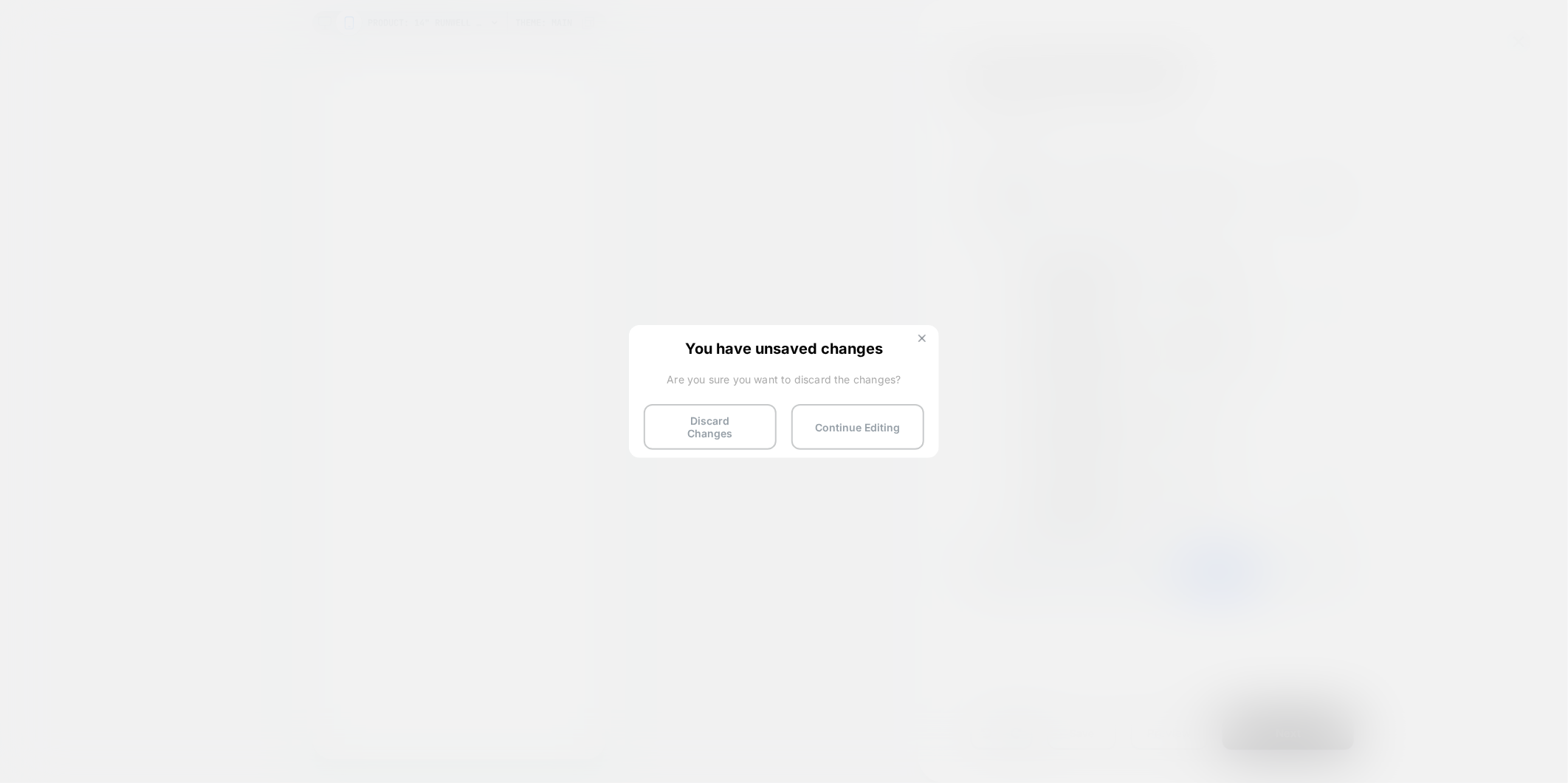 click at bounding box center [922, 340] 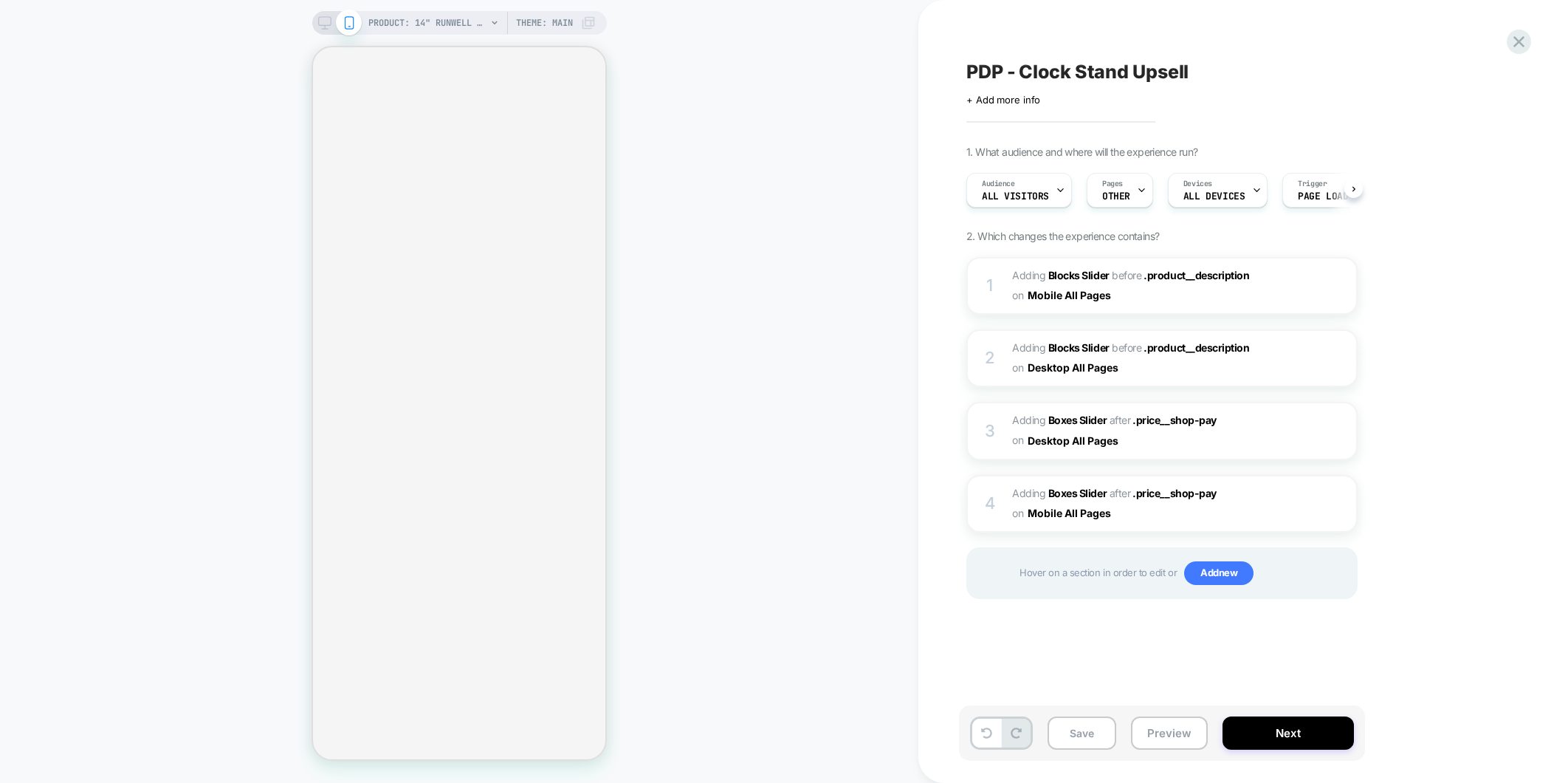 scroll, scrollTop: 0, scrollLeft: 0, axis: both 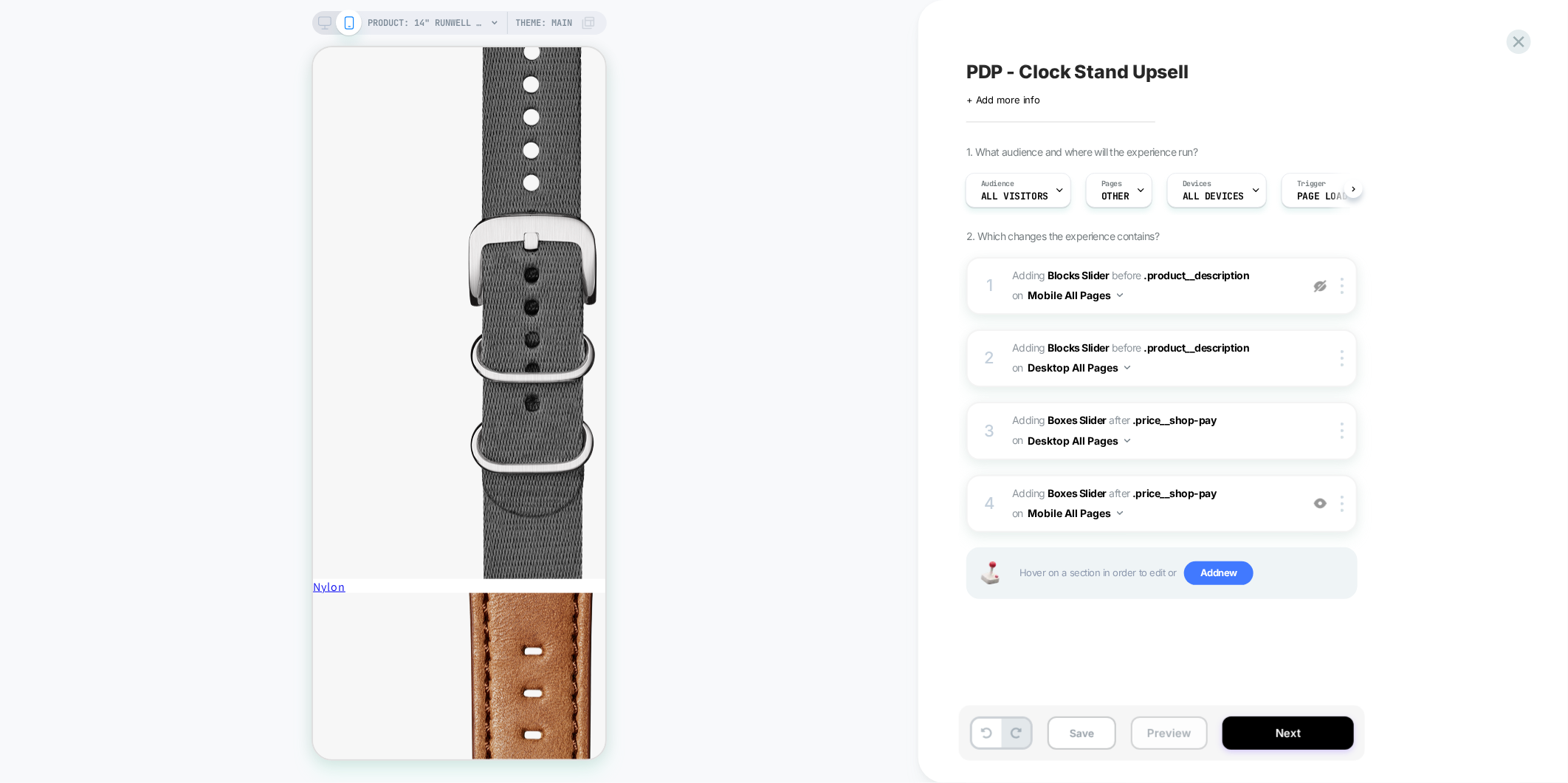 click on "Preview" at bounding box center (1169, 733) 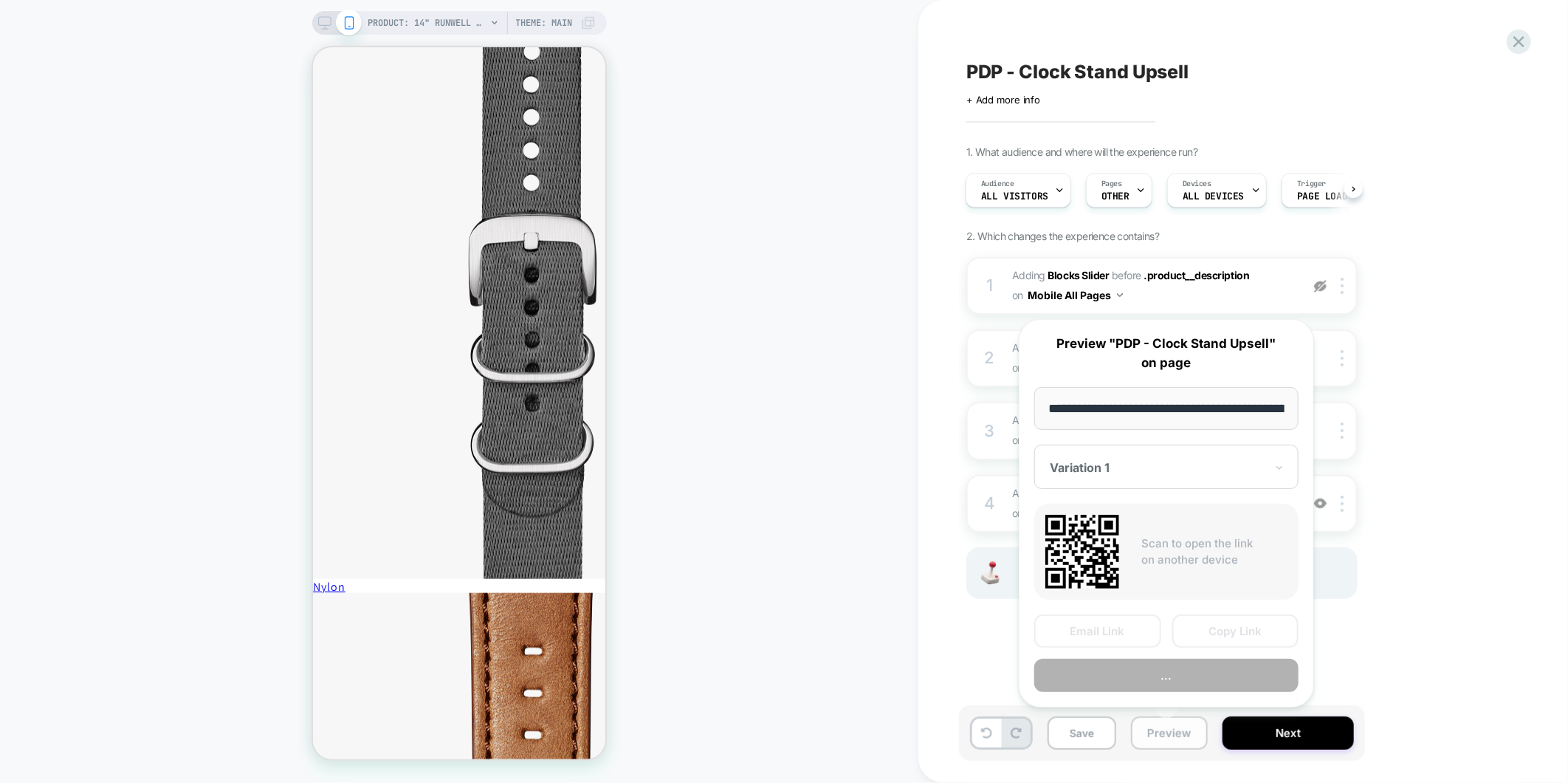 scroll, scrollTop: 0, scrollLeft: 219, axis: horizontal 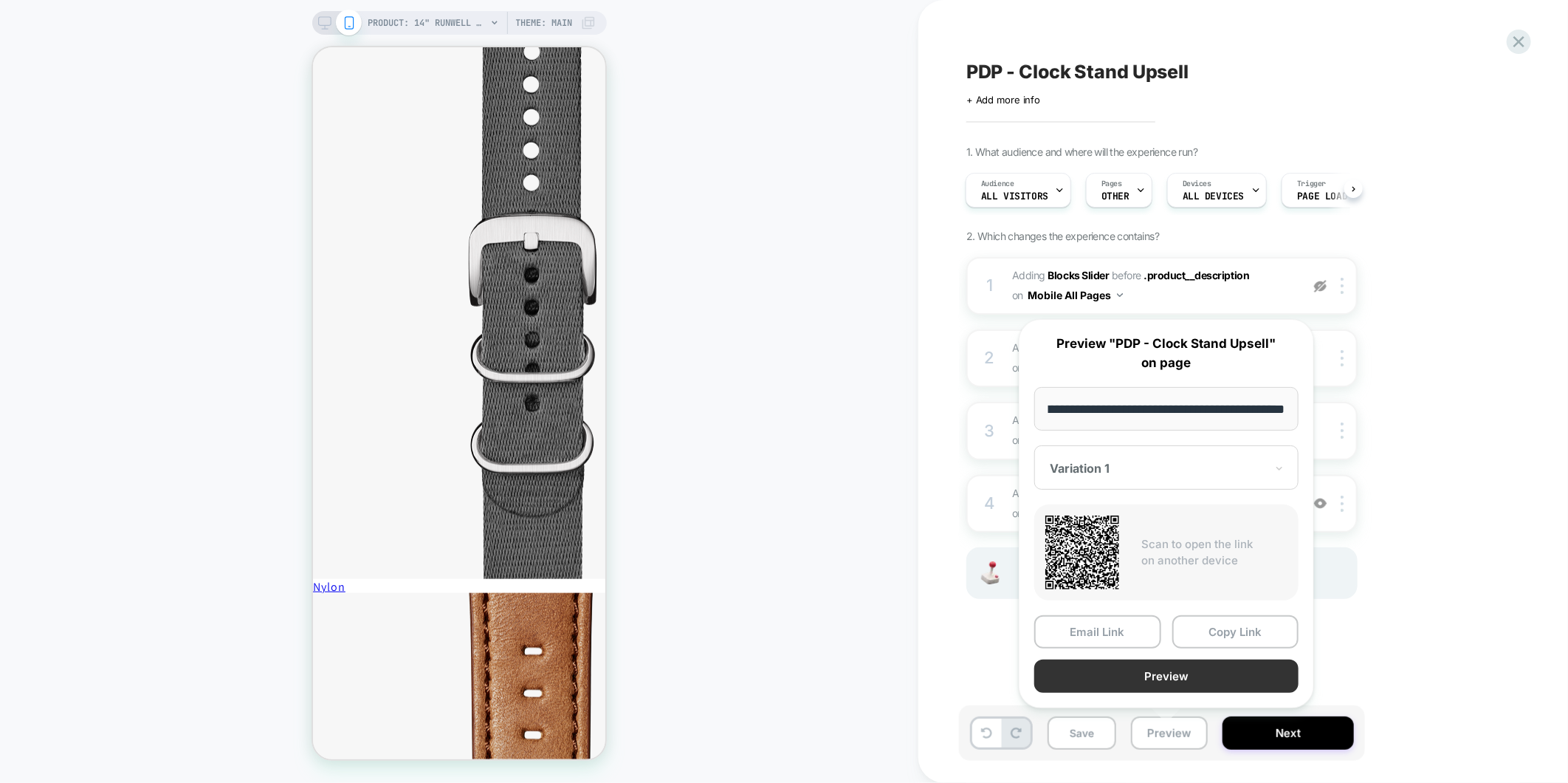 click on "Preview" at bounding box center [1166, 676] 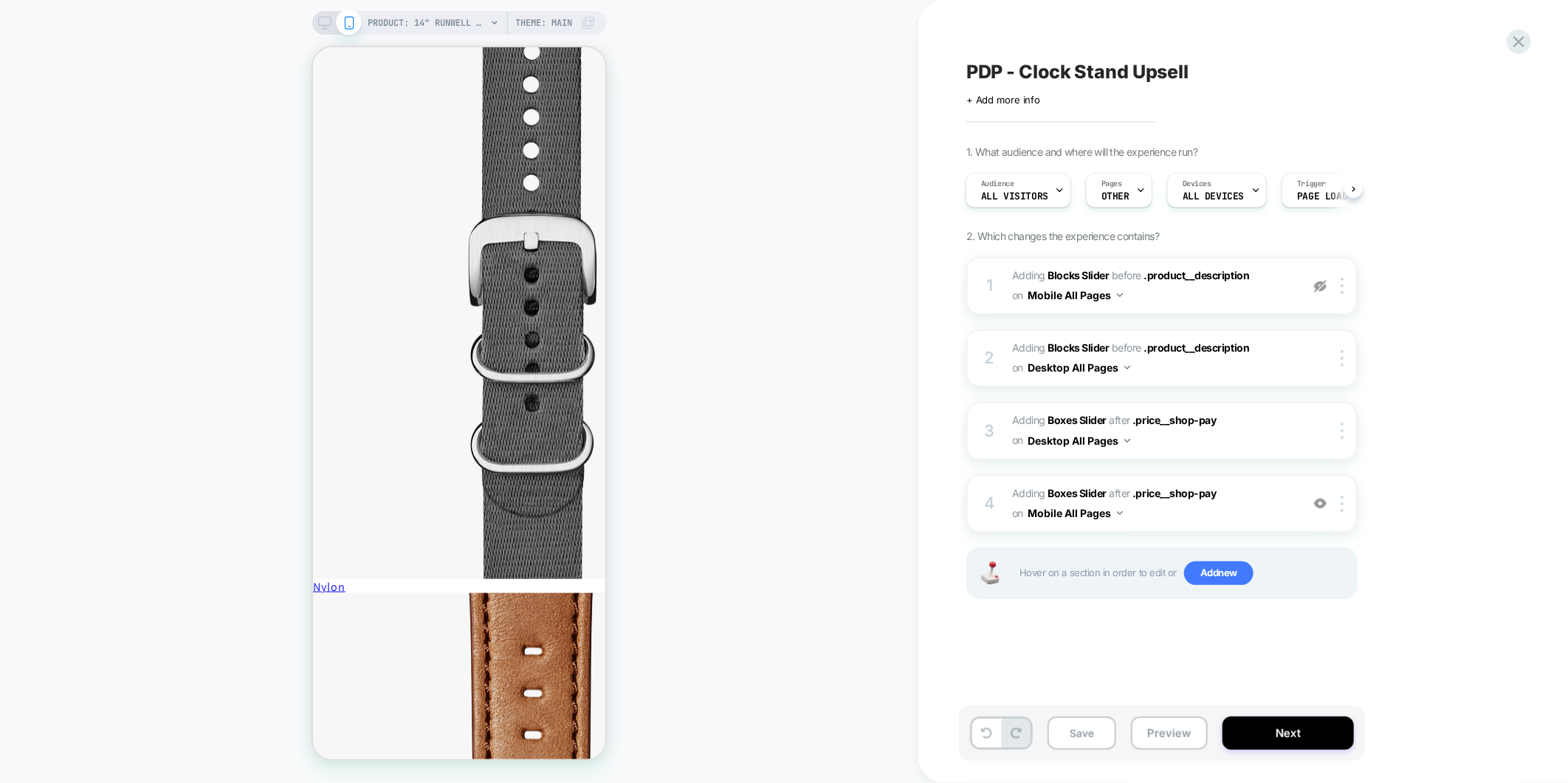 click on "1 #_loomi_addon_1754662718837 Adding   Blocks Slider   BEFORE .product__description .product__description   on Mobile All Pages Copy CSS Selector Copy Widget Id Rename Copy to   Desktop Target   All Devices Delete 2 #_loomi_addon_1754662901958 Adding   Blocks Slider   BEFORE .product__description .product__description   on Desktop All Pages Copy CSS Selector Copy Widget Id Rename Copy to   Mobile Target   All Devices Delete 3 #_loomi_addon_1754664057925 Adding   Boxes Slider   AFTER .price__shop-pay .price__shop-pay   on Desktop All Pages Copy CSS Selector Copy Widget Id Rename Copy to   Mobile Target   All Devices Delete 4 #_loomi_addon_1754665398078 Adding   Boxes Slider   AFTER .price__shop-pay .price__shop-pay   on Mobile All Pages Add Before Add After Duplicate Replace Position Copy CSS Selector Copy Widget Id Rename Copy to   Desktop Target   All Devices Delete Hover on a section in order to edit or  Add  new" at bounding box center (1162, 446) 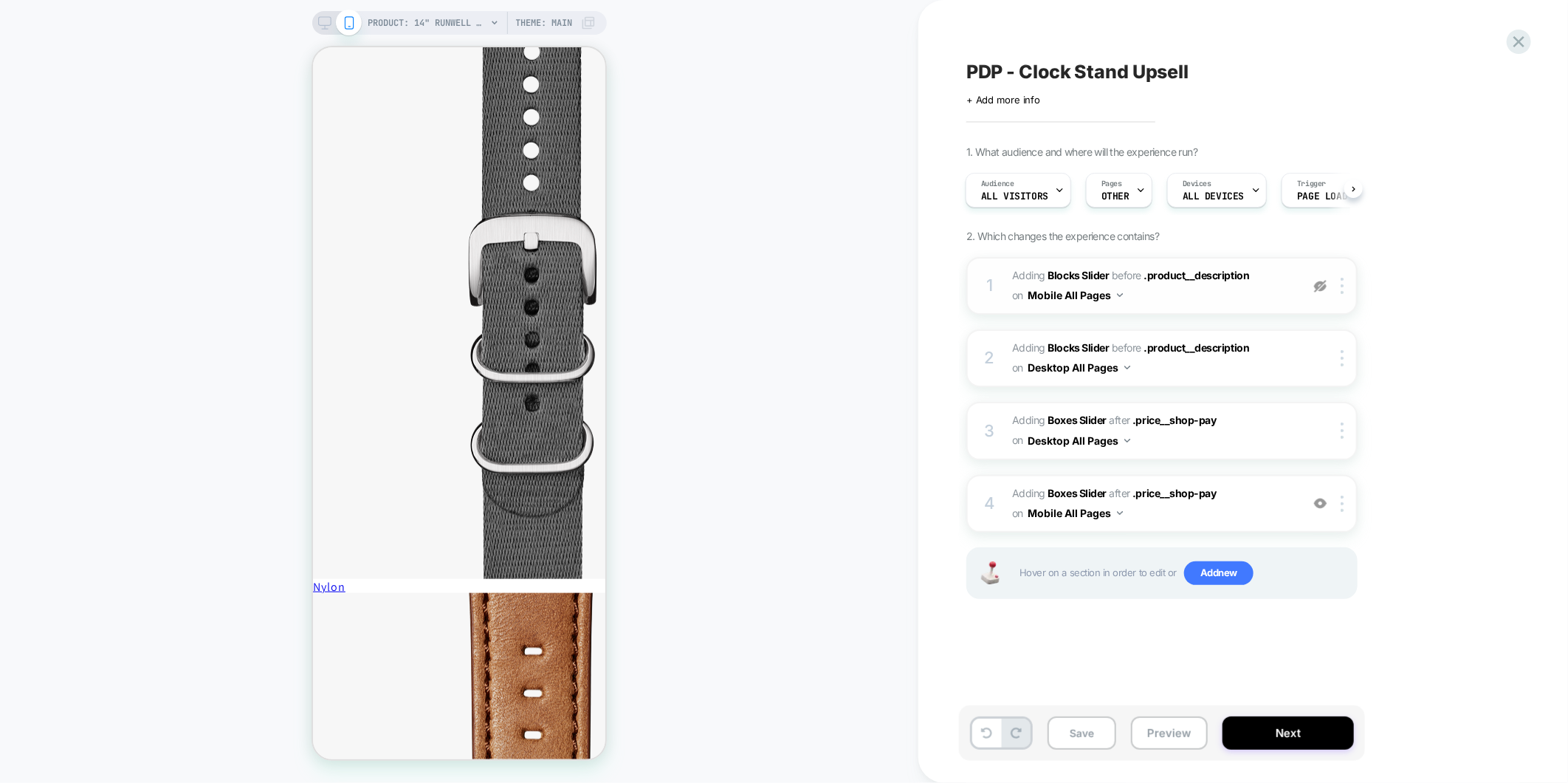 click on "#_loomi_addon_1754662718837 Adding   Blocks Slider   BEFORE .product__description .product__description   on Mobile All Pages" at bounding box center (1152, 286) 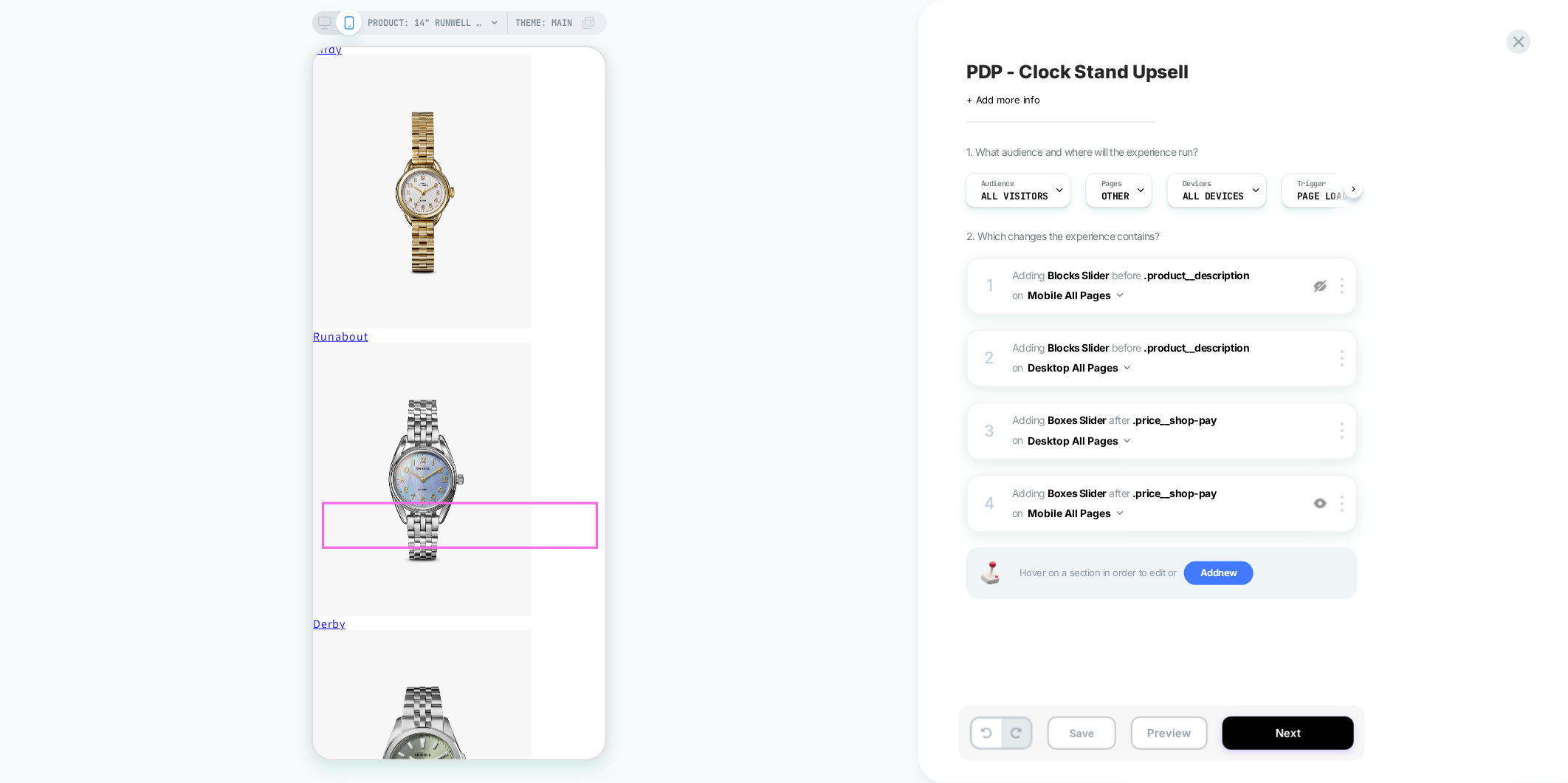 scroll, scrollTop: 410, scrollLeft: 0, axis: vertical 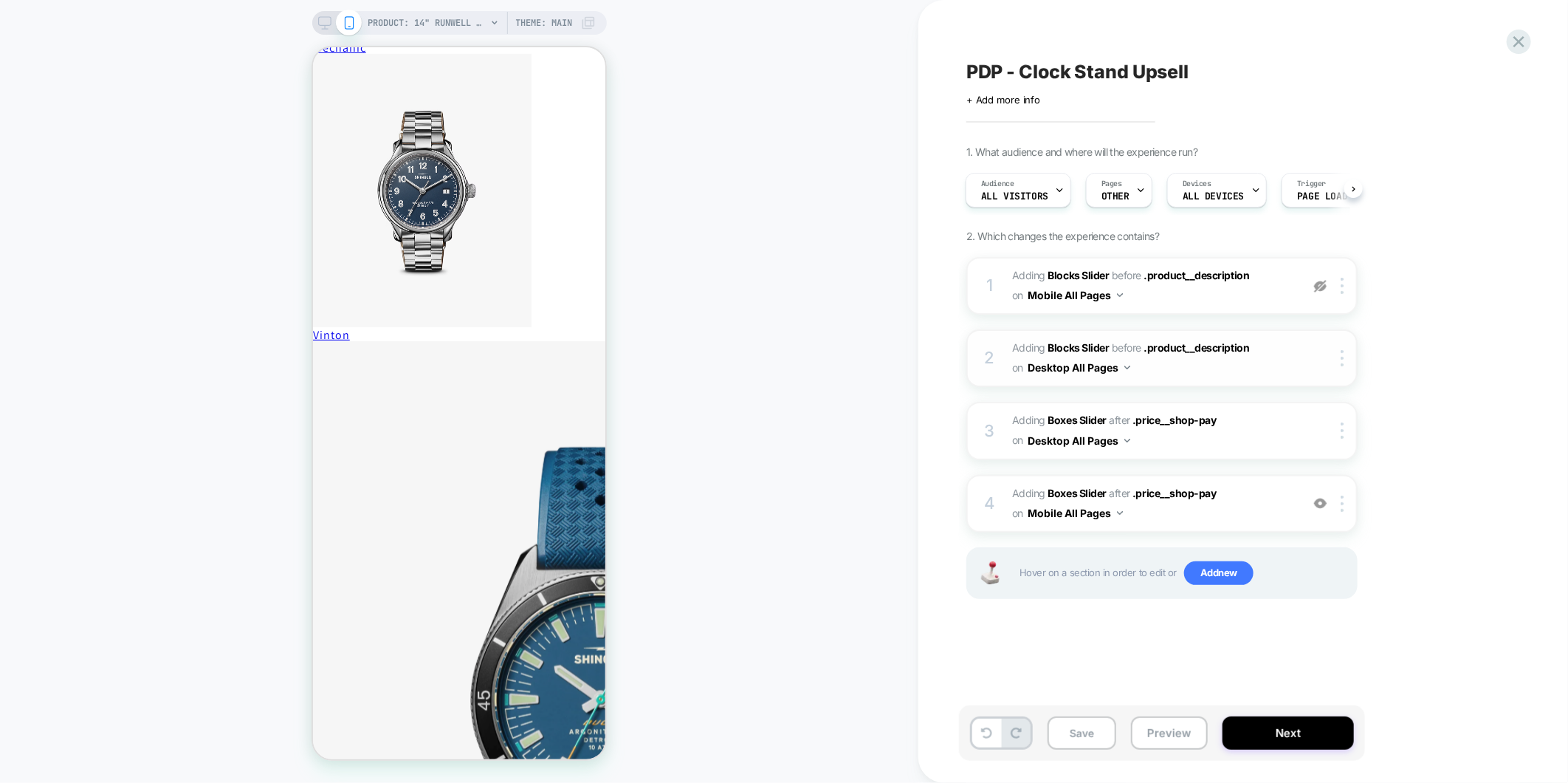 click on "#_loomi_addon_1754662901958 Adding   Blocks Slider   BEFORE .product__description .product__description   on Desktop All Pages" at bounding box center (1152, 358) 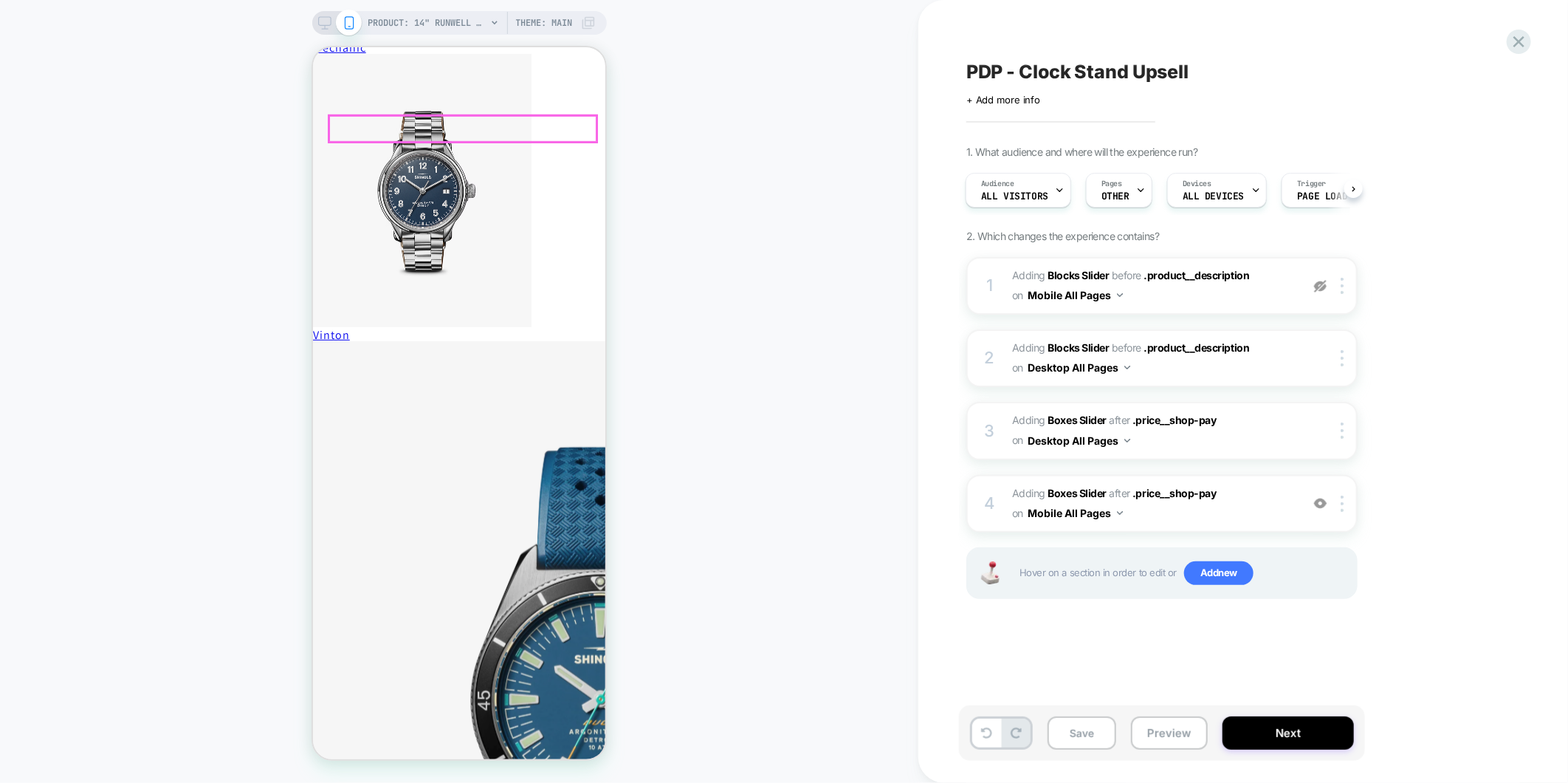 scroll, scrollTop: 328, scrollLeft: 0, axis: vertical 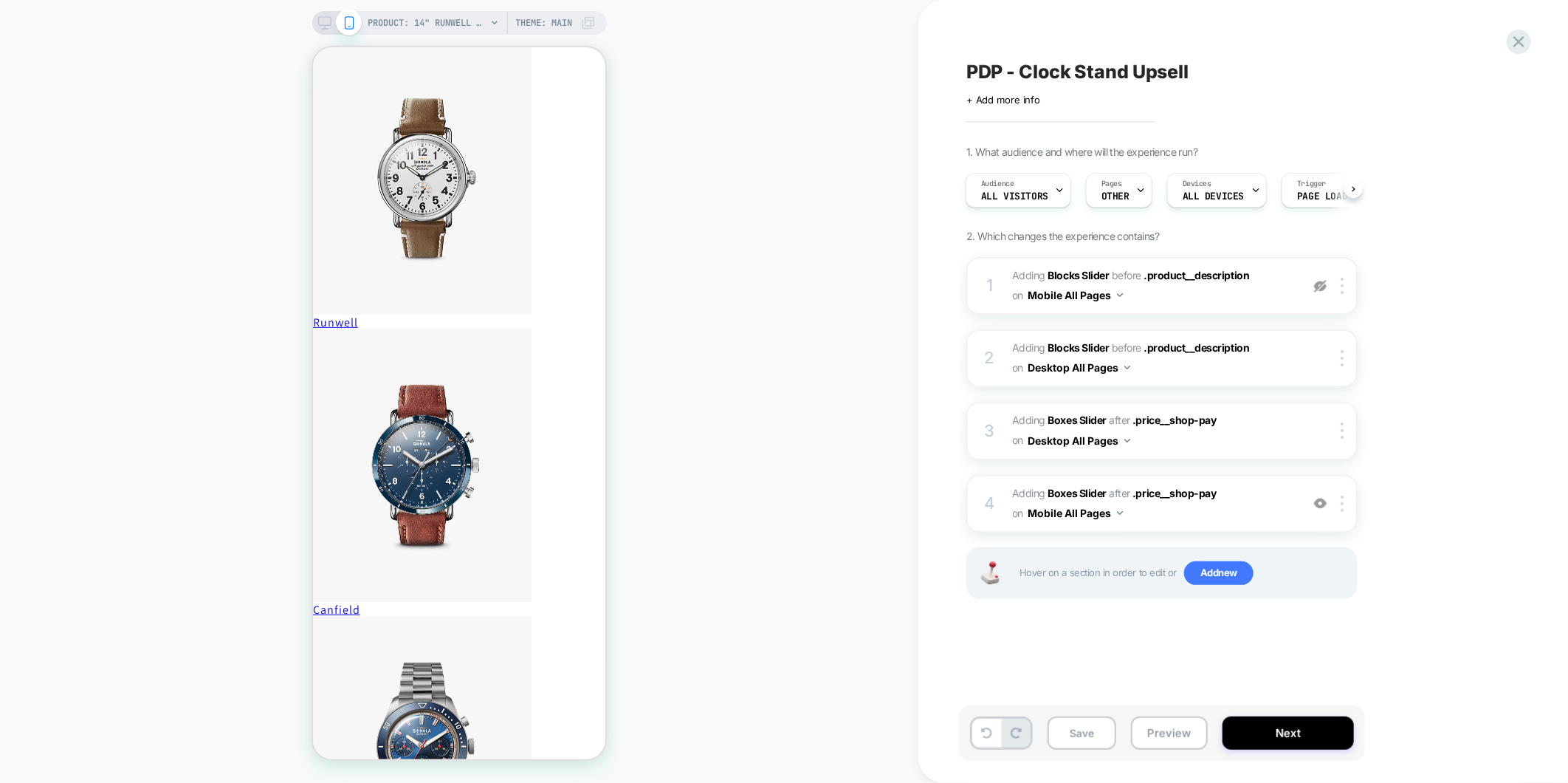 drag, startPoint x: 322, startPoint y: 24, endPoint x: 336, endPoint y: 25, distance: 14.035669 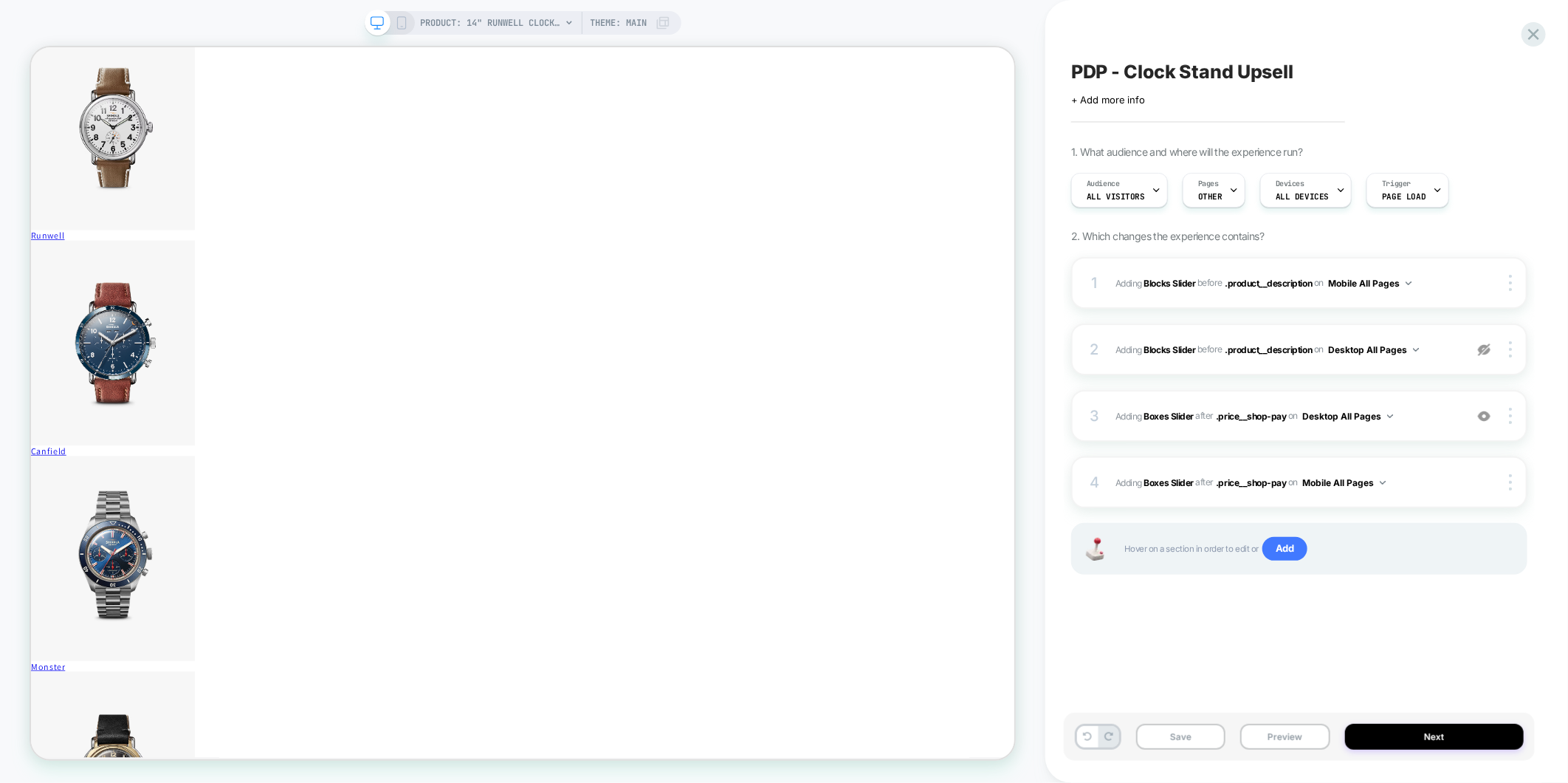 scroll, scrollTop: 0, scrollLeft: 0, axis: both 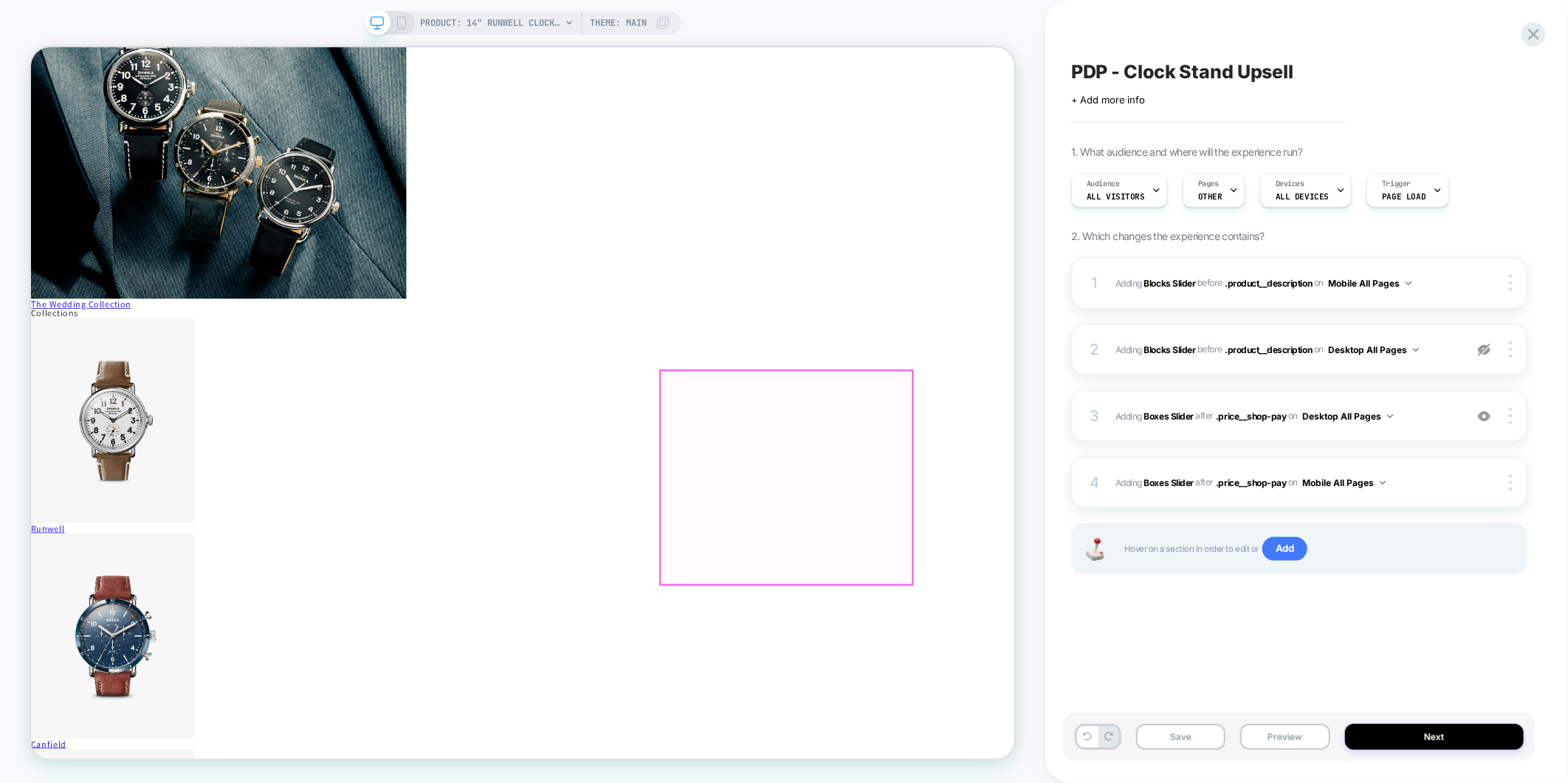 click on "ADD Clock Stand -Natural Oak $80 ADD Clock Stand - Black $80" at bounding box center (686, 63781) 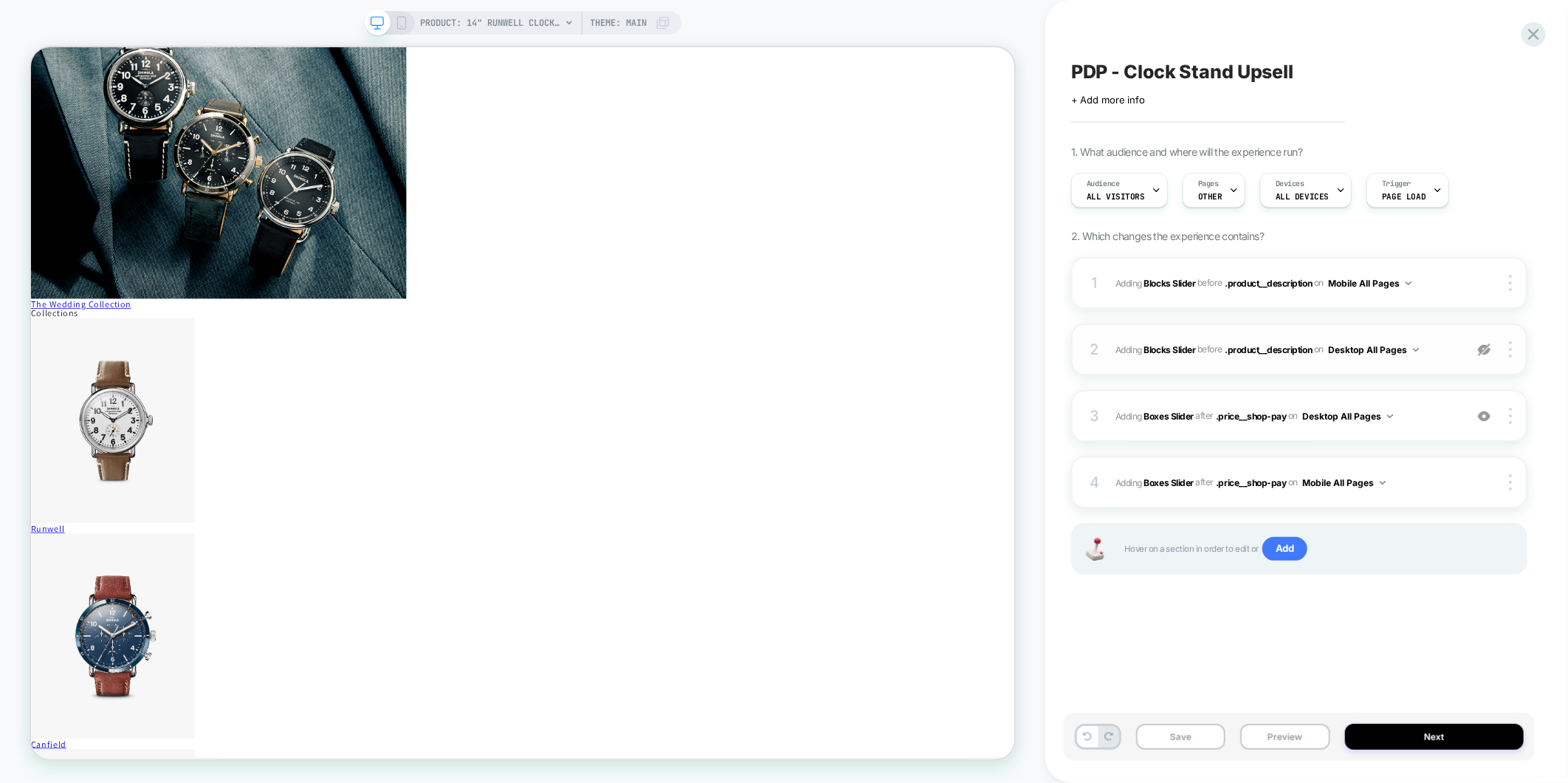 click on "2 #_loomi_addon_1754662901958 Adding   Blocks Slider   BEFORE .product__description .product__description   on Desktop All Pages Copy CSS Selector Copy Widget Id Rename Copy to   Mobile Target   All Devices Delete" at bounding box center [1299, 349] 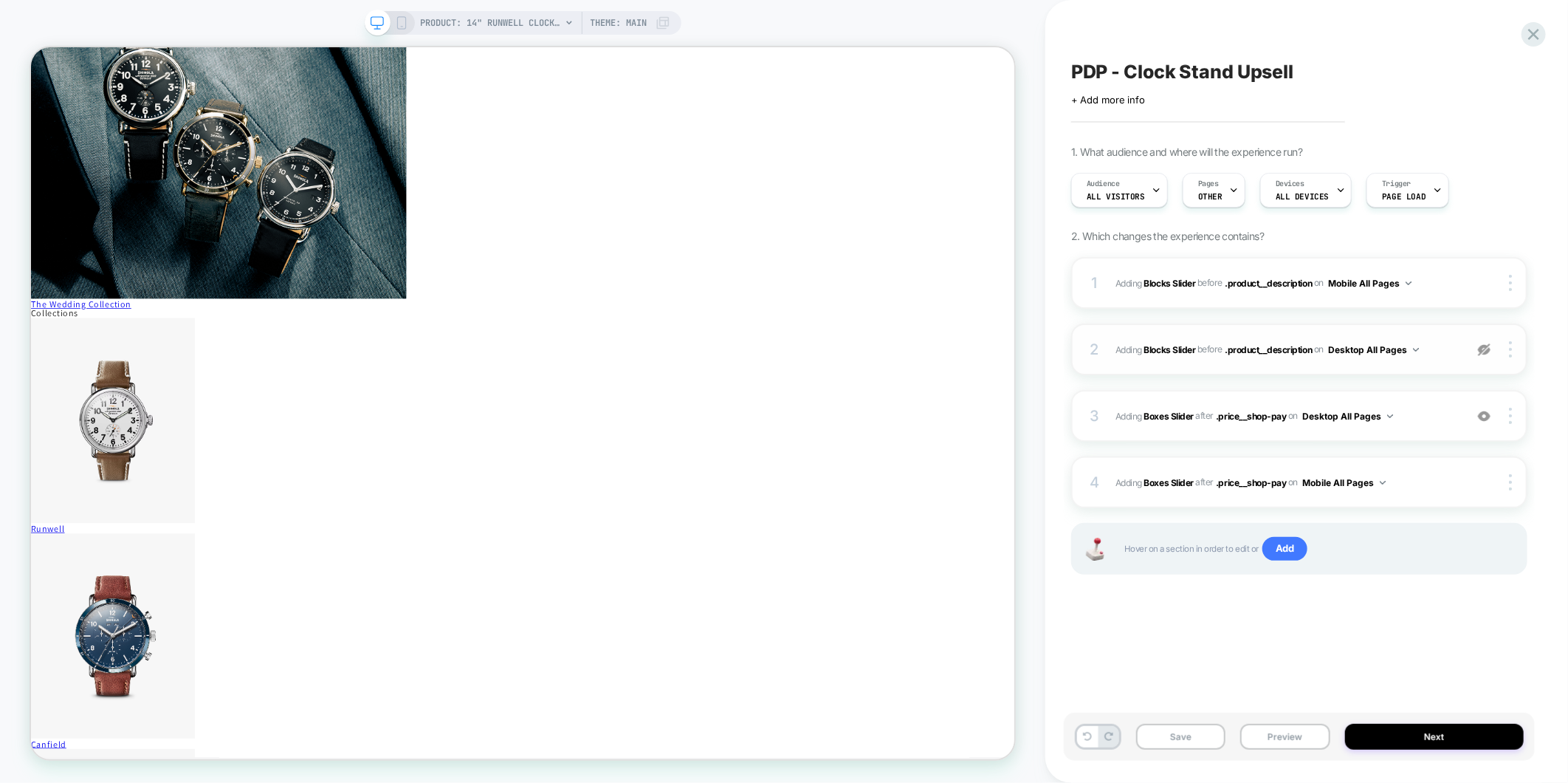 click at bounding box center (1484, 349) 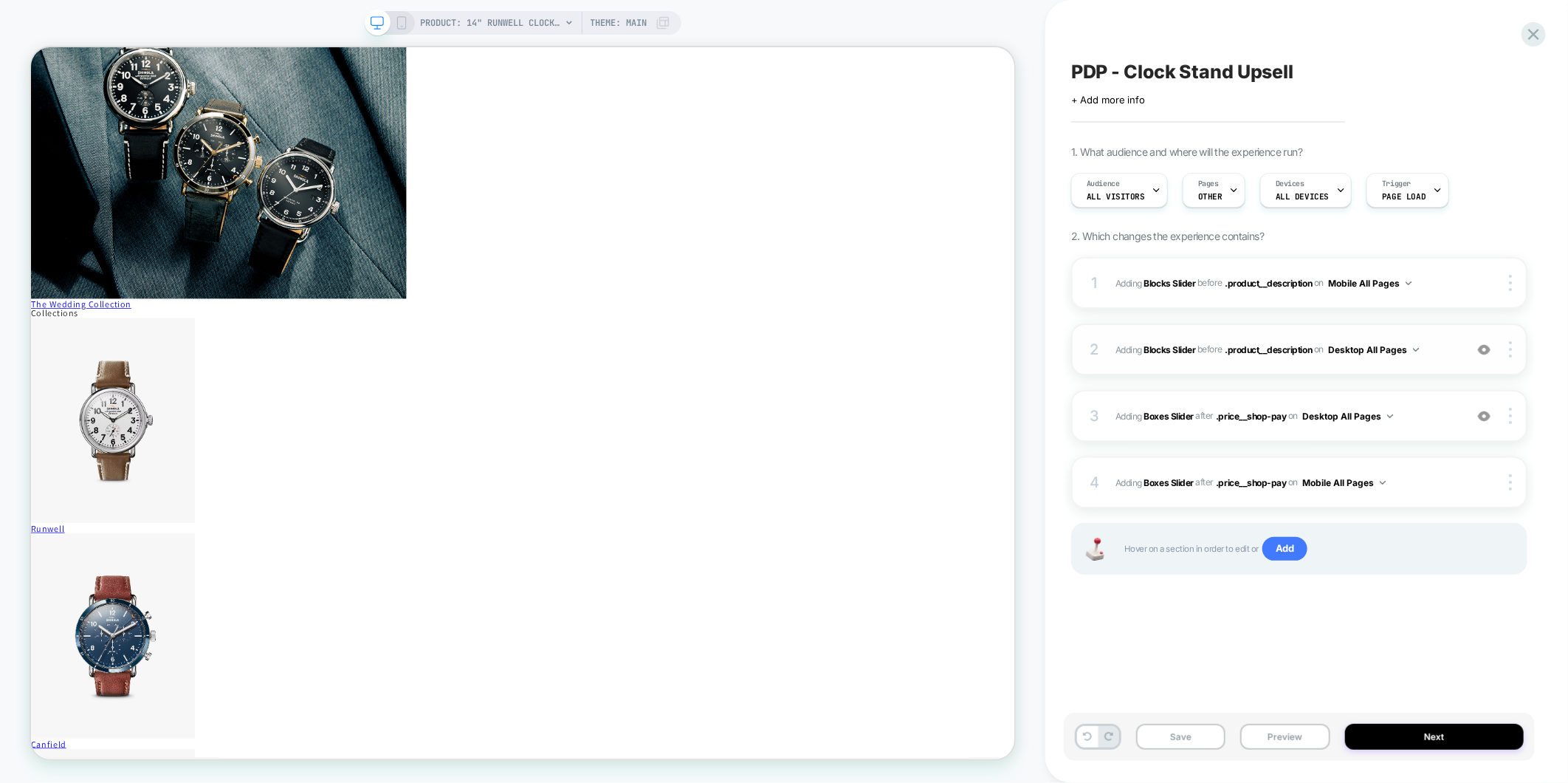 click at bounding box center [1484, 349] 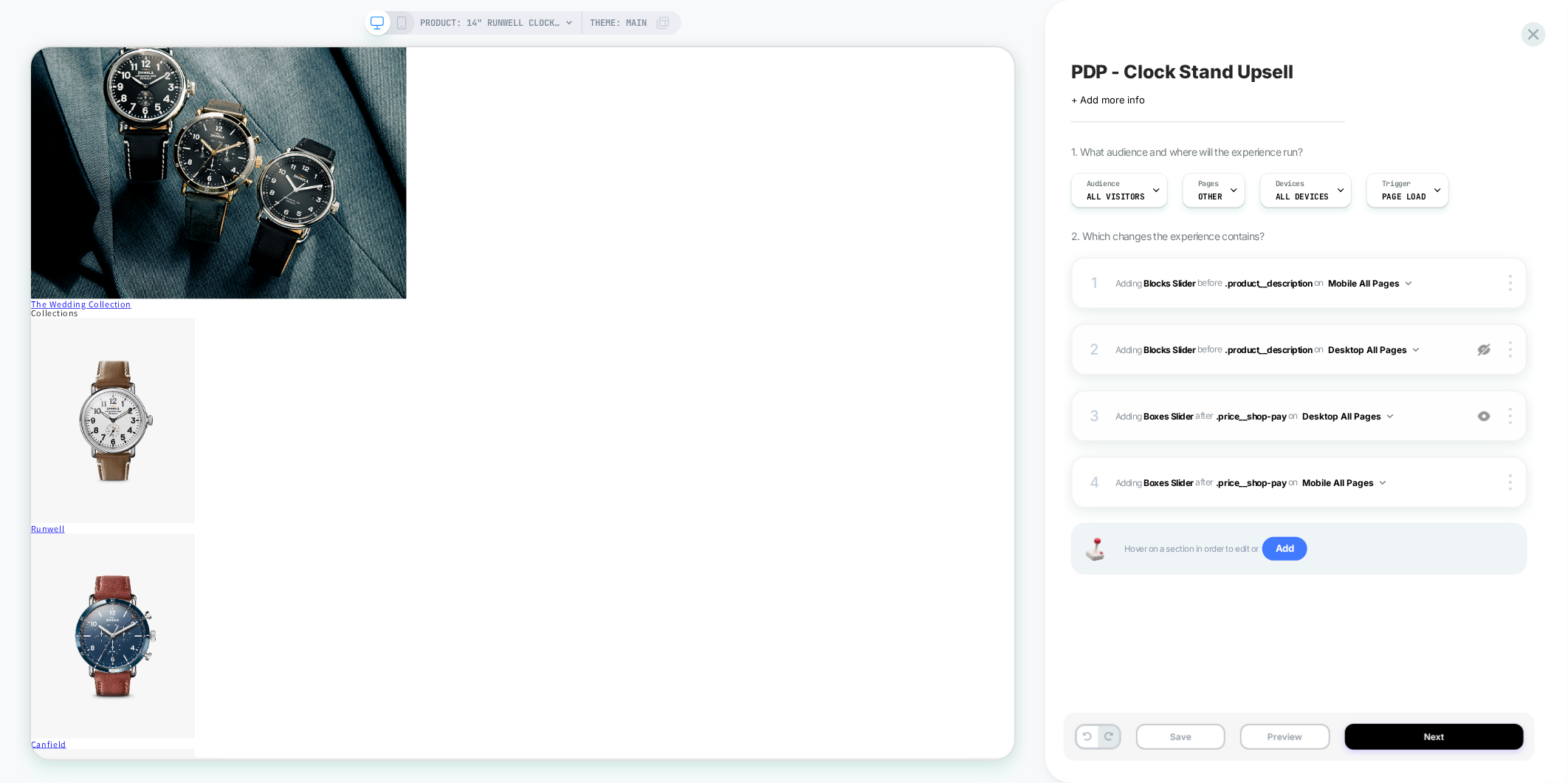 click on "3 #_loomi_addon_1754664057925 Adding   Boxes Slider   AFTER .price__shop-pay .price__shop-pay   on Desktop All Pages Add Before Add After Duplicate Replace Position Copy CSS Selector Copy Widget Id Rename Copy to   Mobile Target   All Devices Delete" at bounding box center (1299, 416) 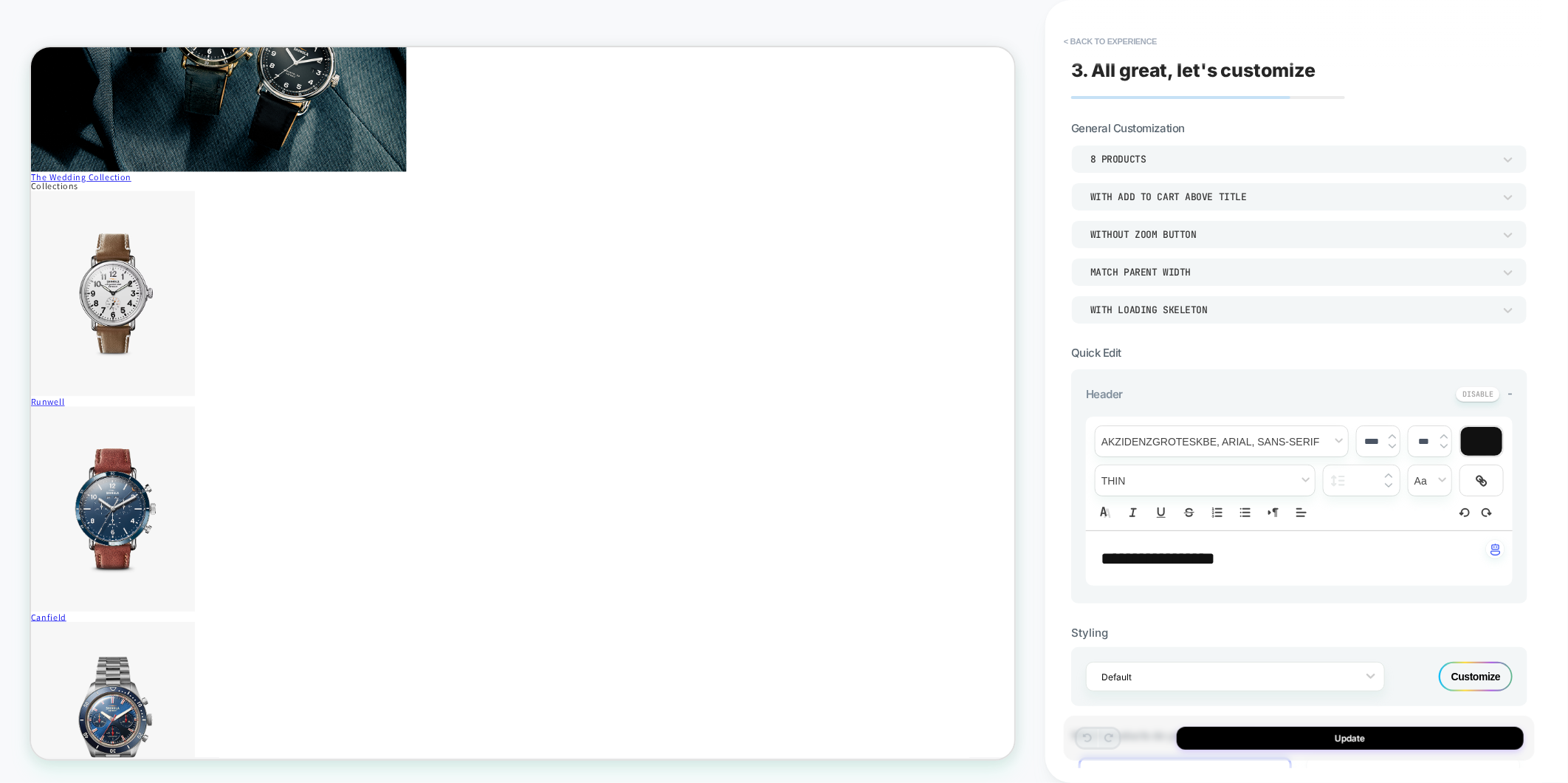 scroll, scrollTop: 525, scrollLeft: 0, axis: vertical 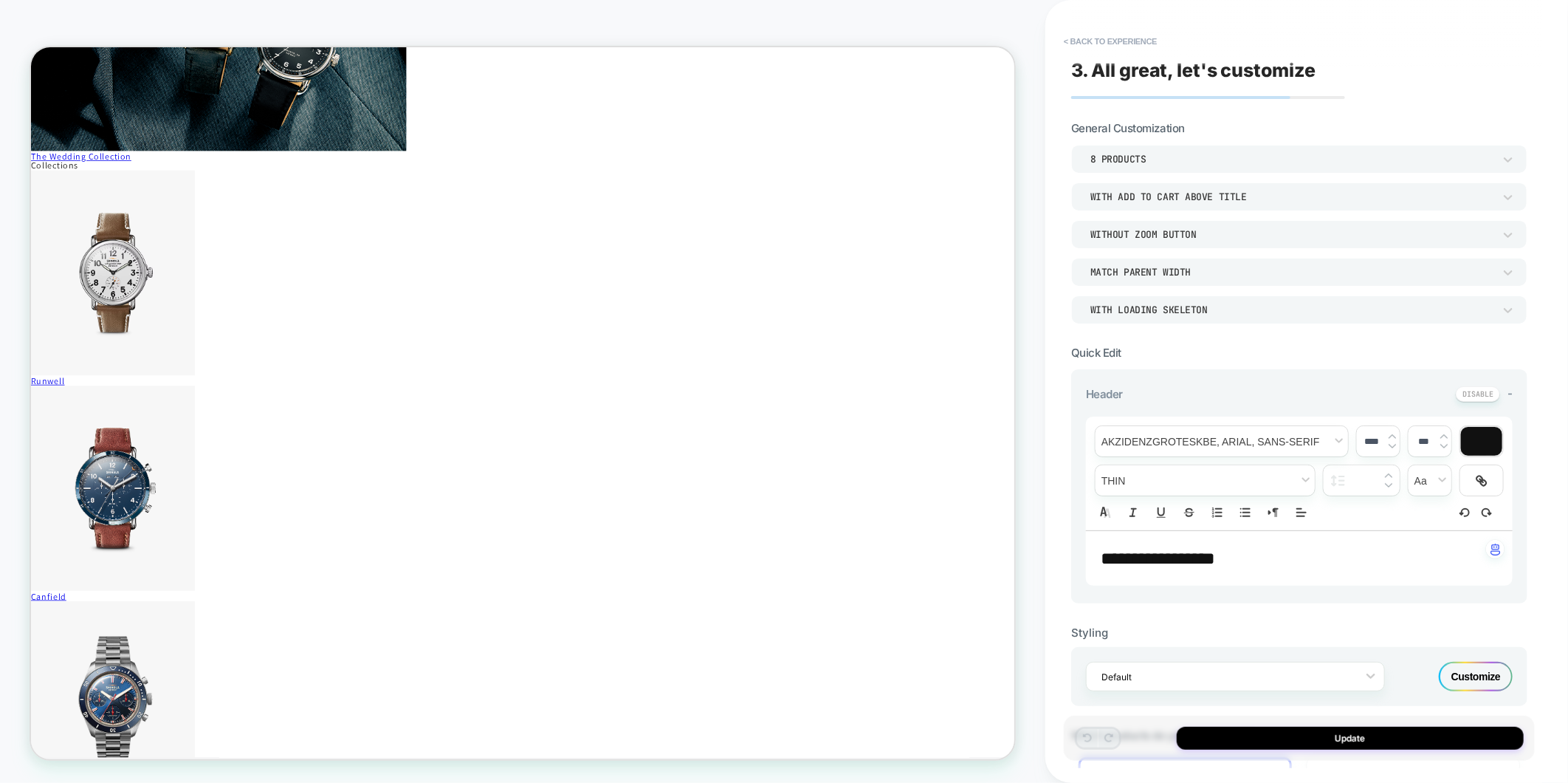click on "8 Products" at bounding box center [1292, 159] 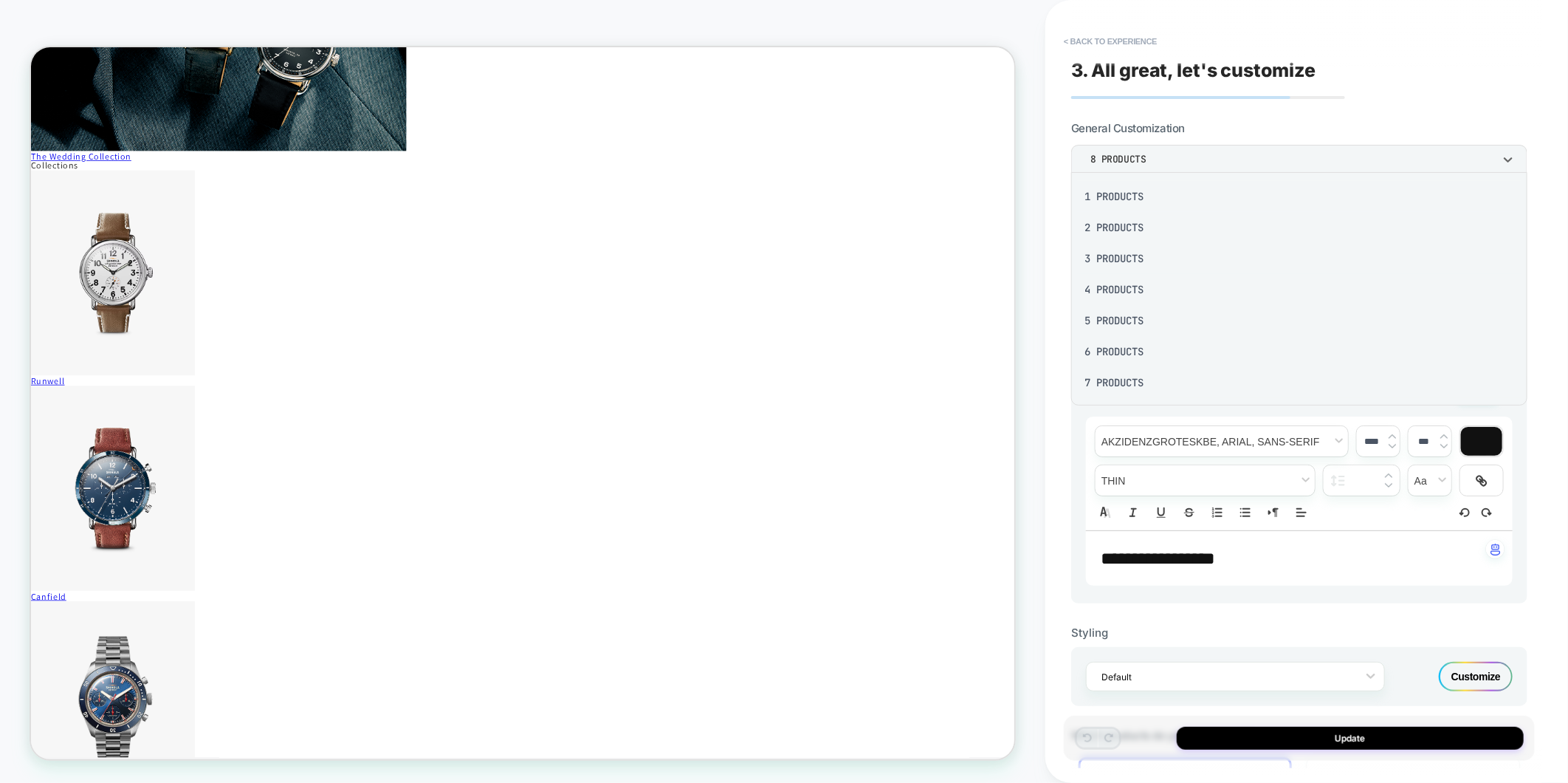 click at bounding box center [784, 392] 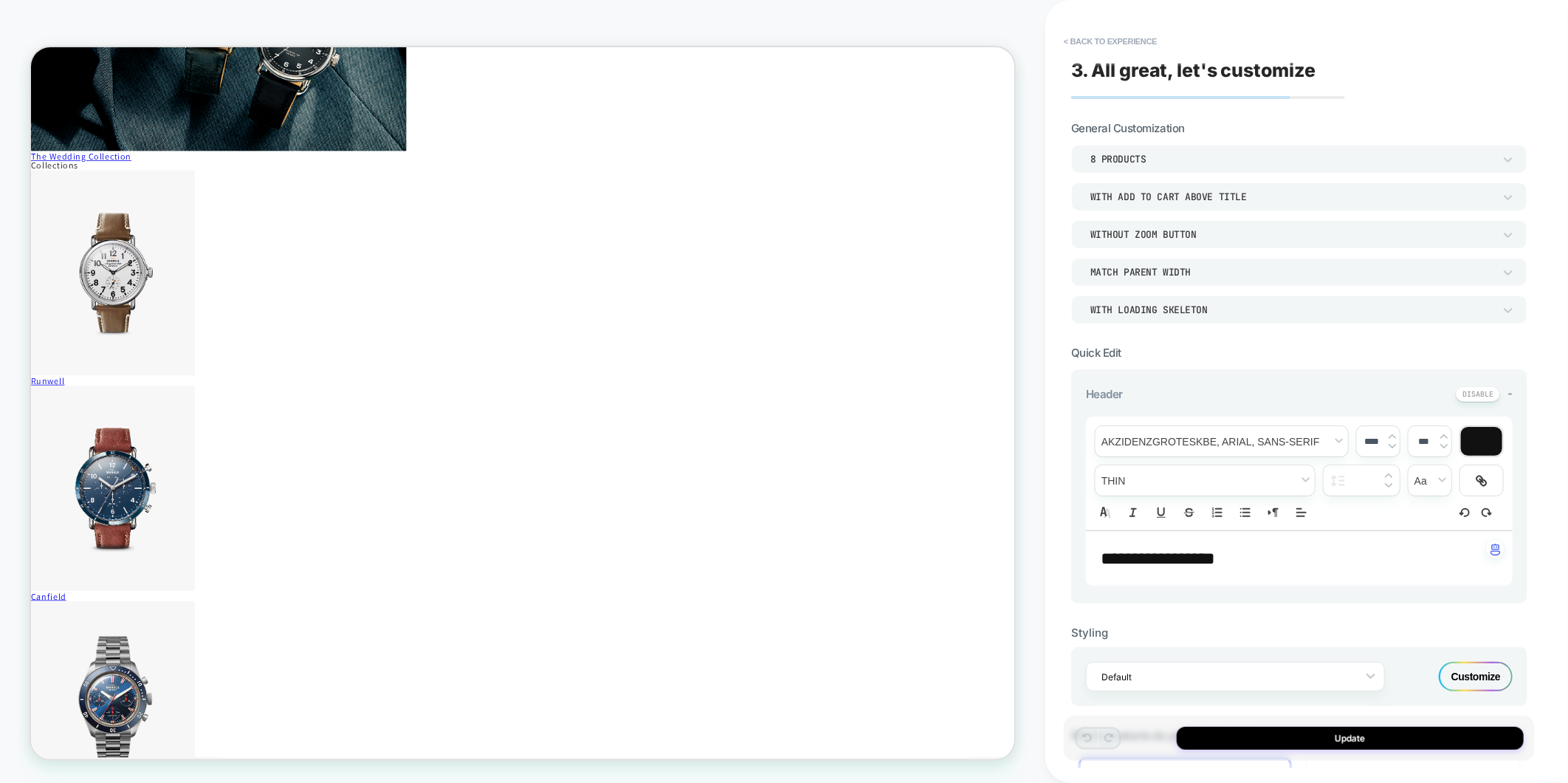 scroll, scrollTop: 246, scrollLeft: 0, axis: vertical 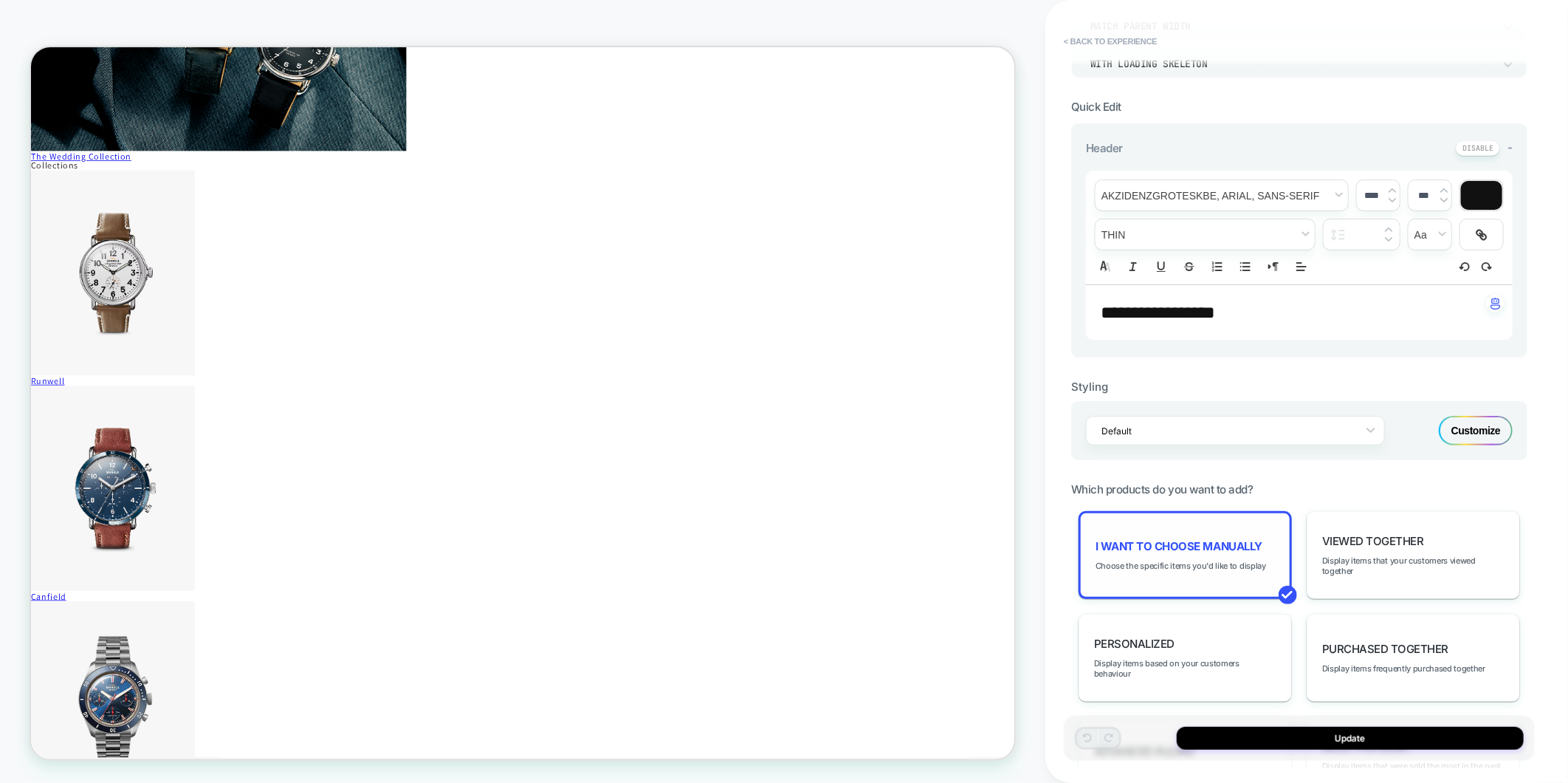 click on "I want to choose manually Choose the specific items you'd like to display" at bounding box center (1185, 555) 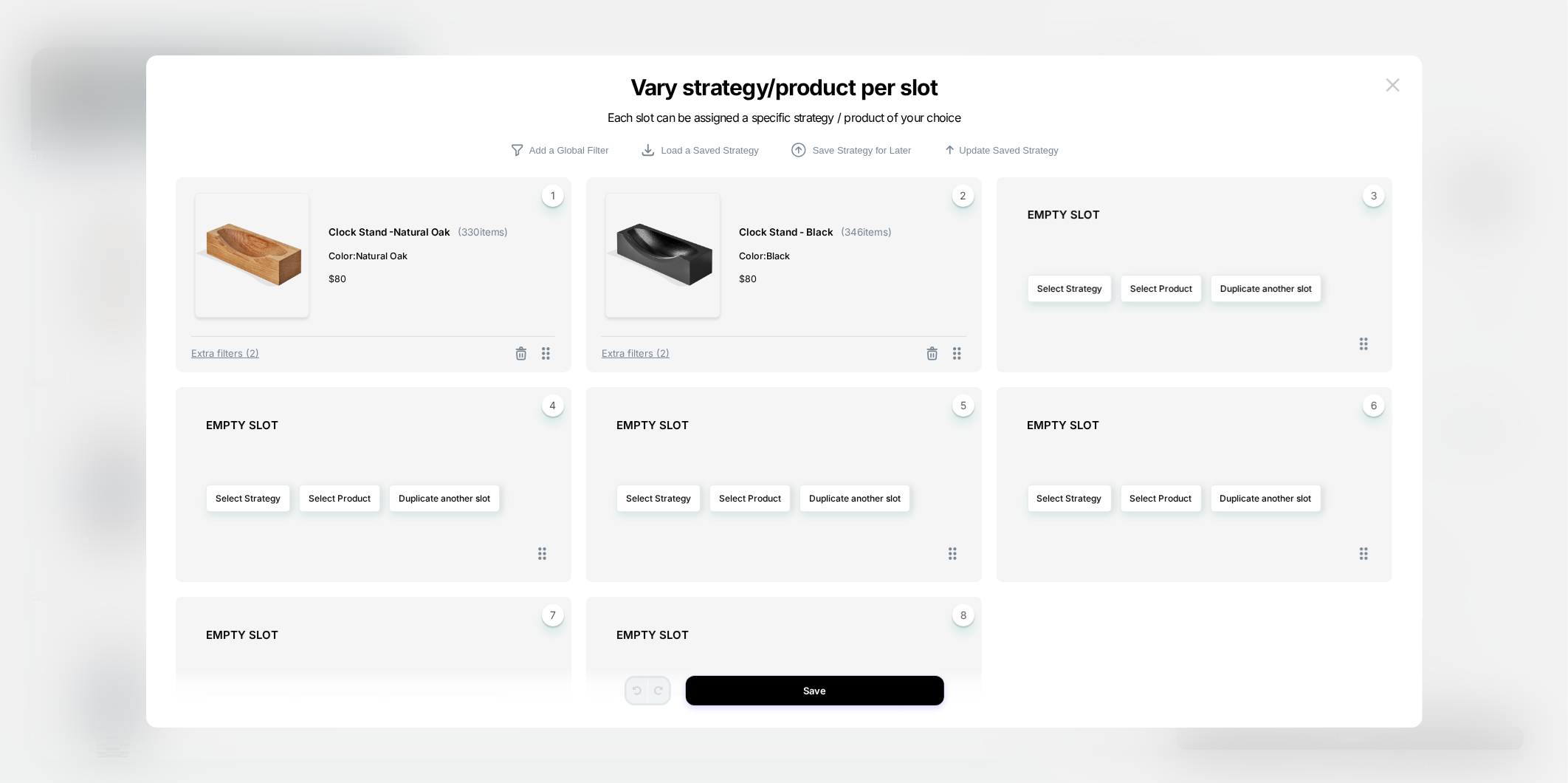 click at bounding box center (1393, 85) 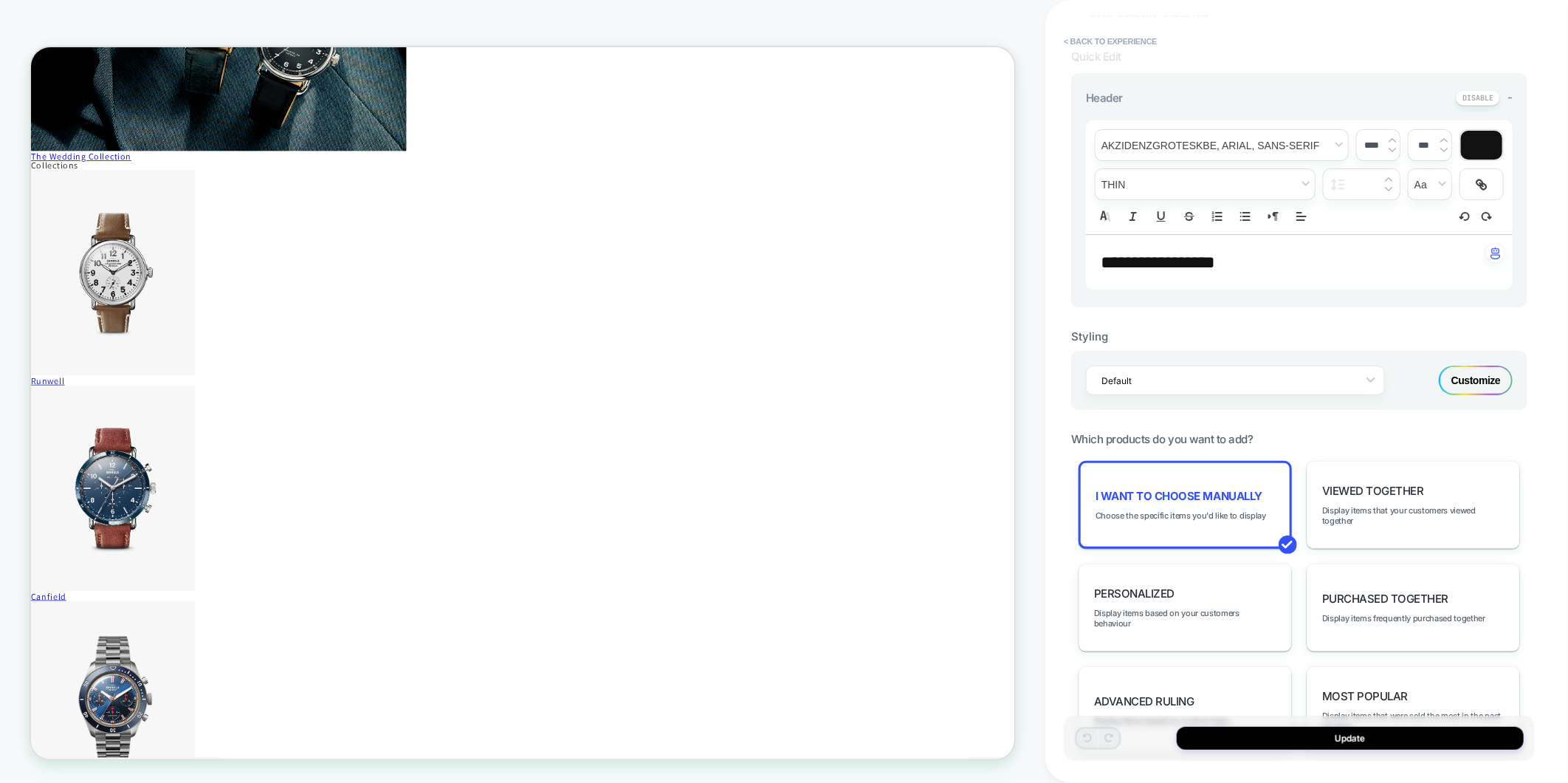 scroll, scrollTop: 492, scrollLeft: 0, axis: vertical 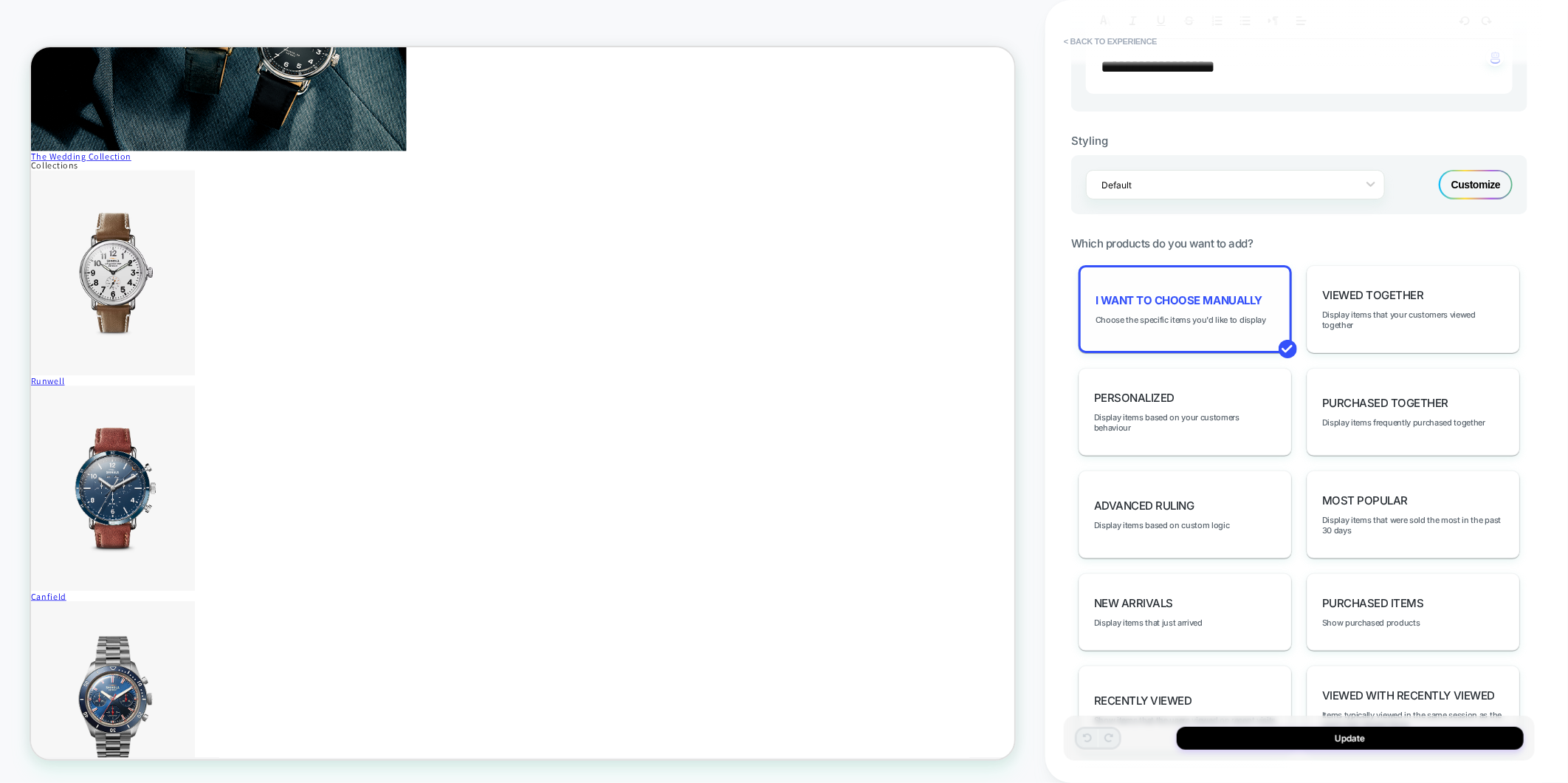 click on "I want to choose manually" at bounding box center (1179, 300) 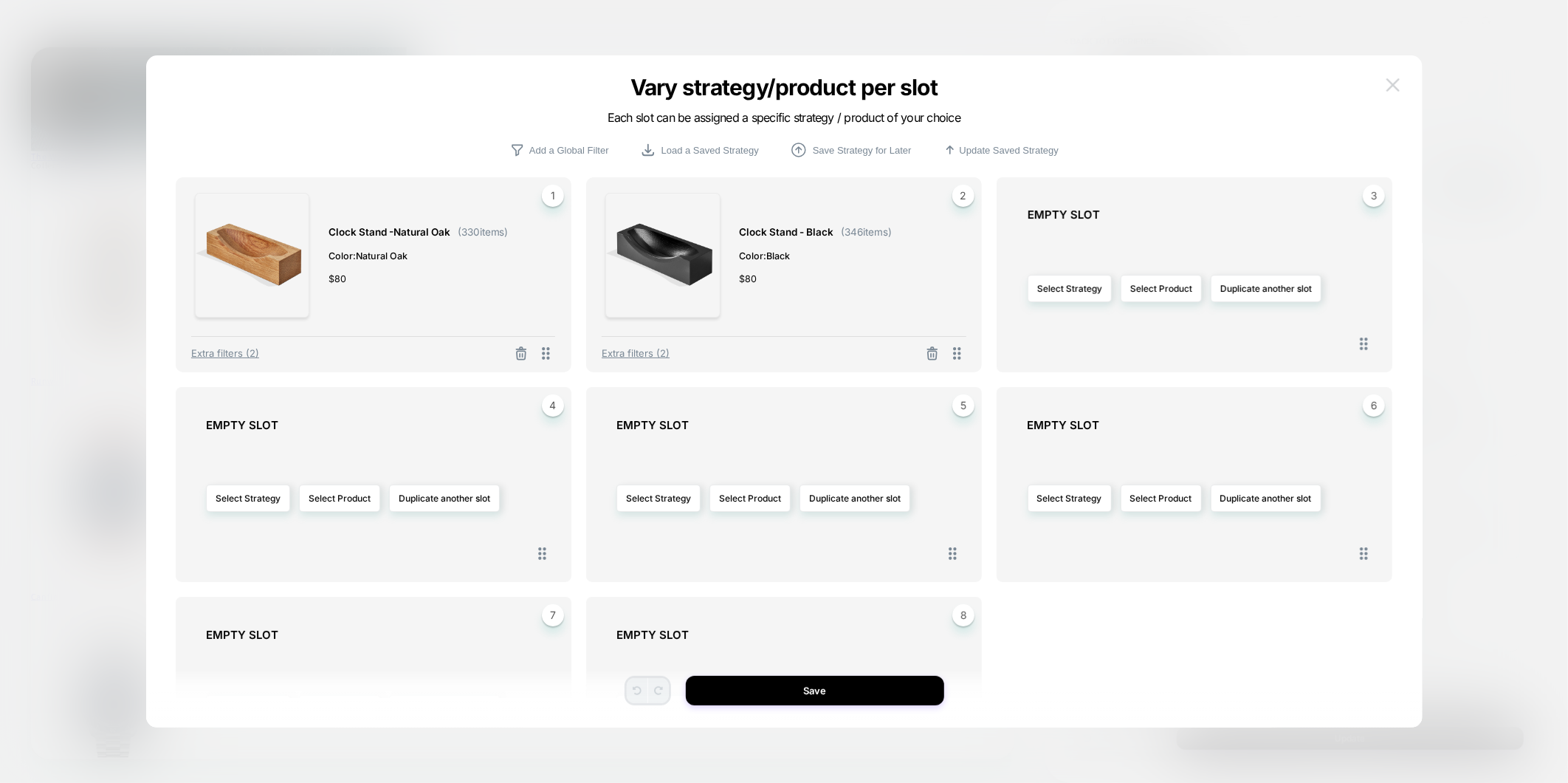 click at bounding box center (1393, 85) 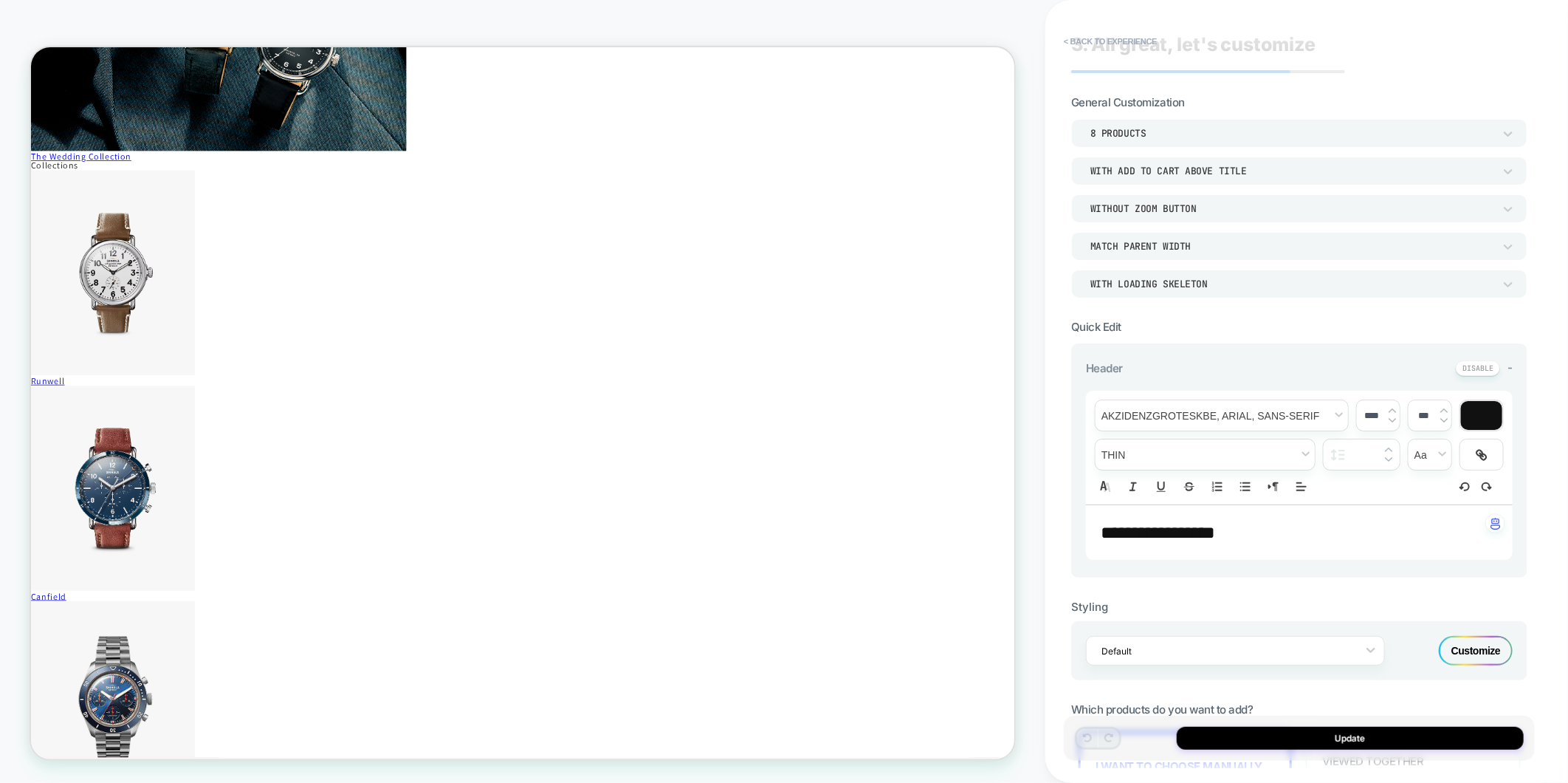 scroll, scrollTop: 0, scrollLeft: 0, axis: both 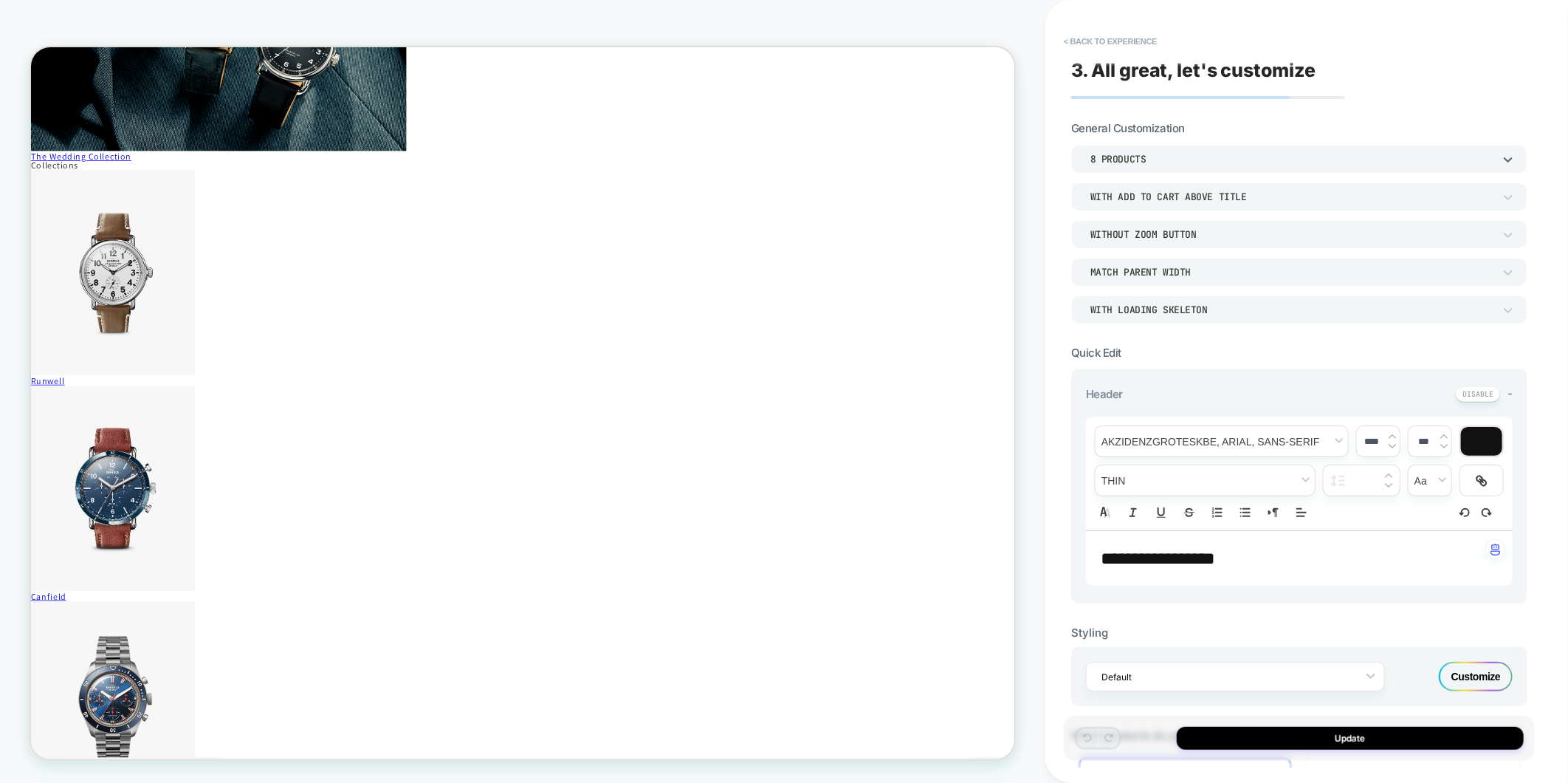click on "8 Products" at bounding box center [1292, 159] 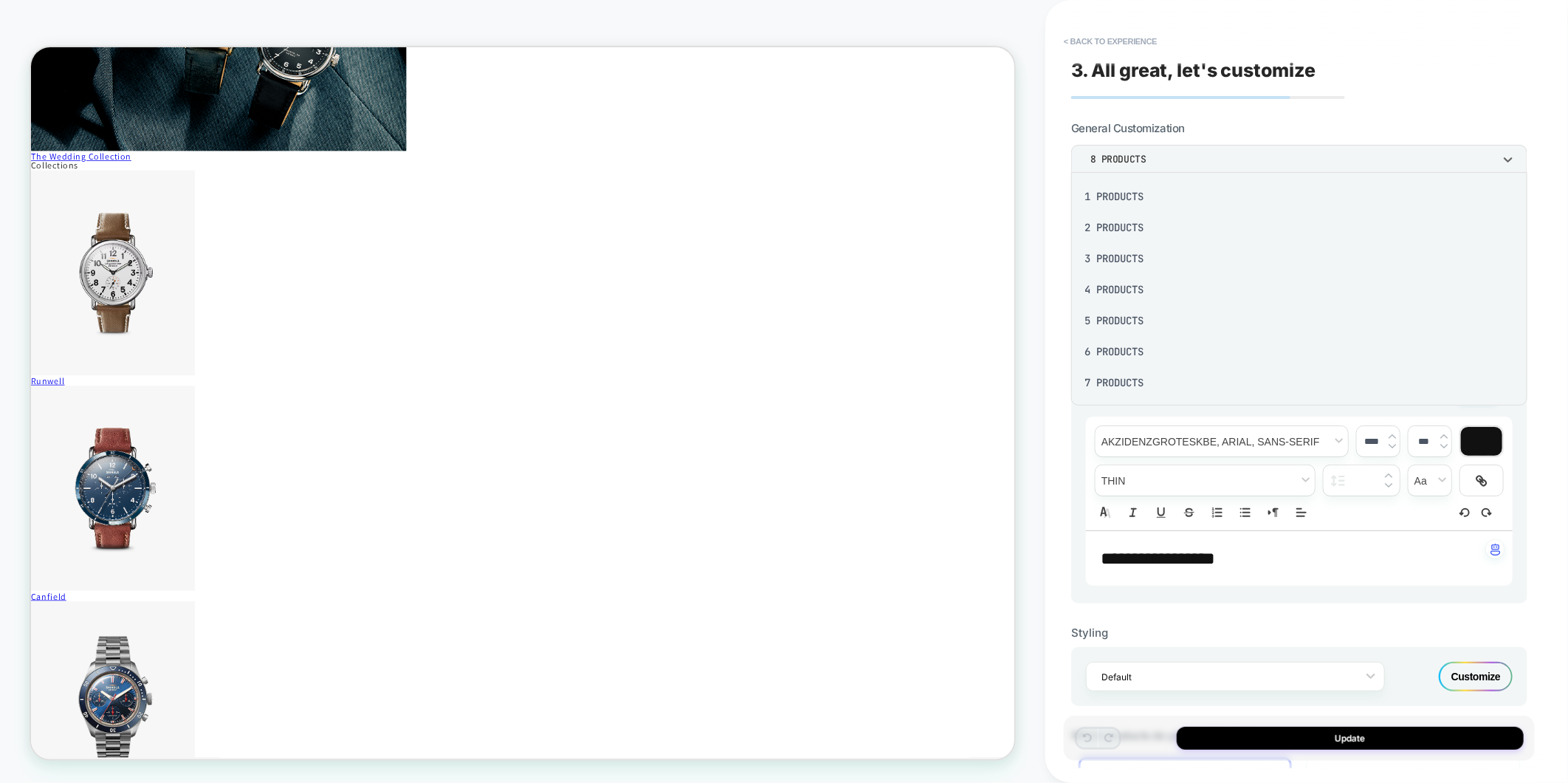 click on "2 Products" at bounding box center (1299, 228) 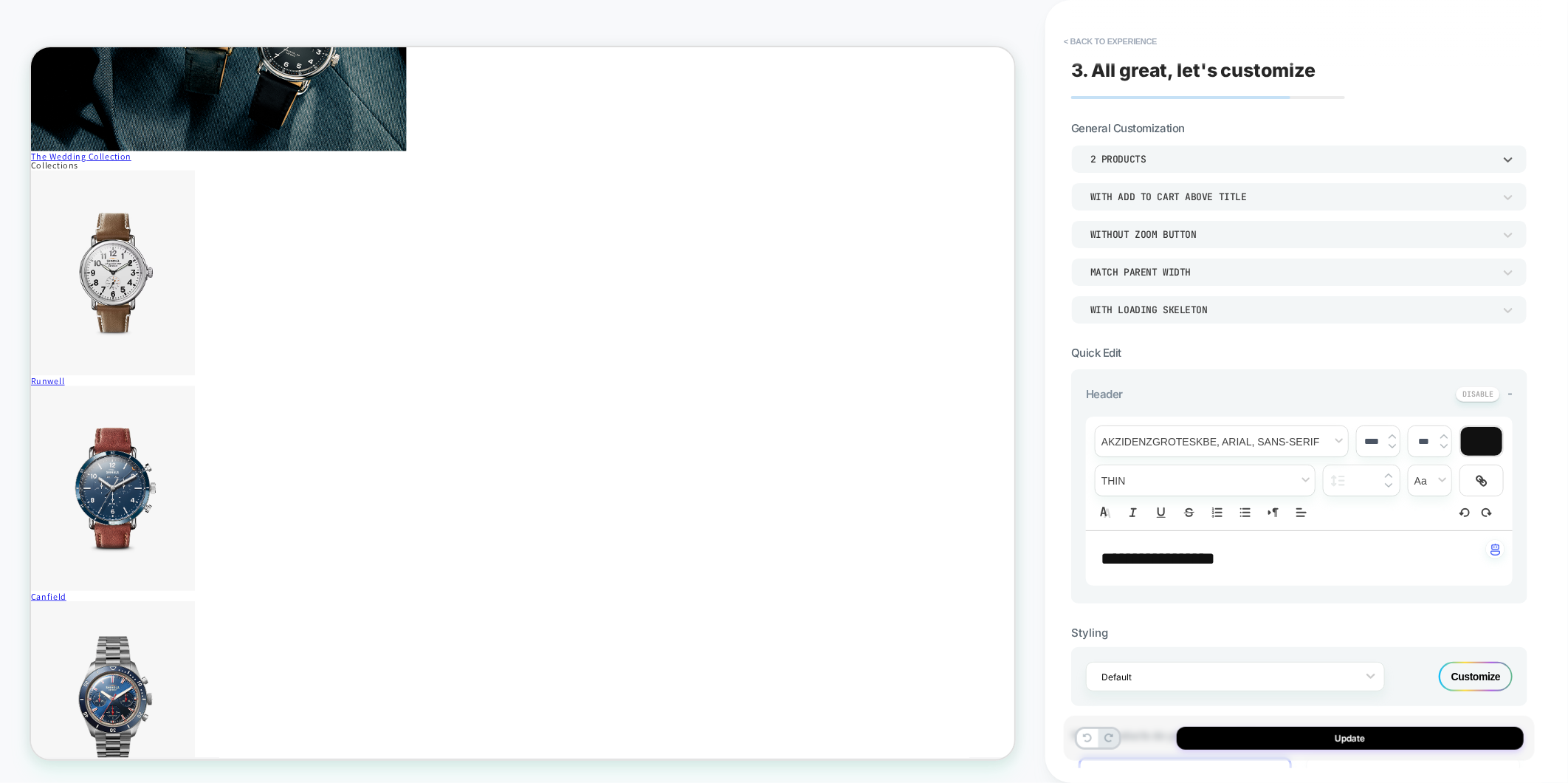 click on "With add to cart above title" at bounding box center [1292, 196] 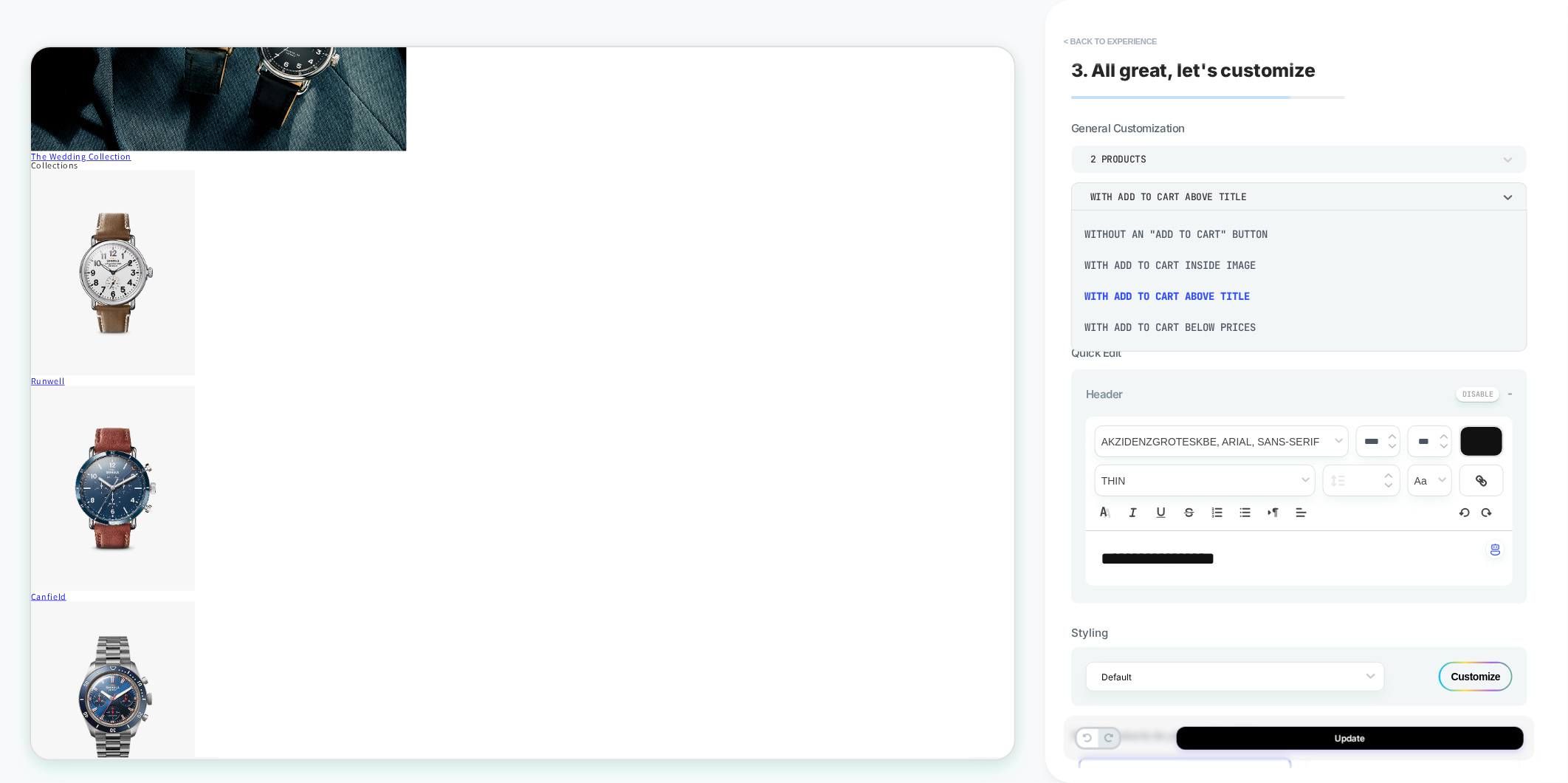 click at bounding box center [784, 392] 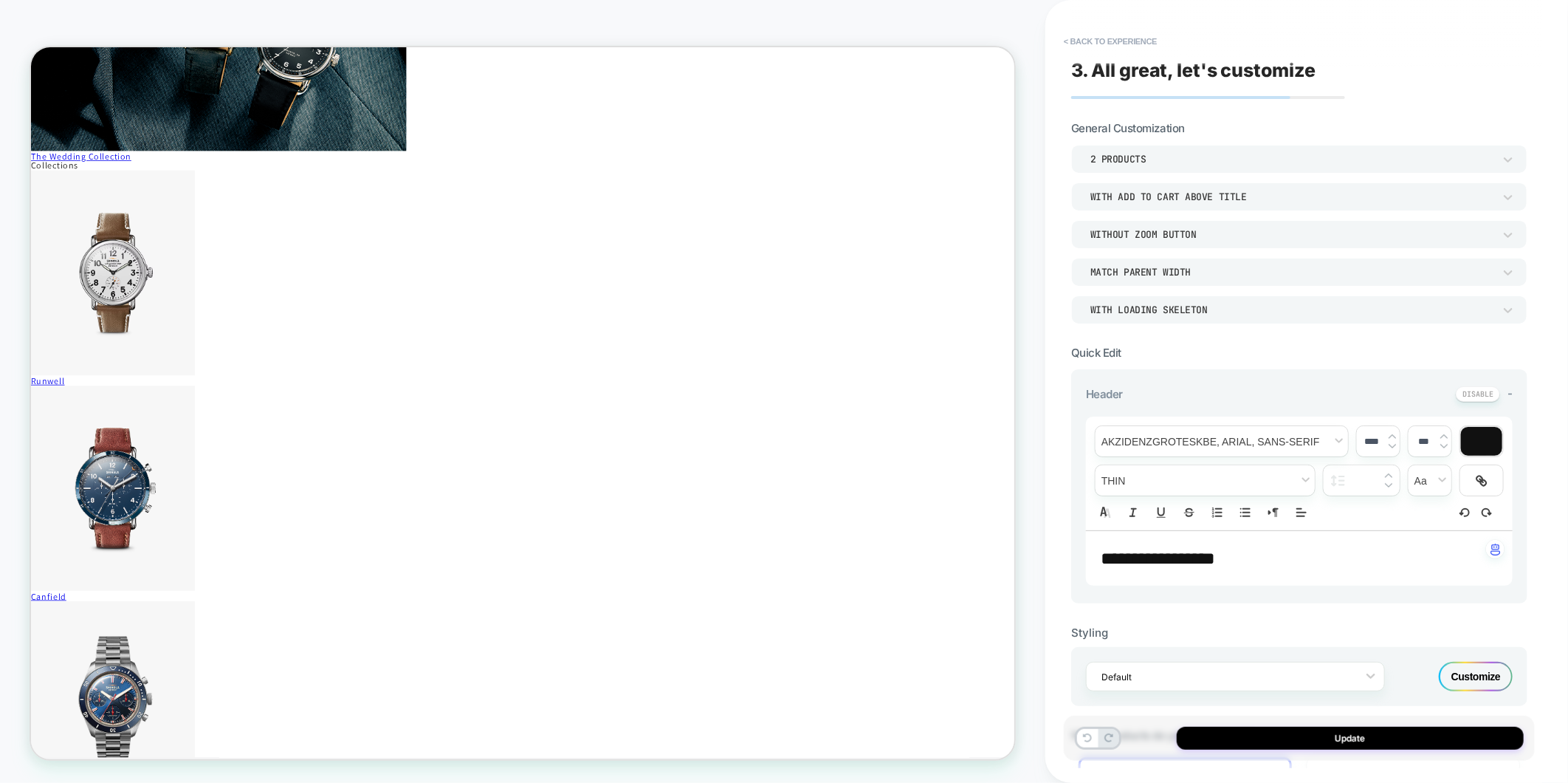 click on "Without Zoom Button" at bounding box center (1292, 234) 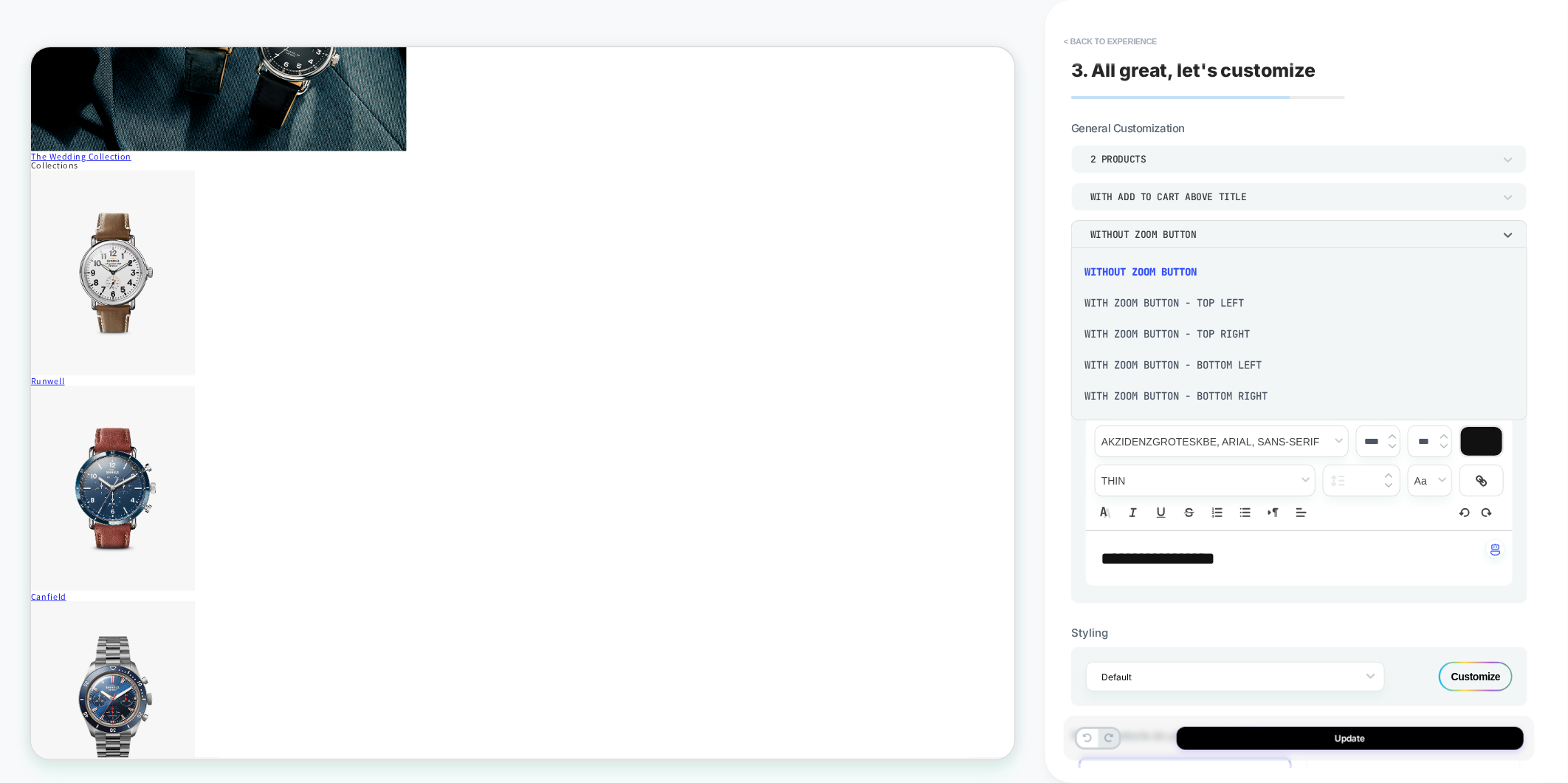 click at bounding box center (784, 392) 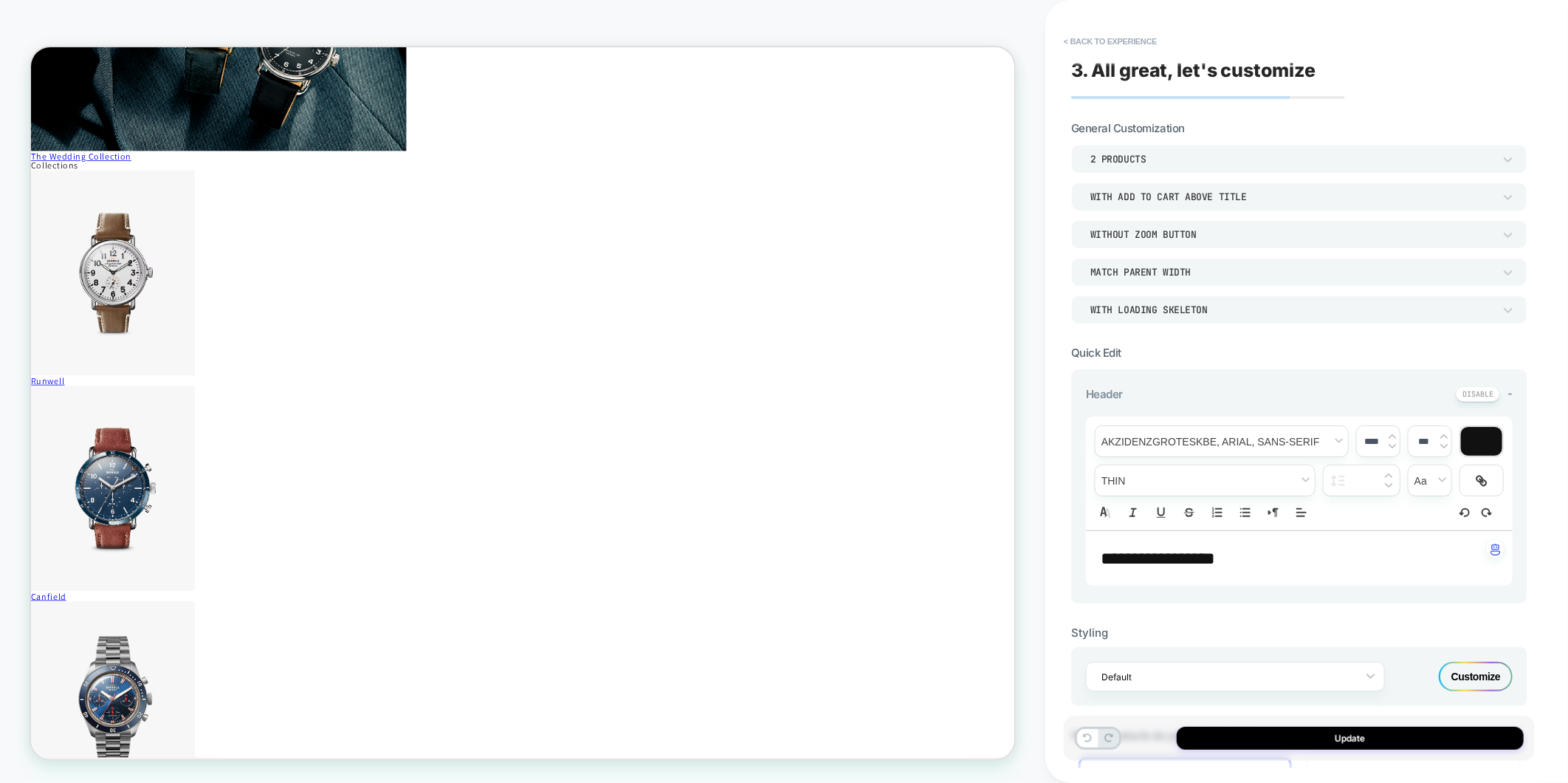 click on "Match Parent Width" at bounding box center [1292, 272] 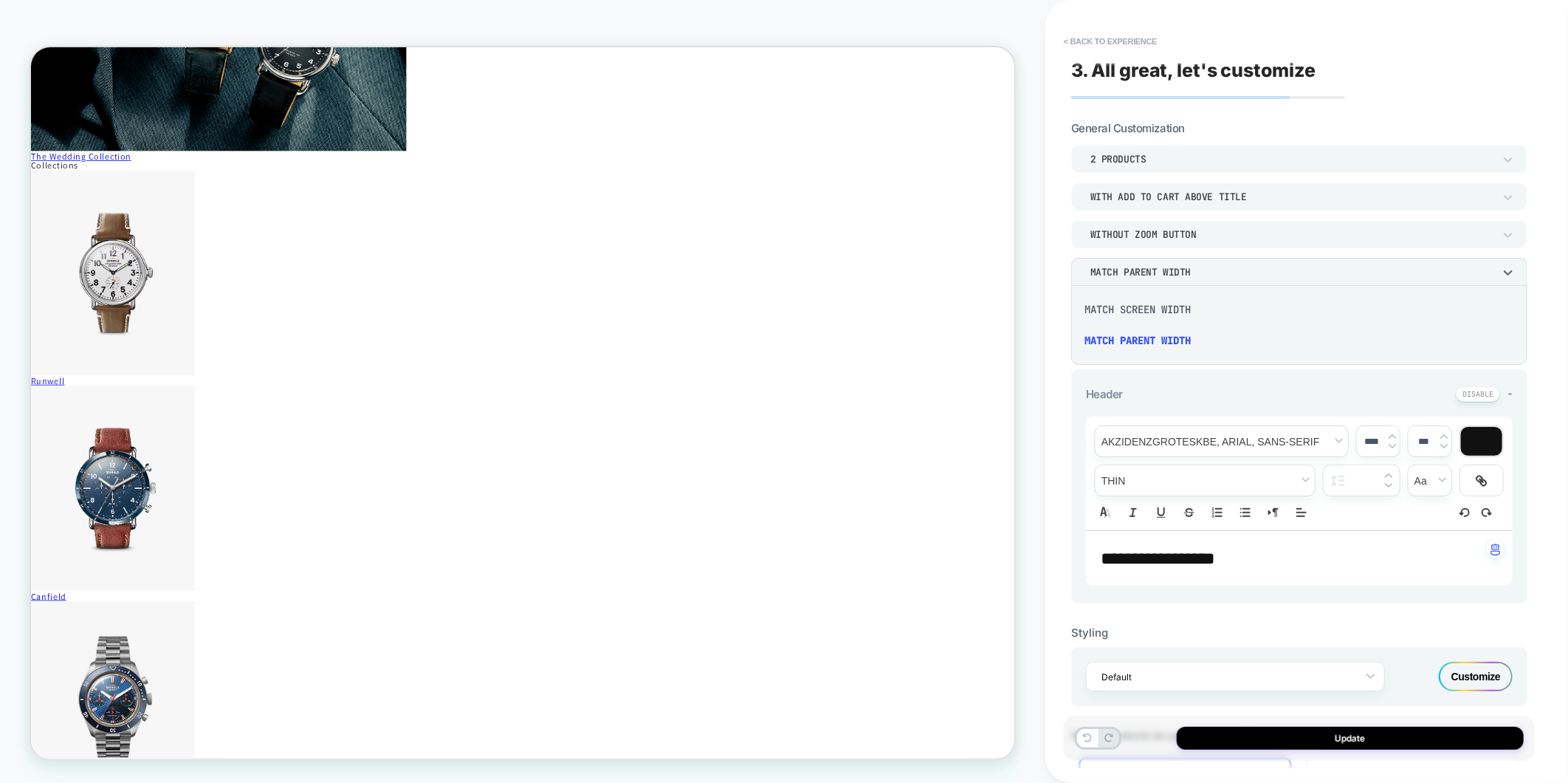 click at bounding box center (784, 392) 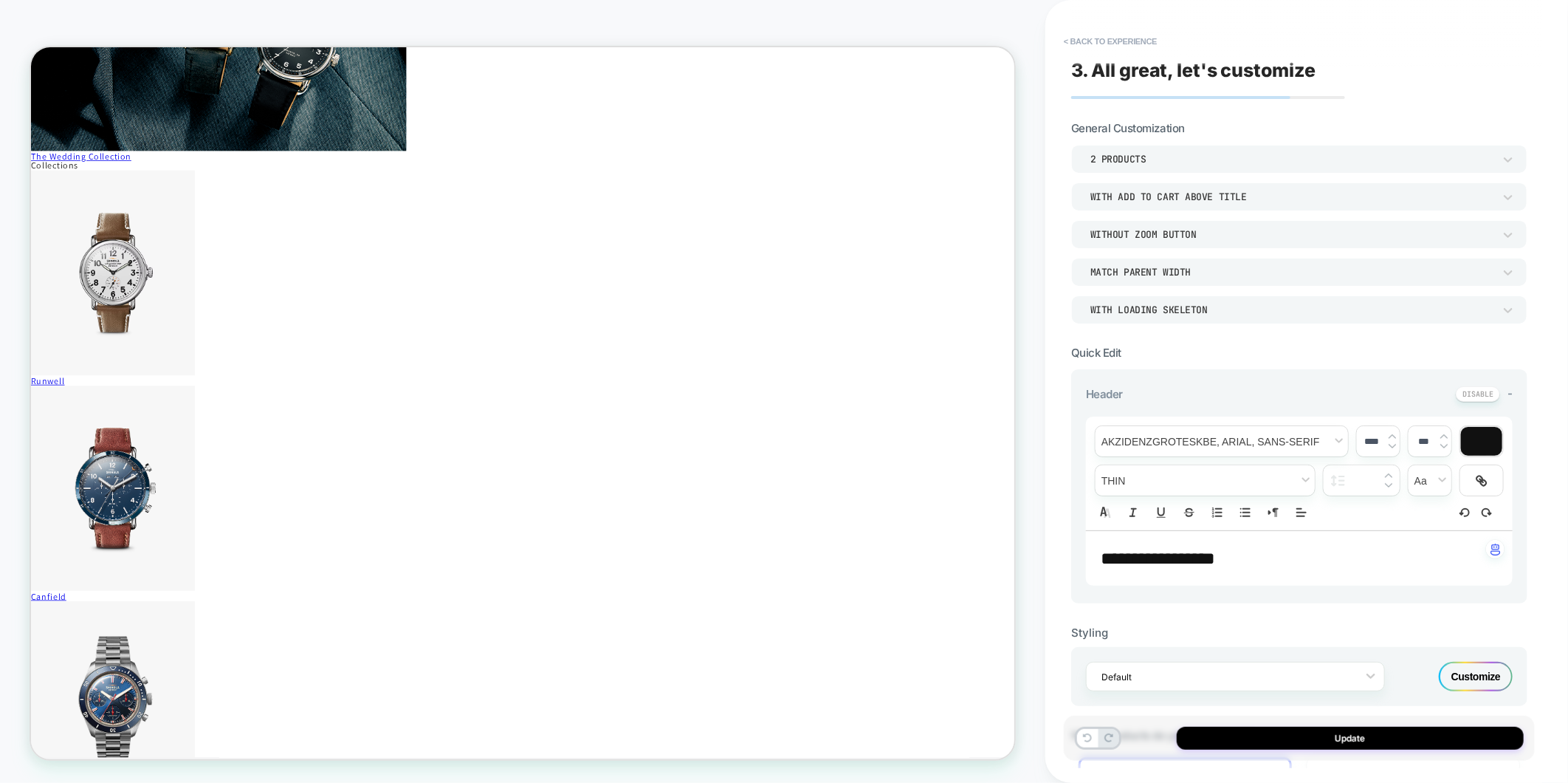 click on "WITH LOADING SKELETON" at bounding box center [1292, 310] 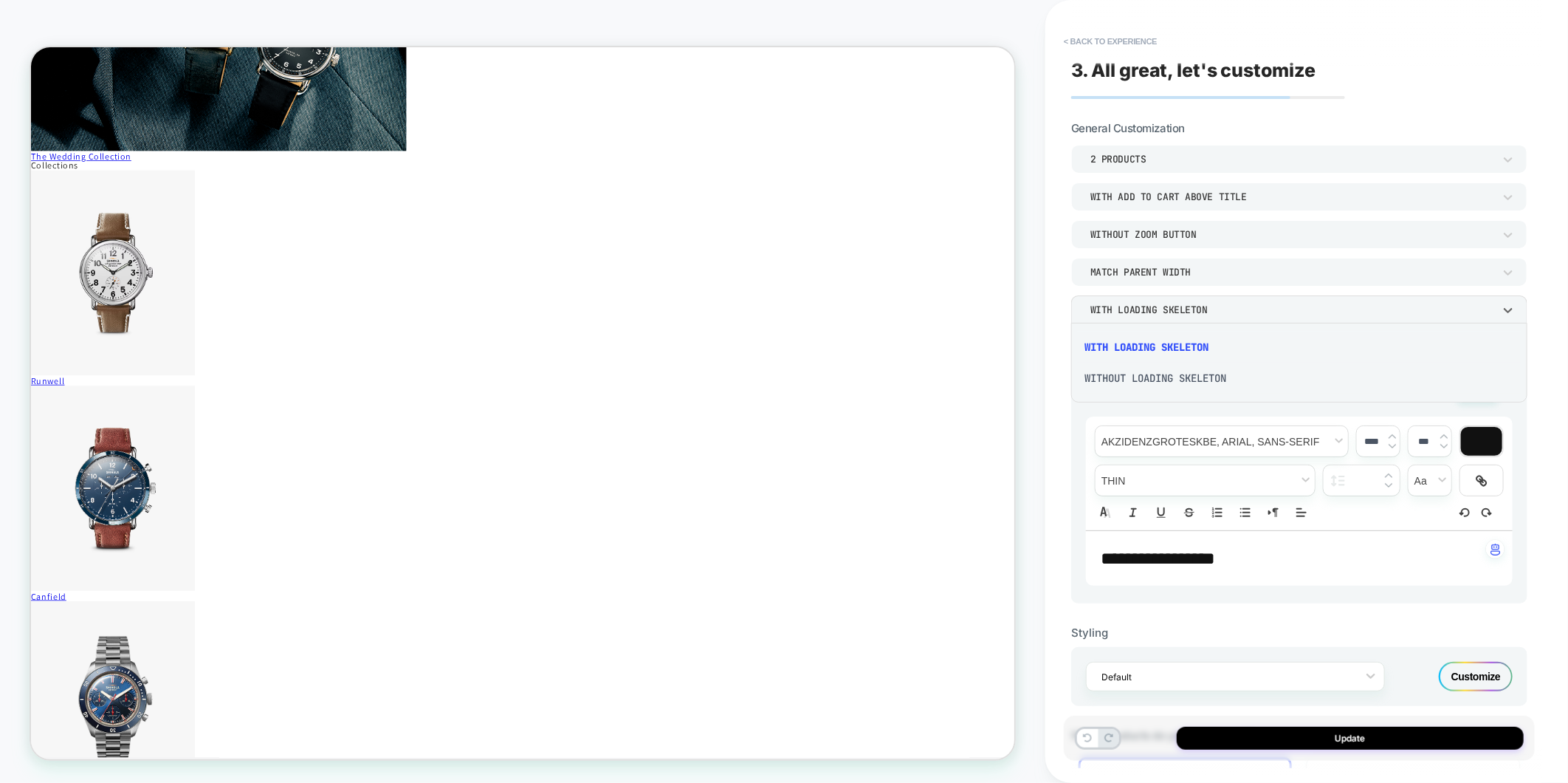 click at bounding box center (784, 392) 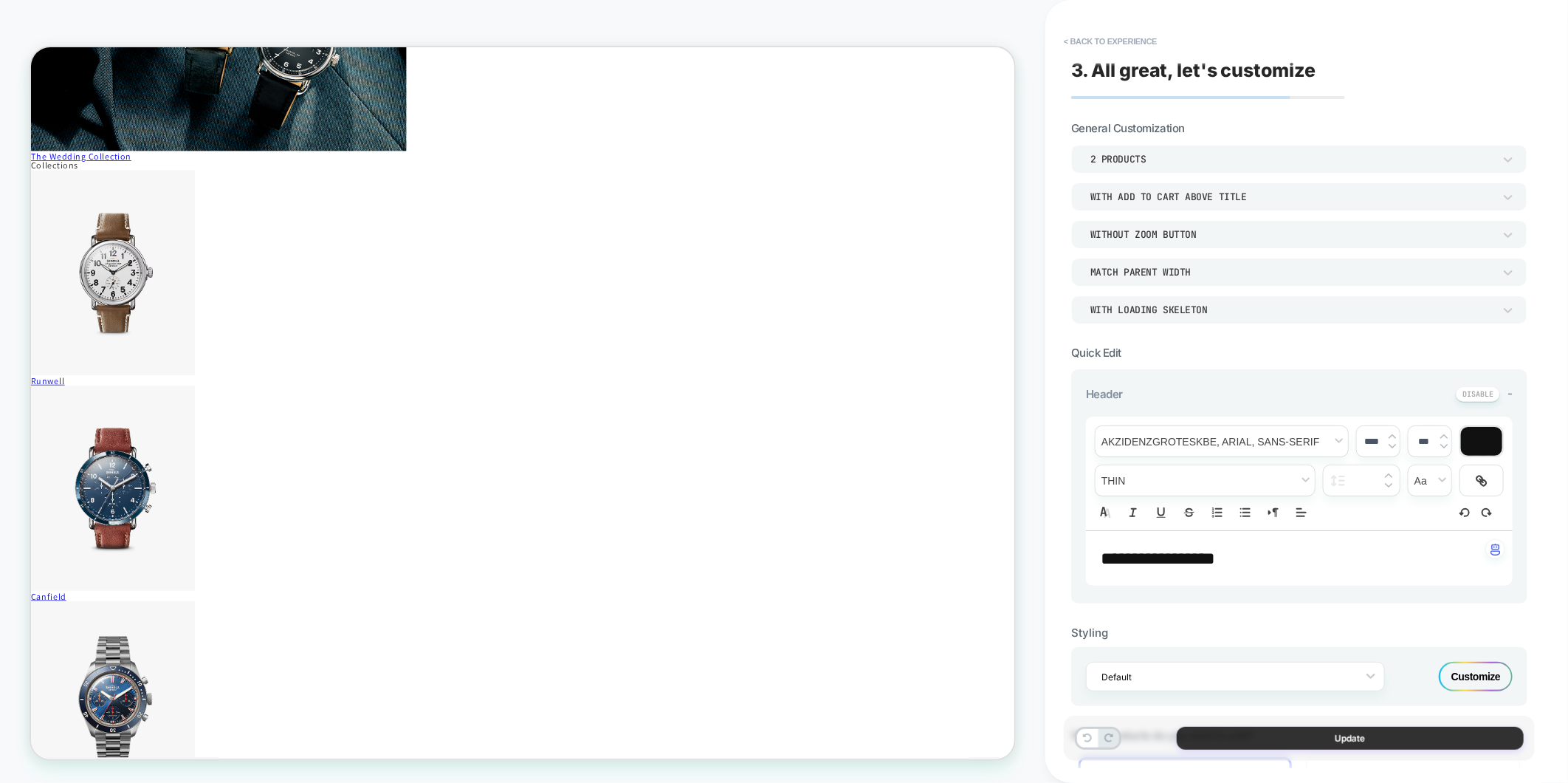 click on "Update" at bounding box center [1350, 738] 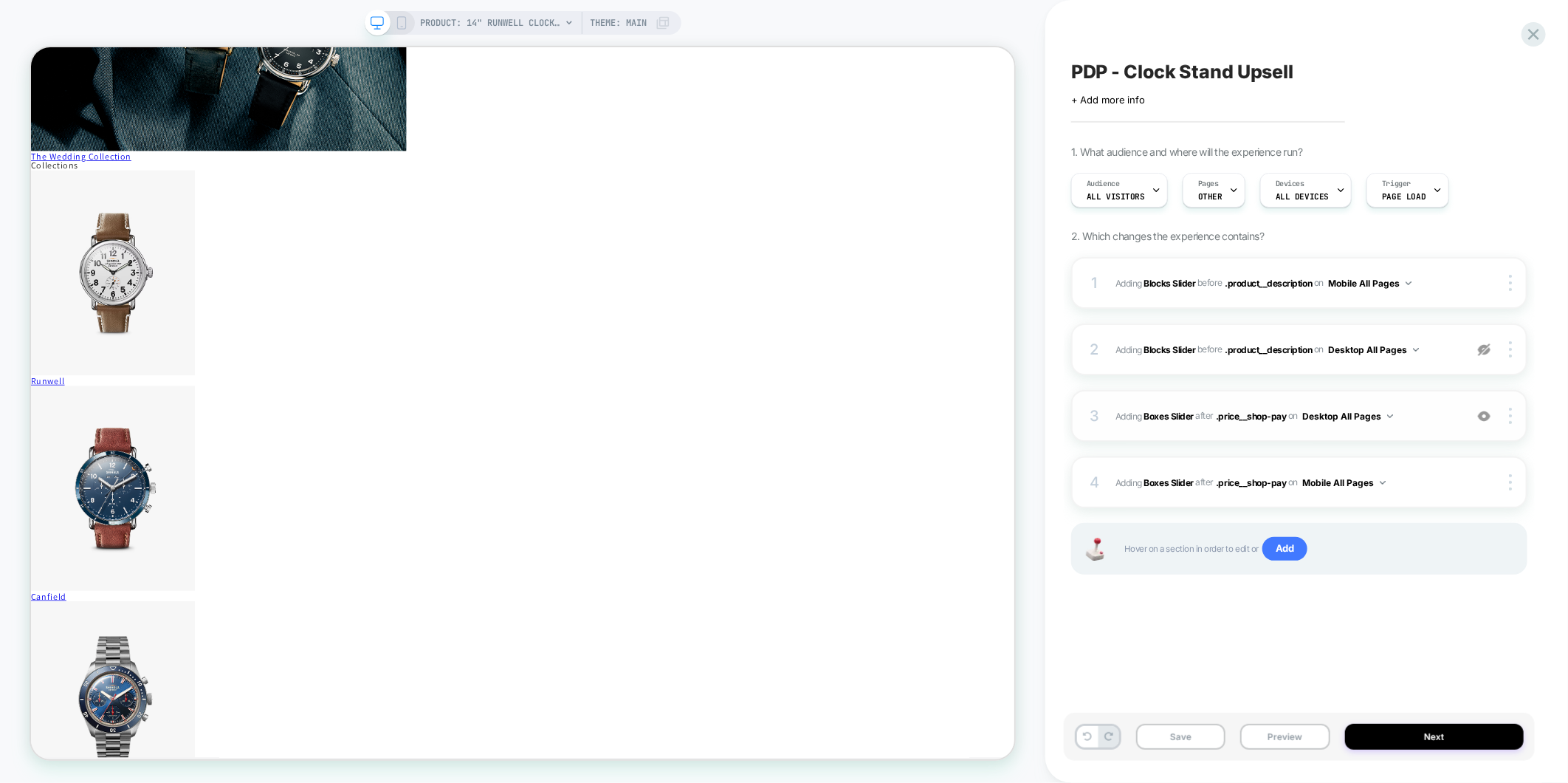 click on "Desktop All Pages" at bounding box center (1347, 416) 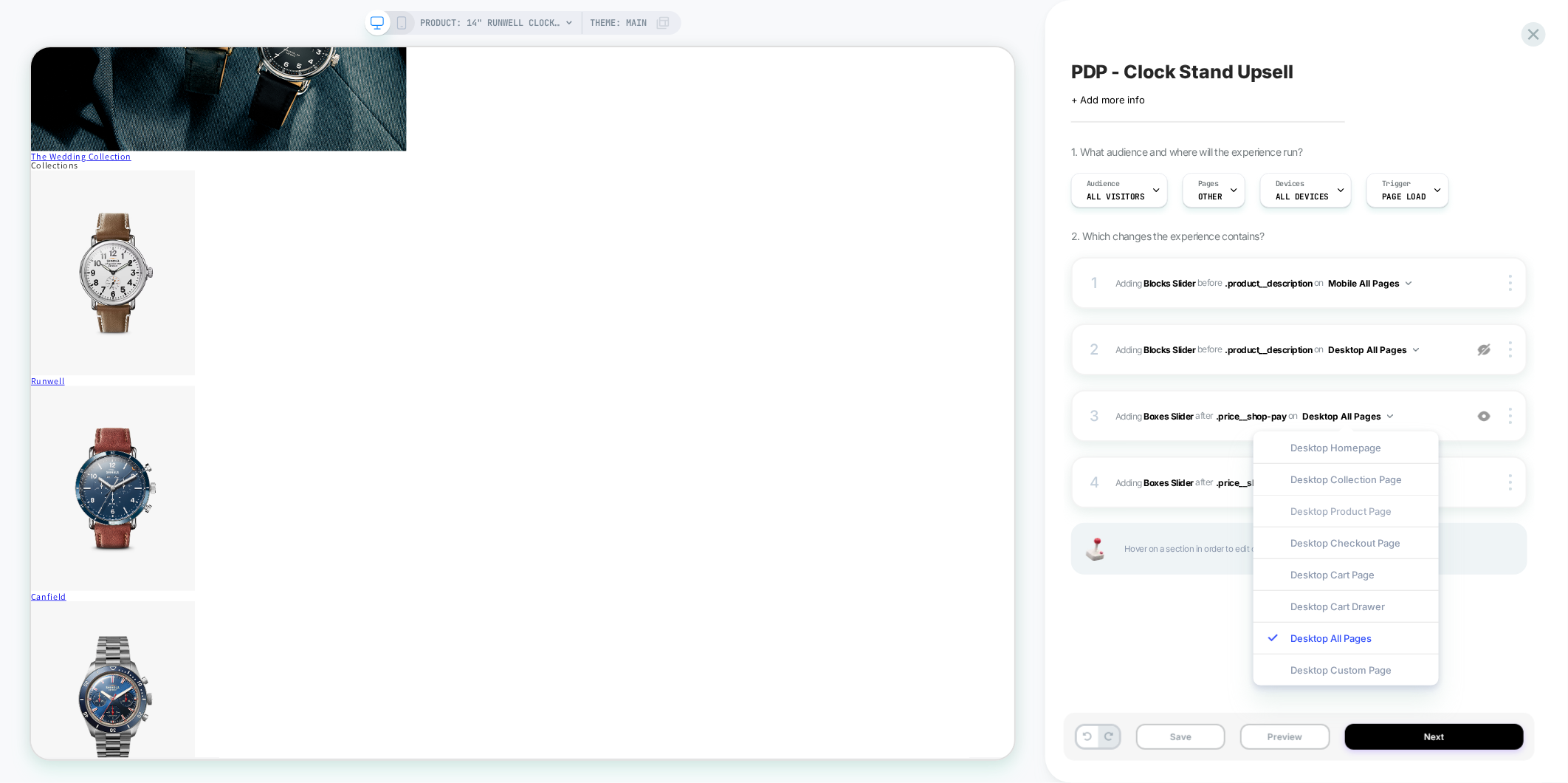 click on "Desktop       Product Page" at bounding box center [1346, 510] 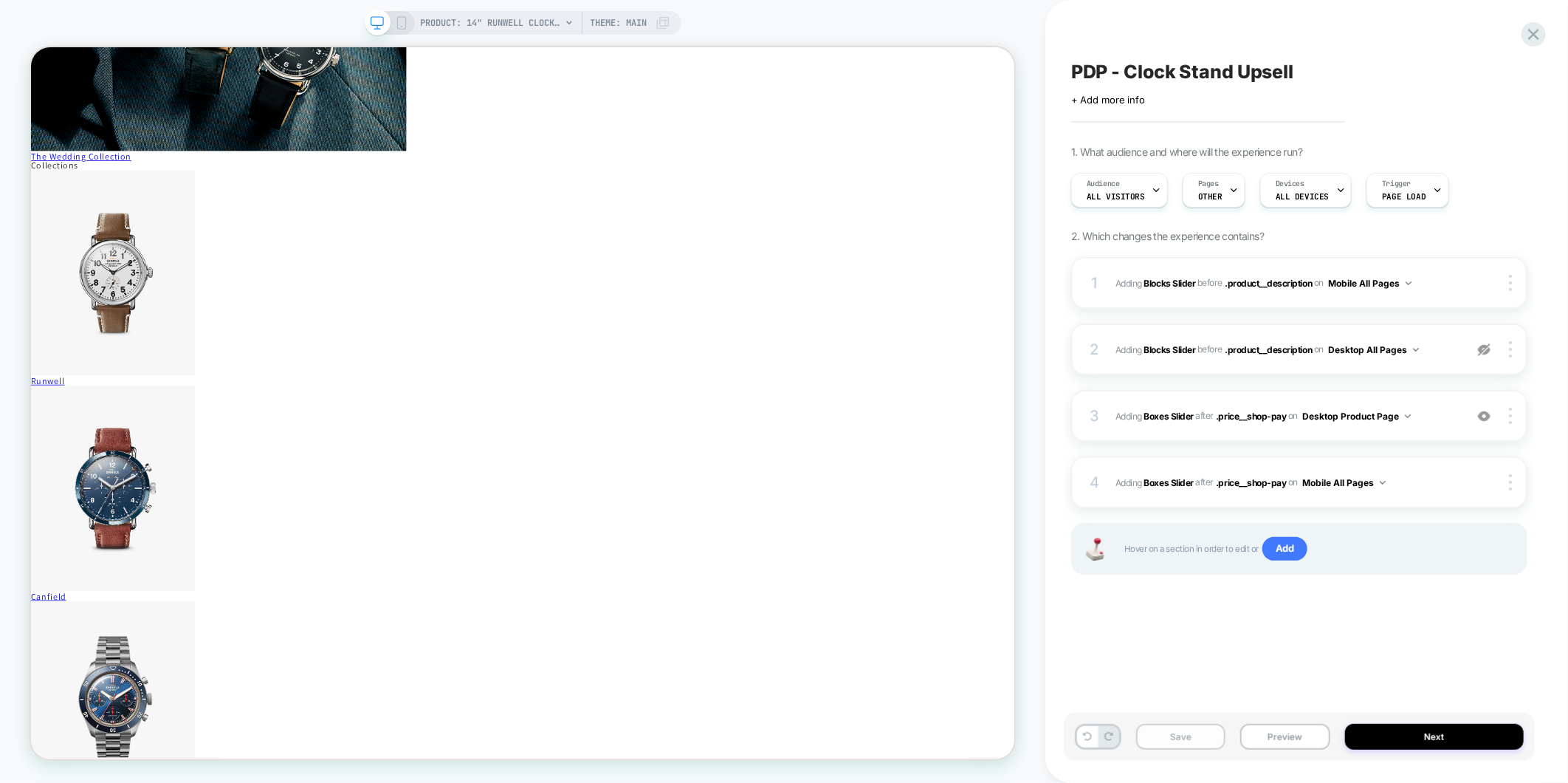 click on "Save" at bounding box center [1180, 736] 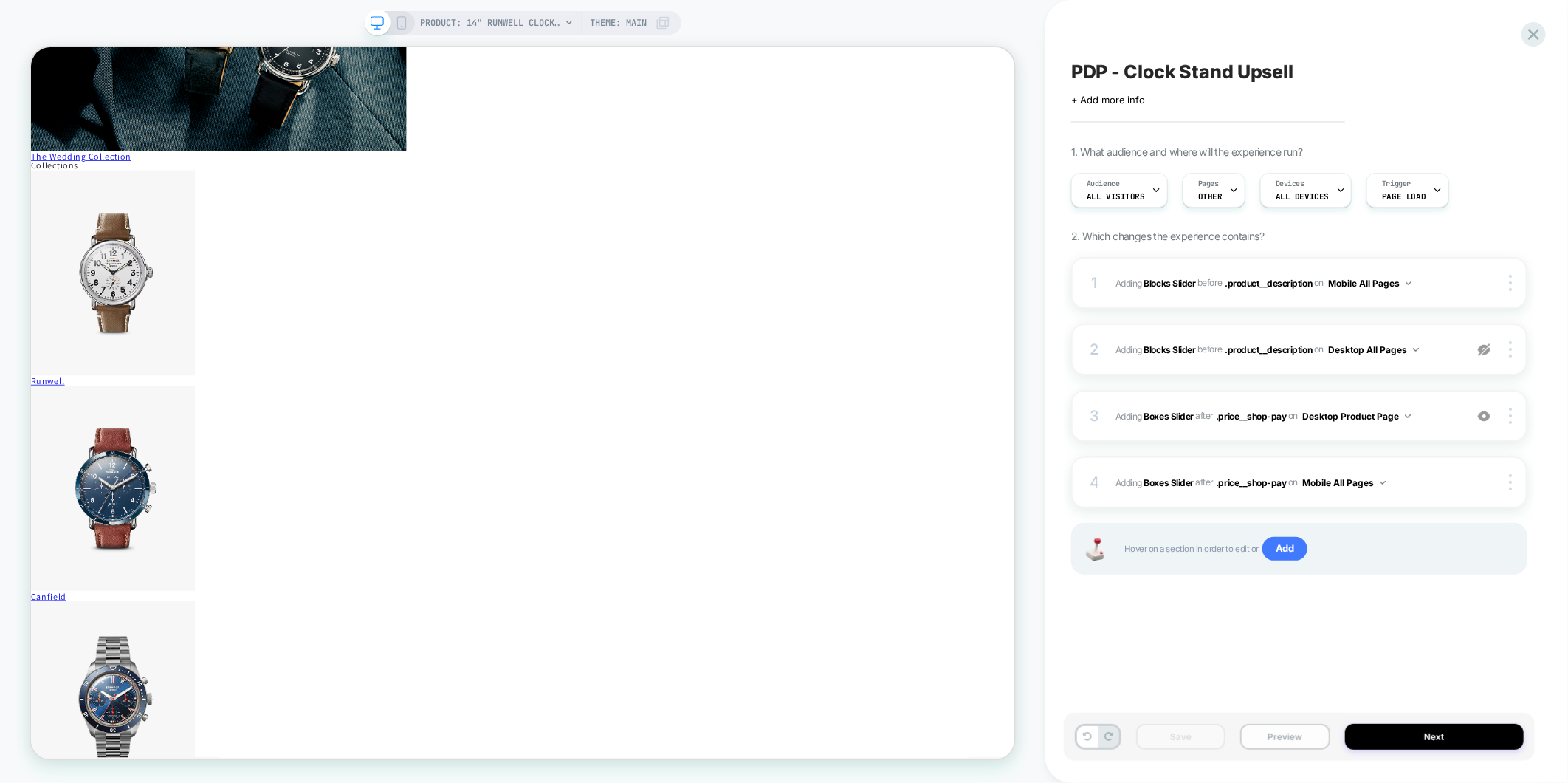 click on "Preview" at bounding box center [1285, 736] 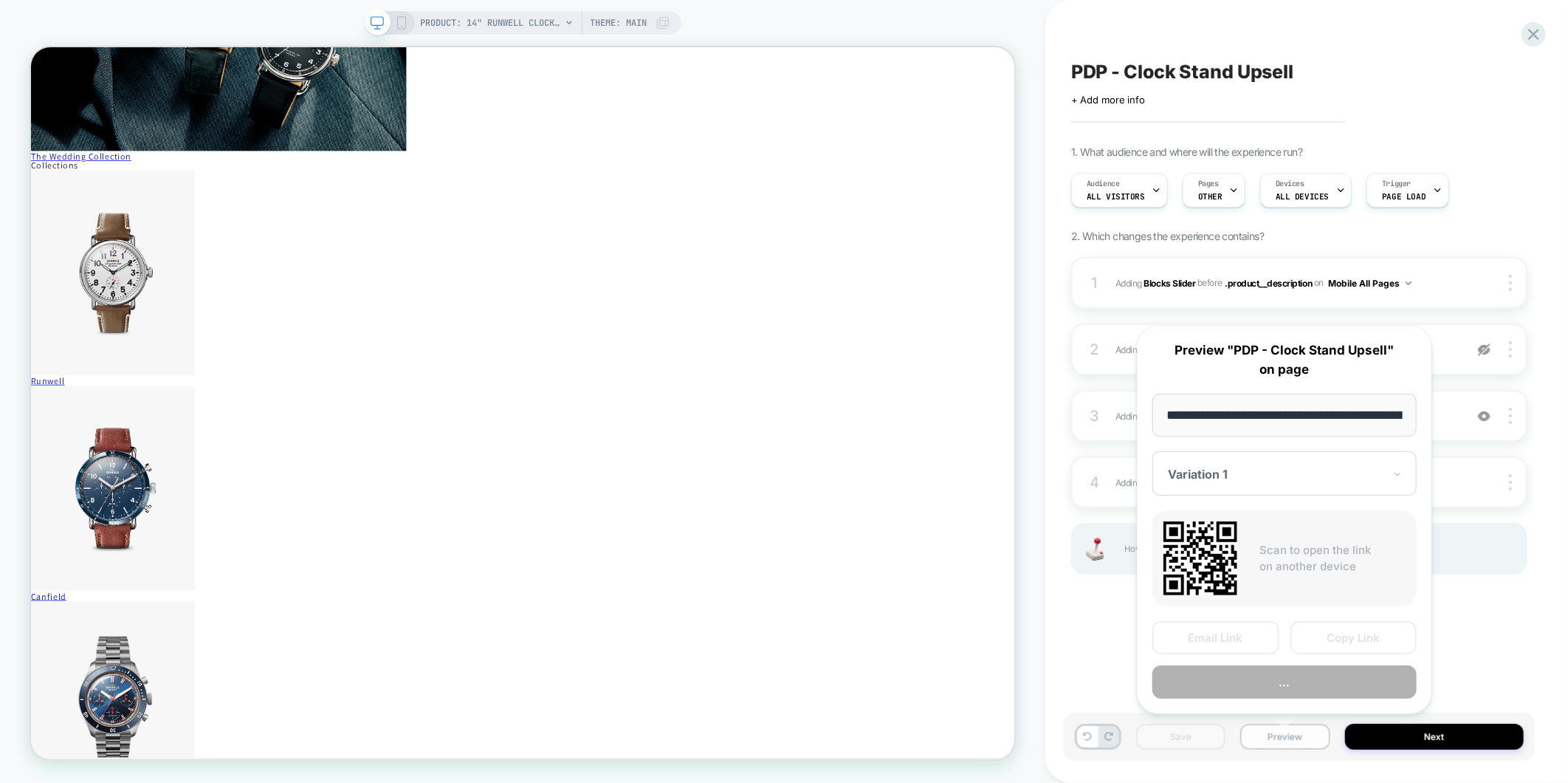 scroll, scrollTop: 0, scrollLeft: 219, axis: horizontal 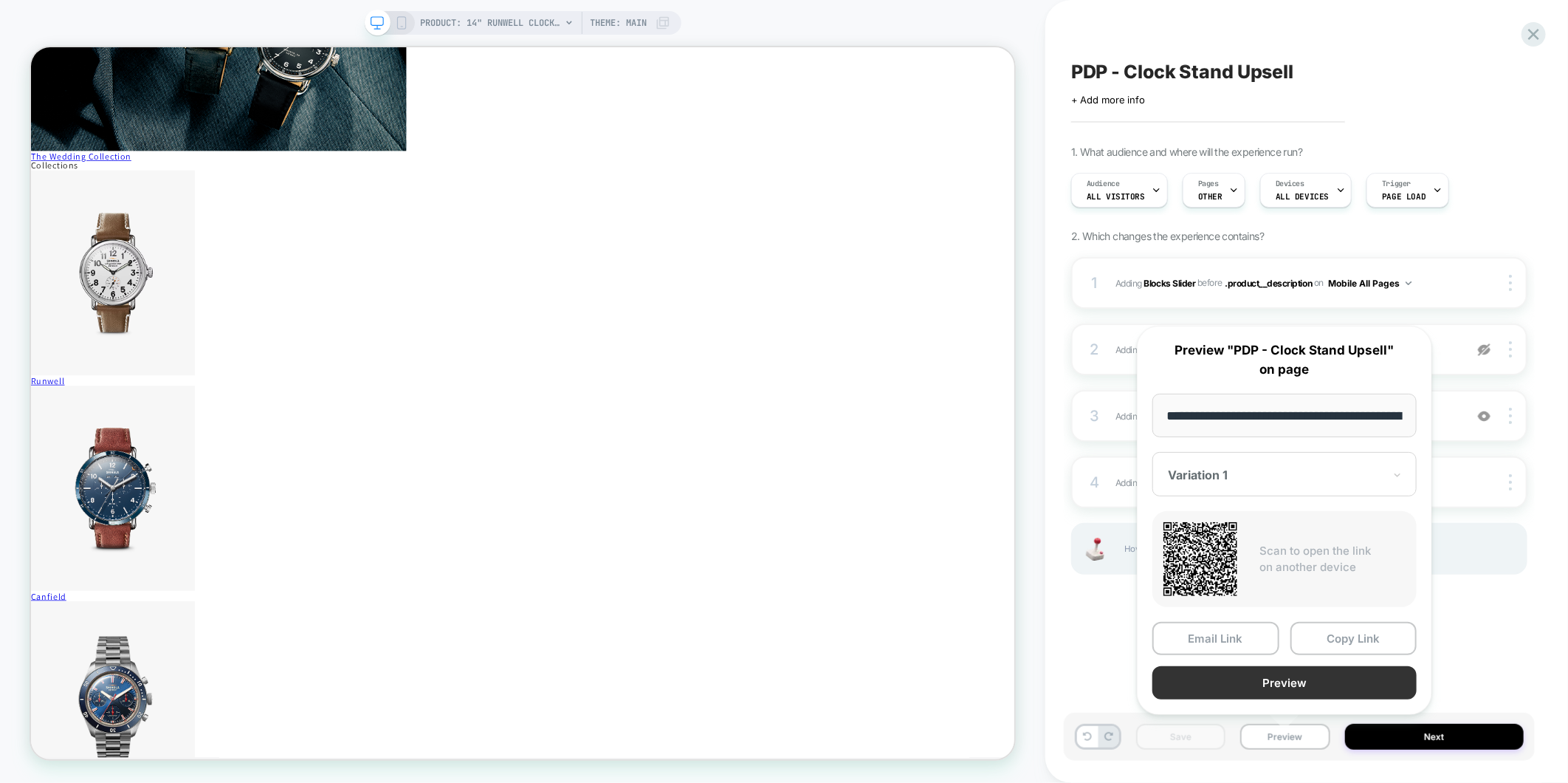 click on "Preview" at bounding box center (1285, 683) 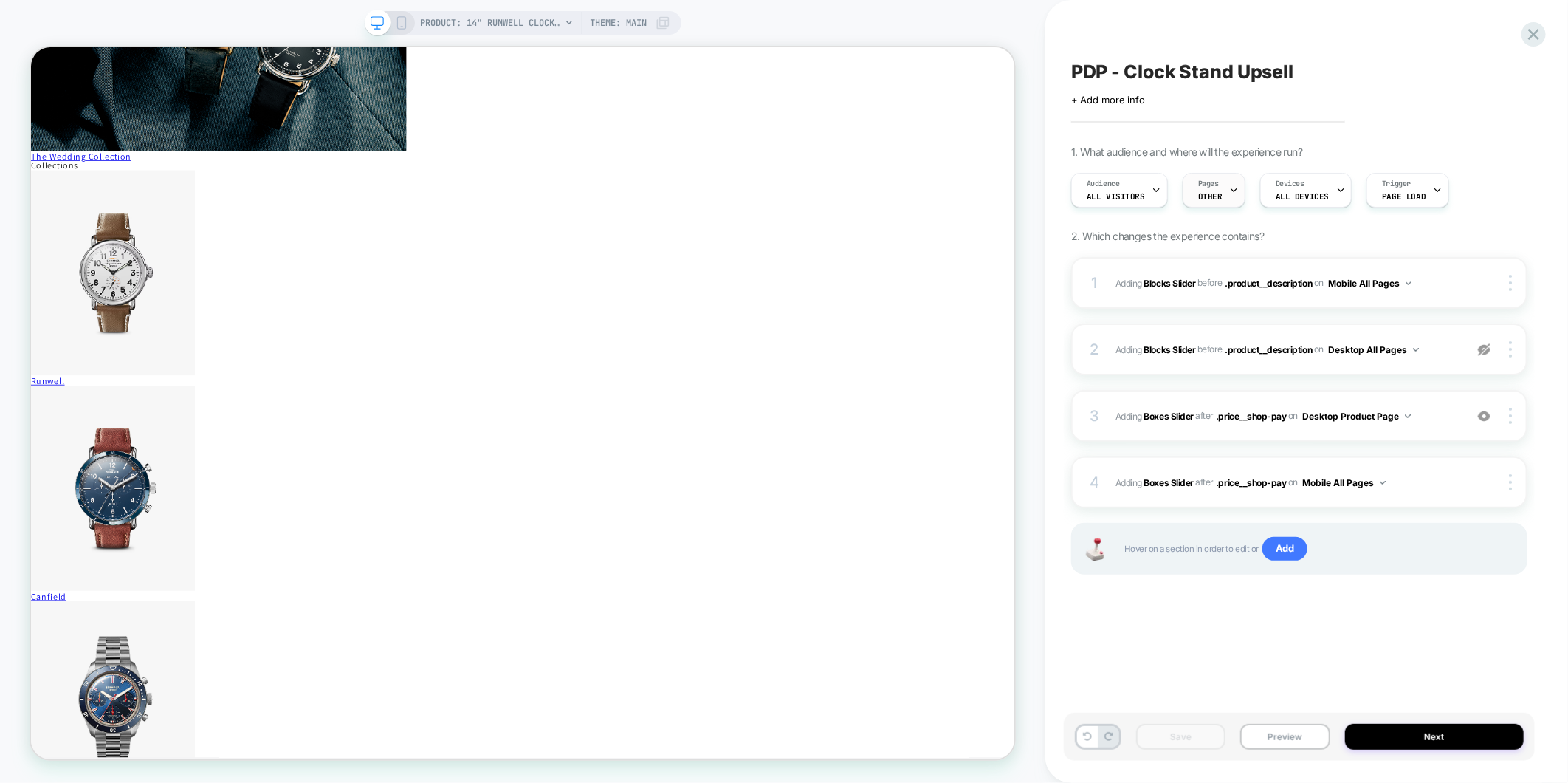 click 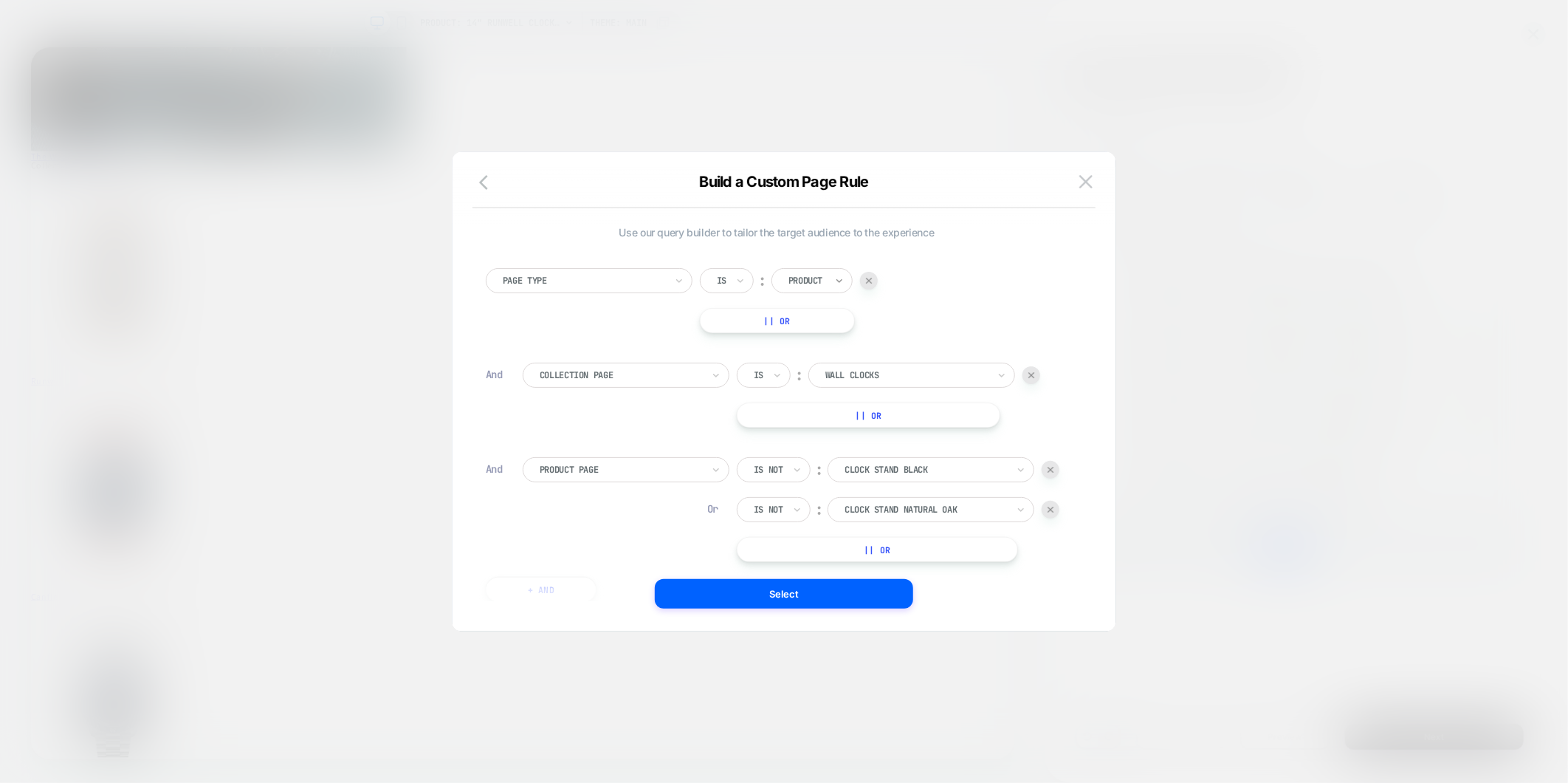 click 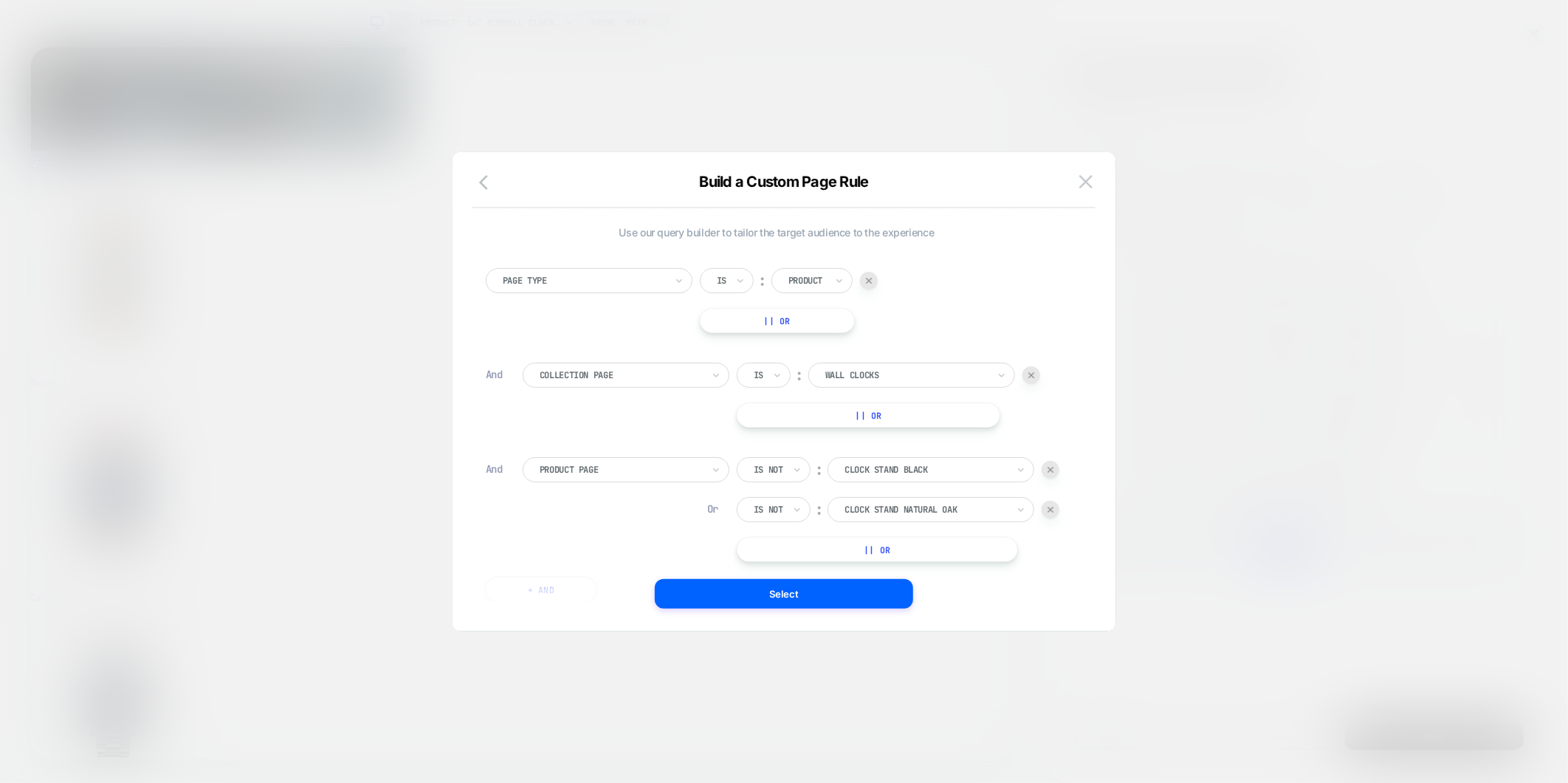 click on "Page Type Is ︰ Product || Or" at bounding box center (777, 301) 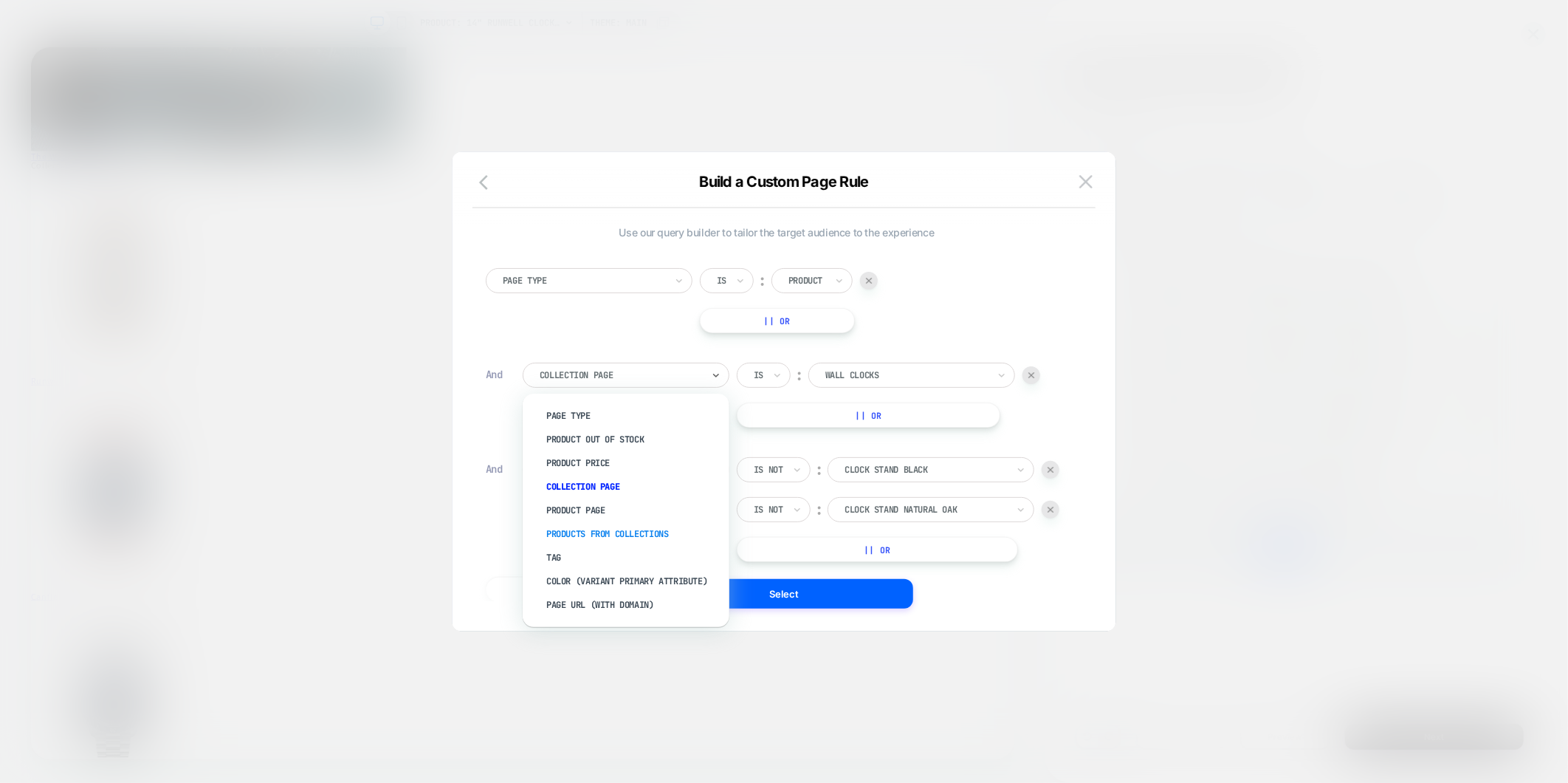 click on "Products From Collections" at bounding box center (633, 534) 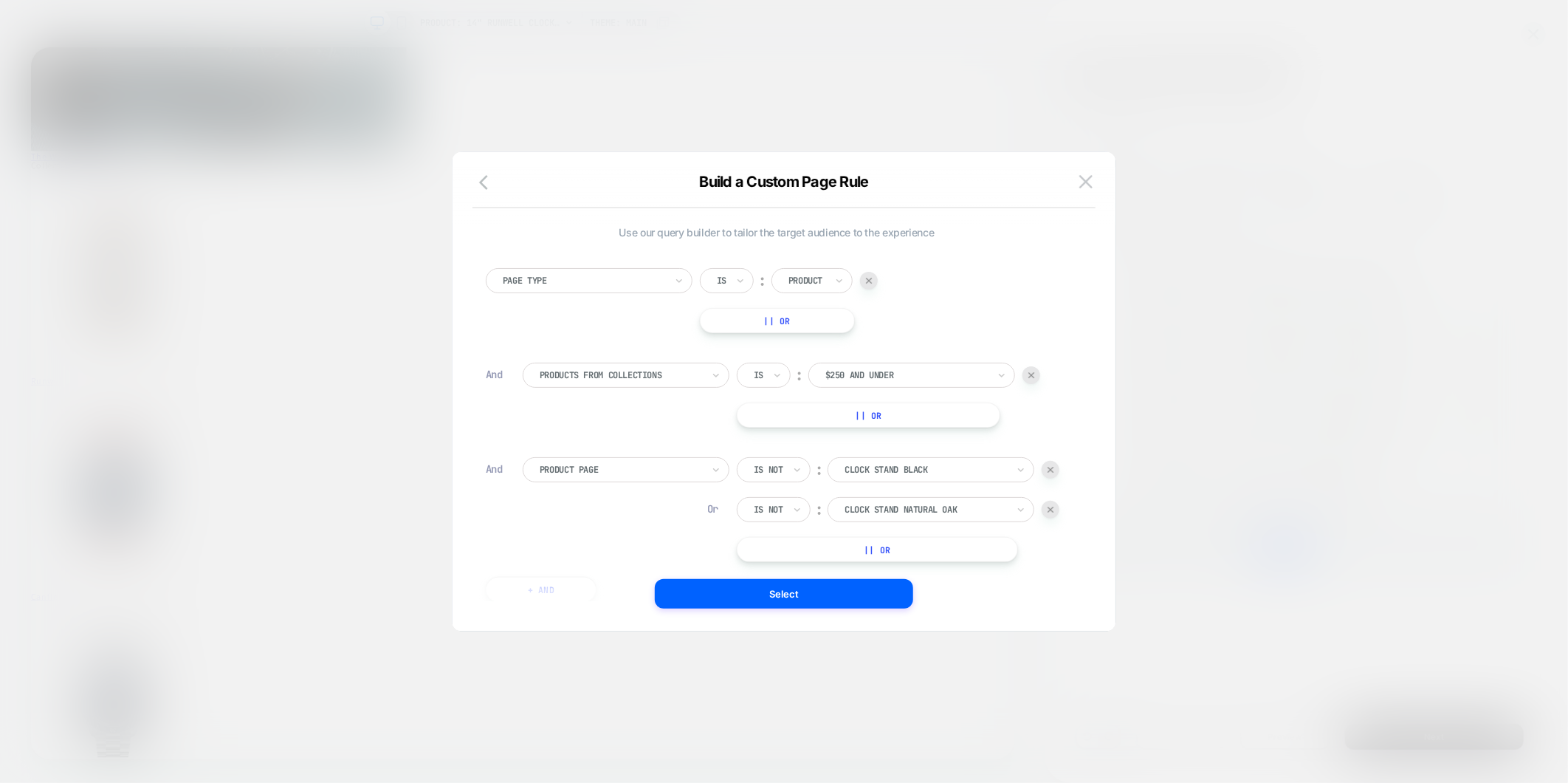 click at bounding box center (907, 375) 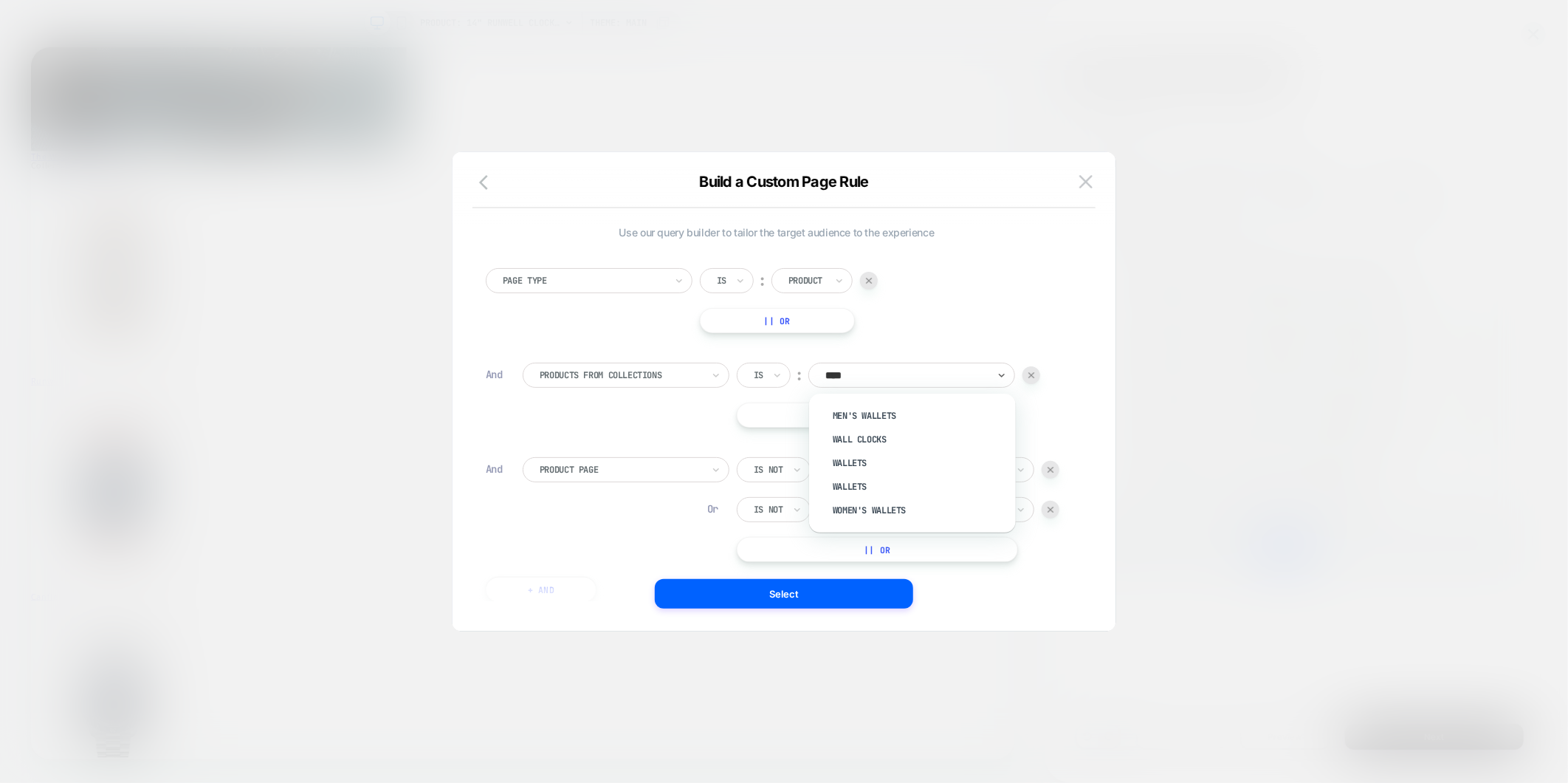 type on "****" 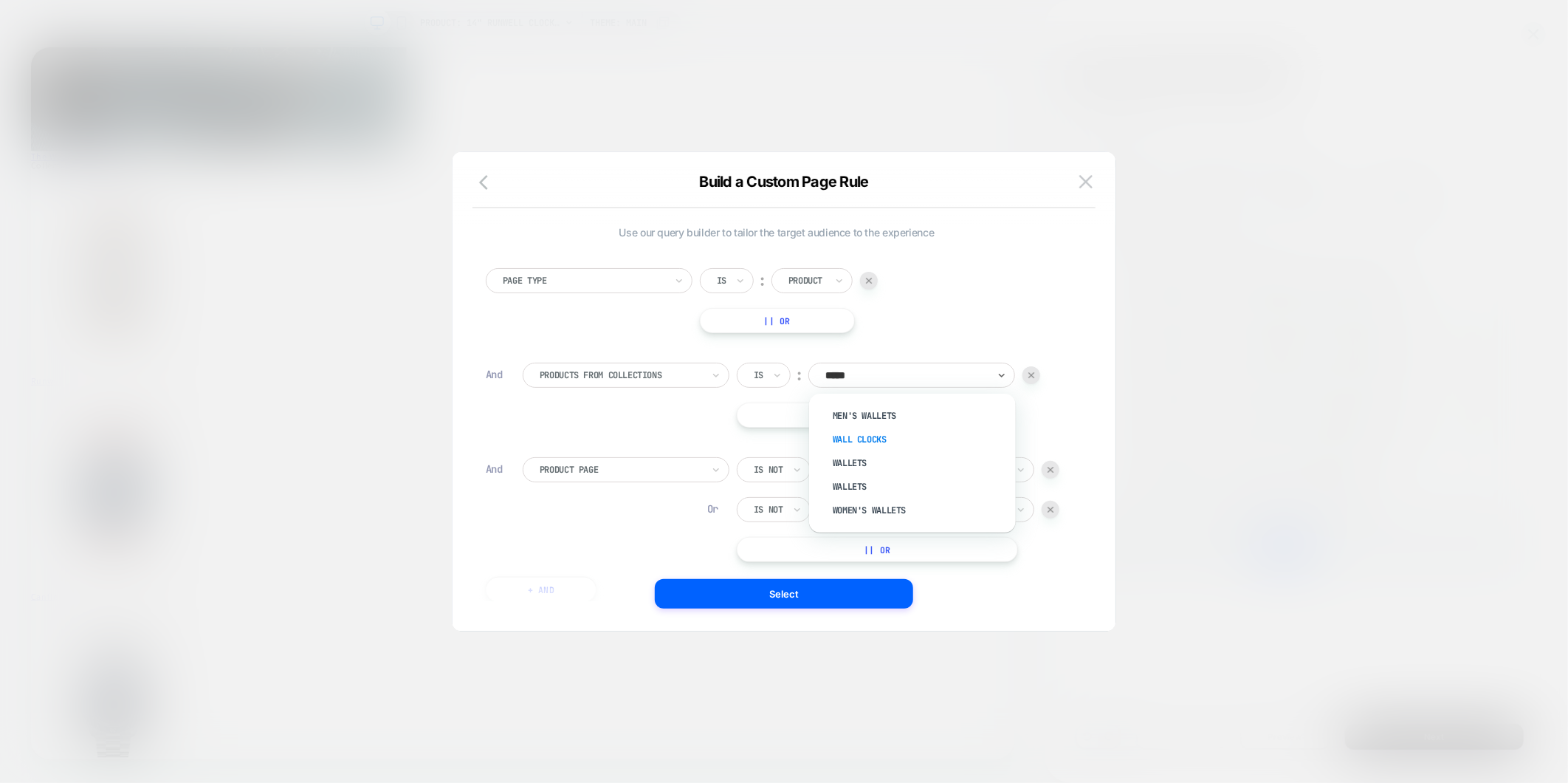 click on "Wall Clocks" at bounding box center [920, 440] 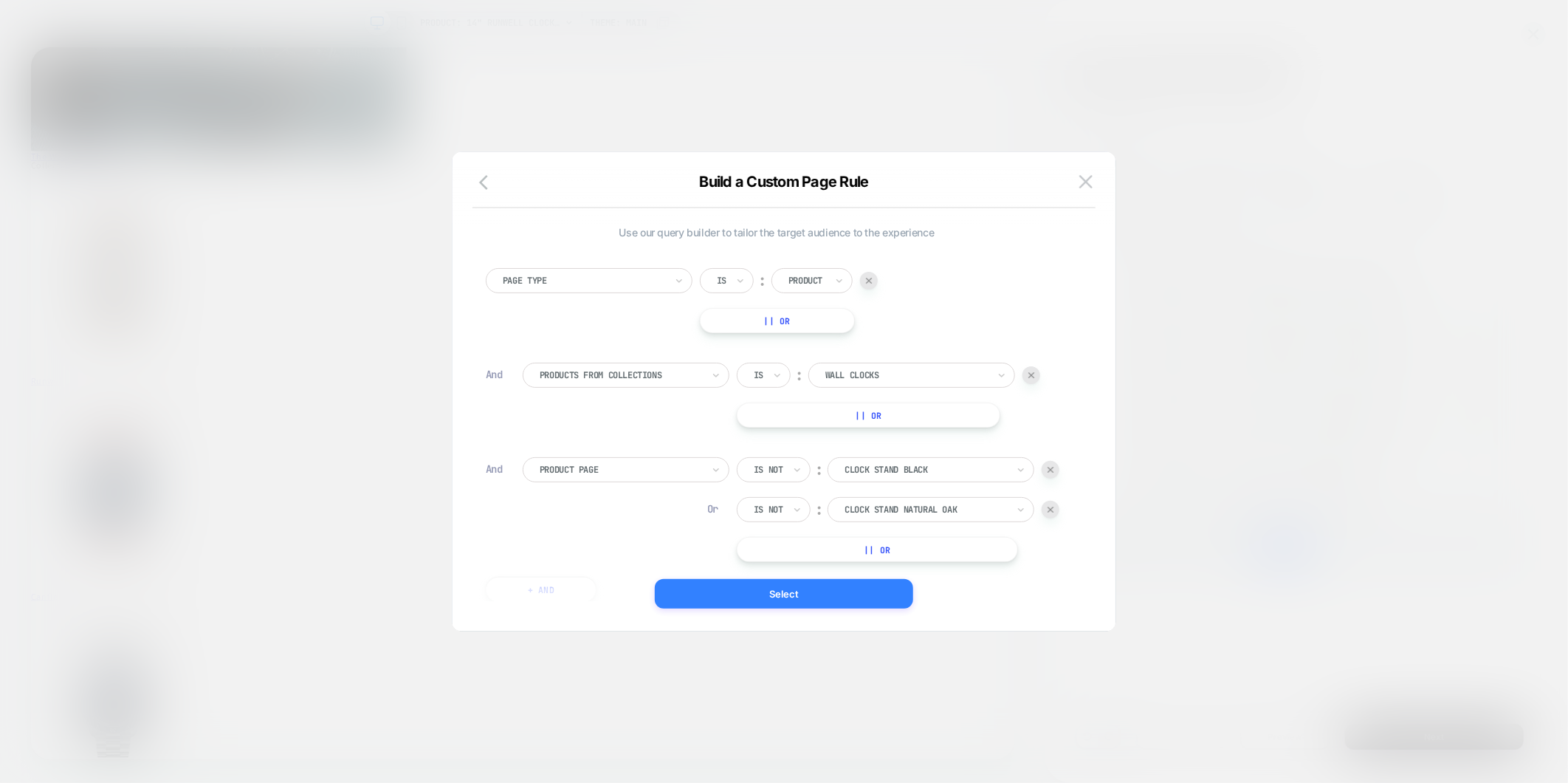 click on "Select" at bounding box center (784, 594) 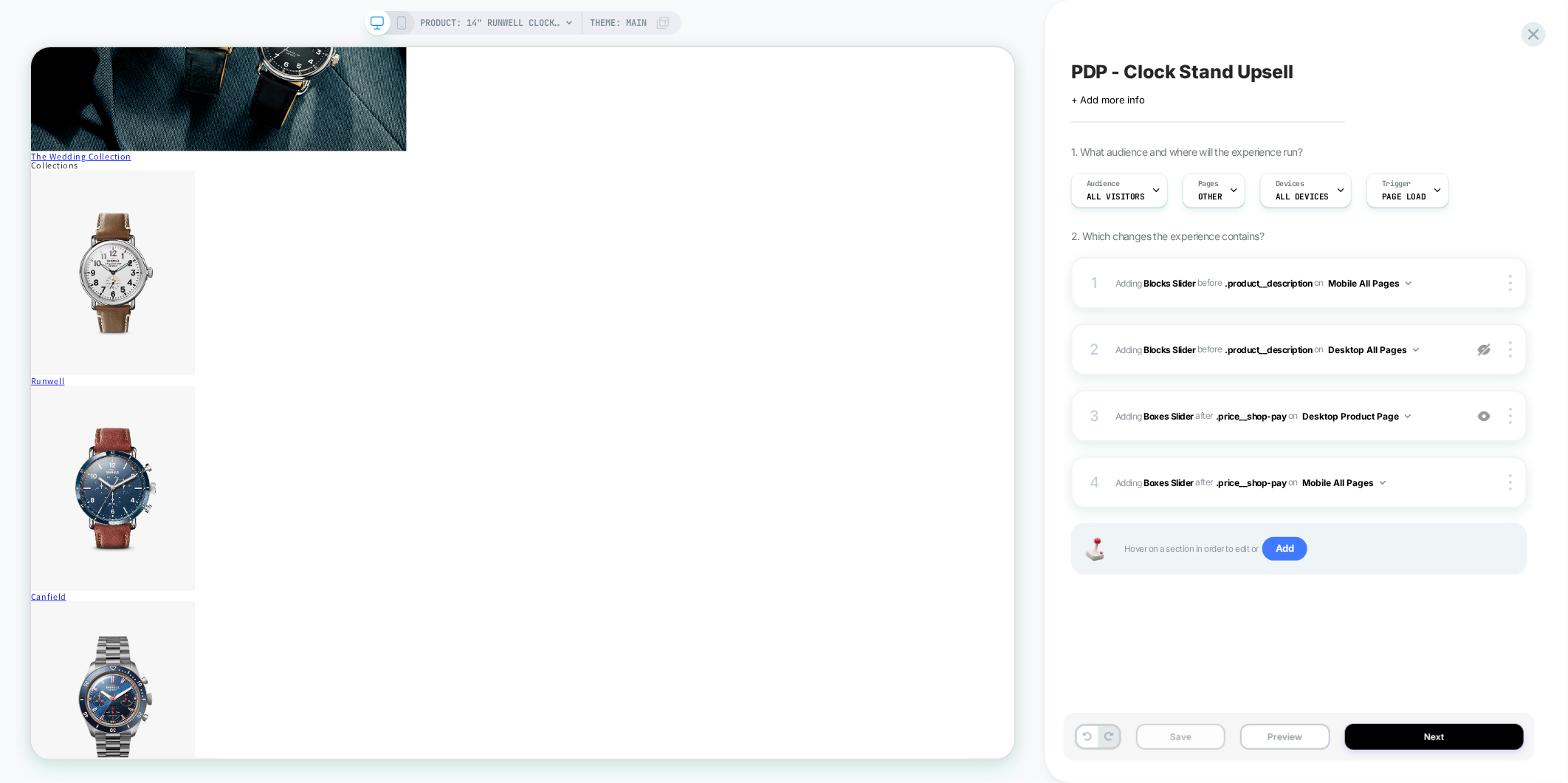 click on "Save" at bounding box center (1180, 736) 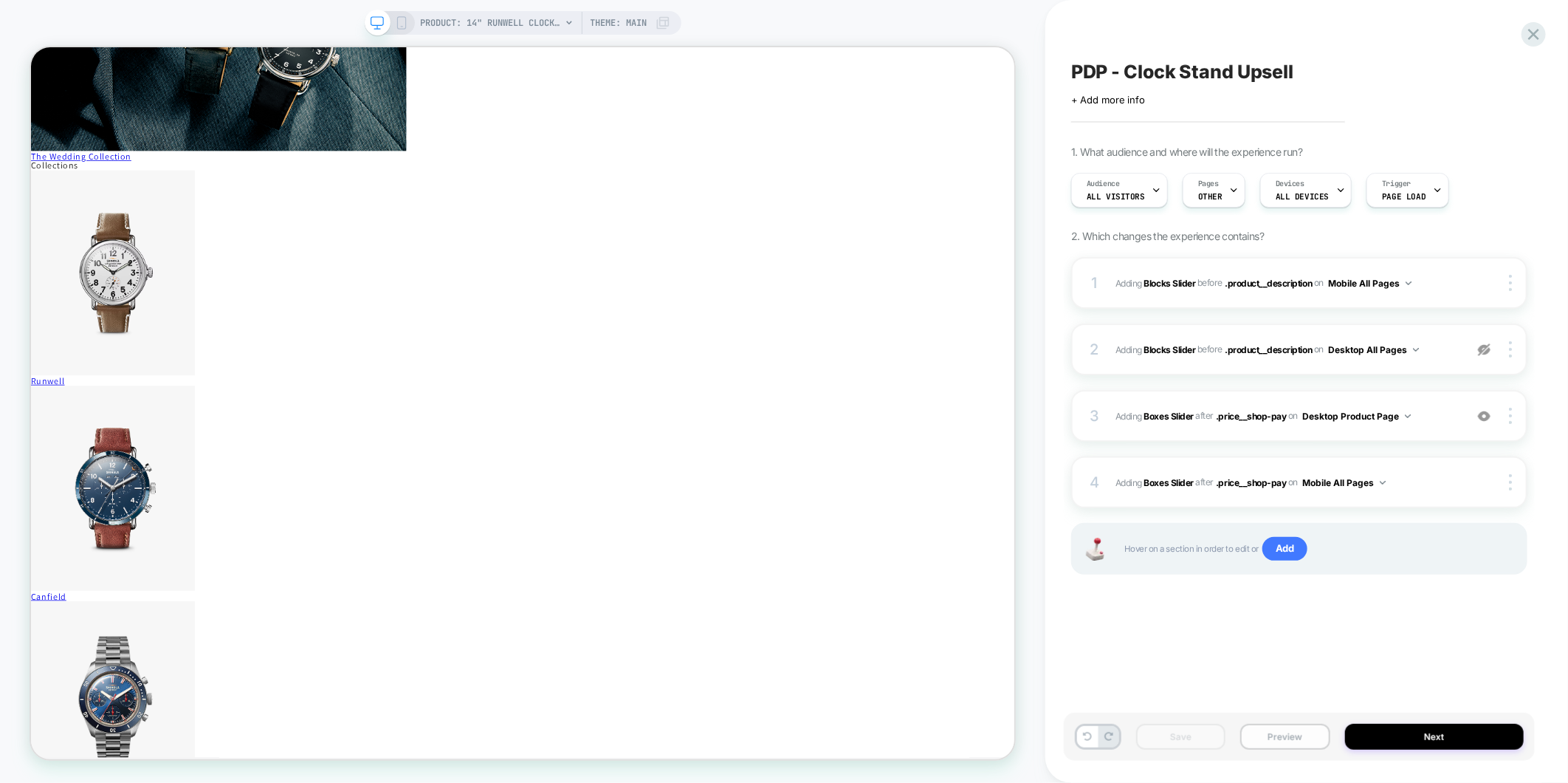 click on "Preview" at bounding box center [1285, 736] 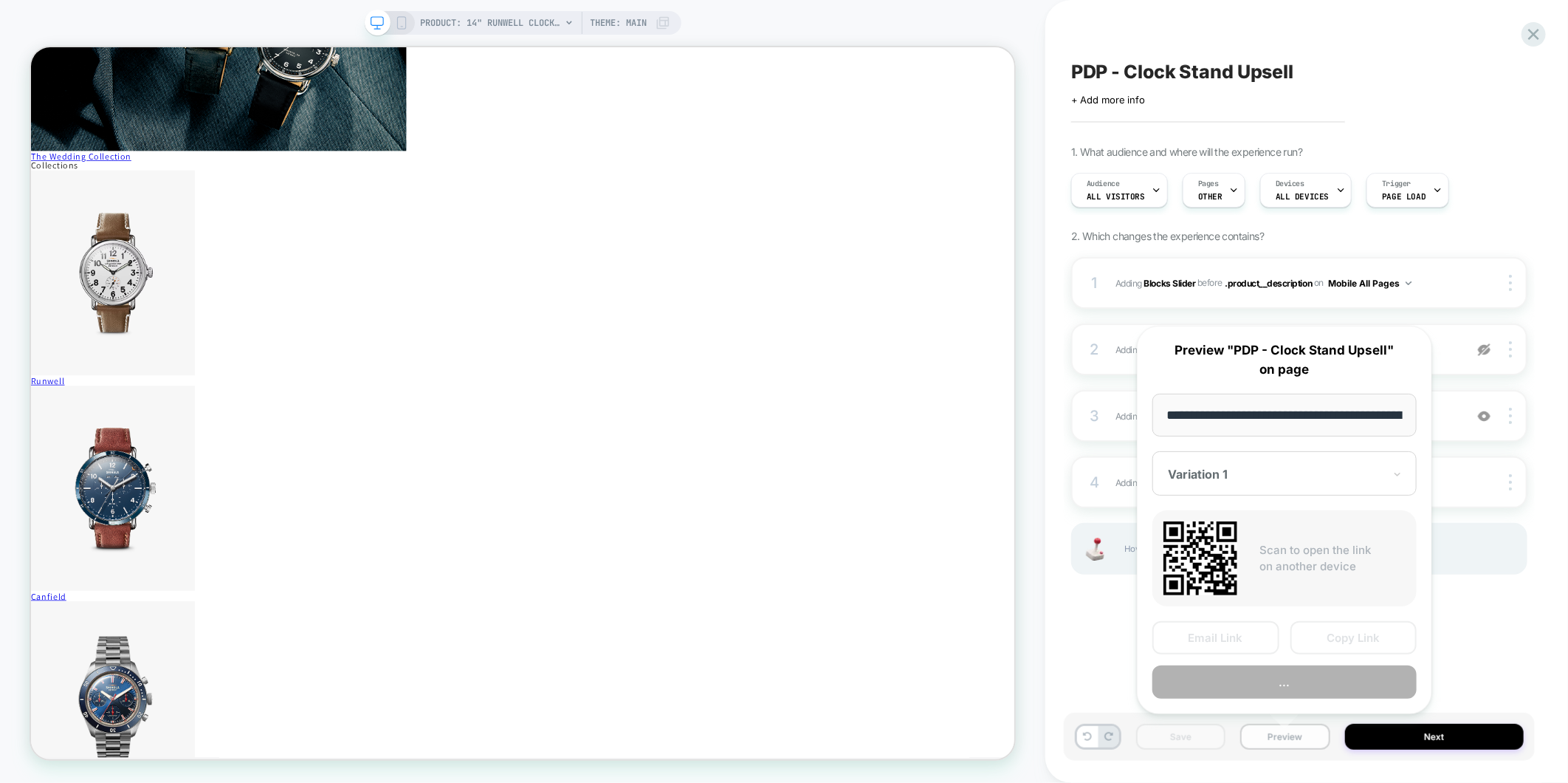 scroll, scrollTop: 0, scrollLeft: 219, axis: horizontal 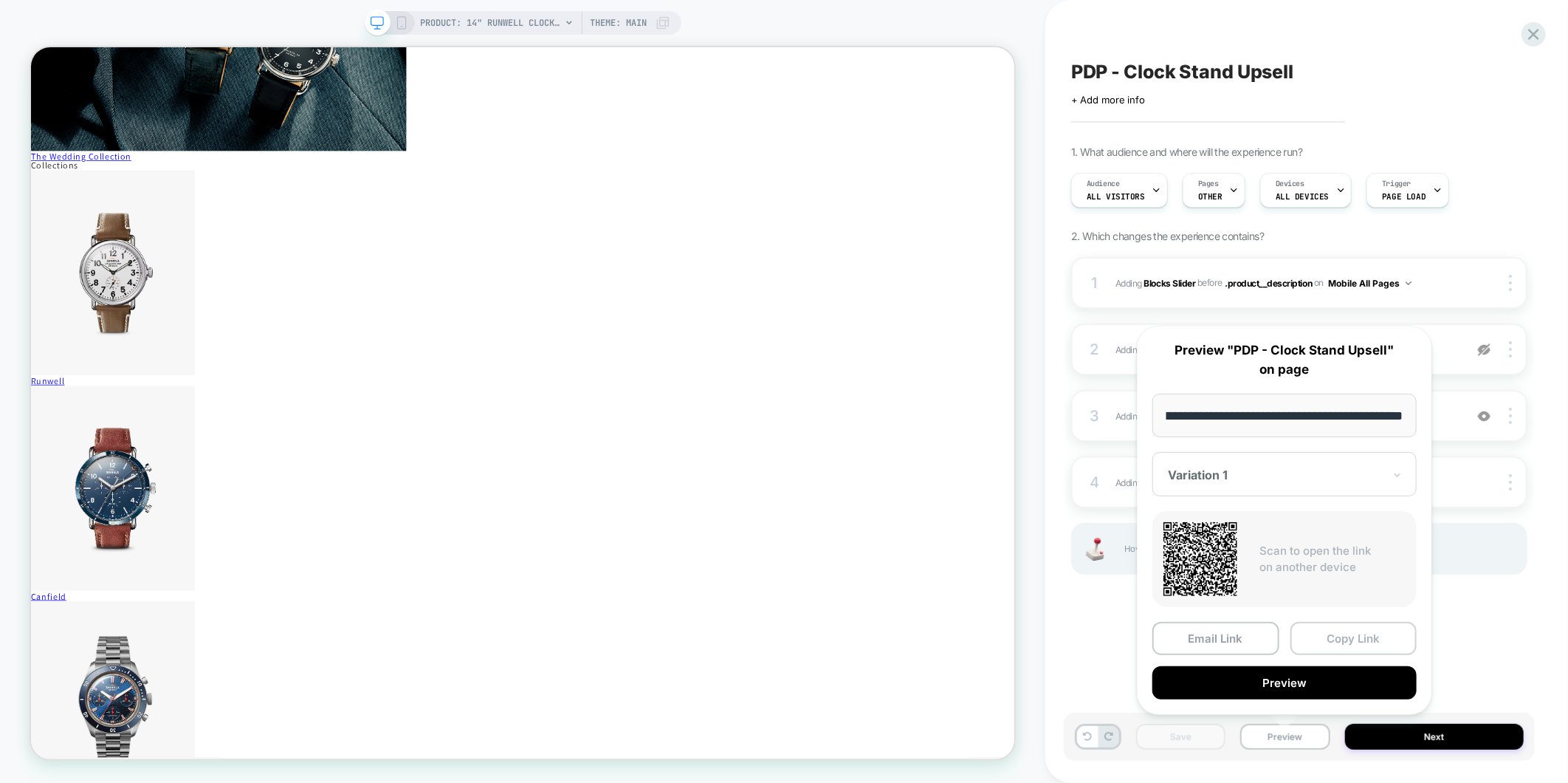 click on "Copy Link" at bounding box center [1354, 638] 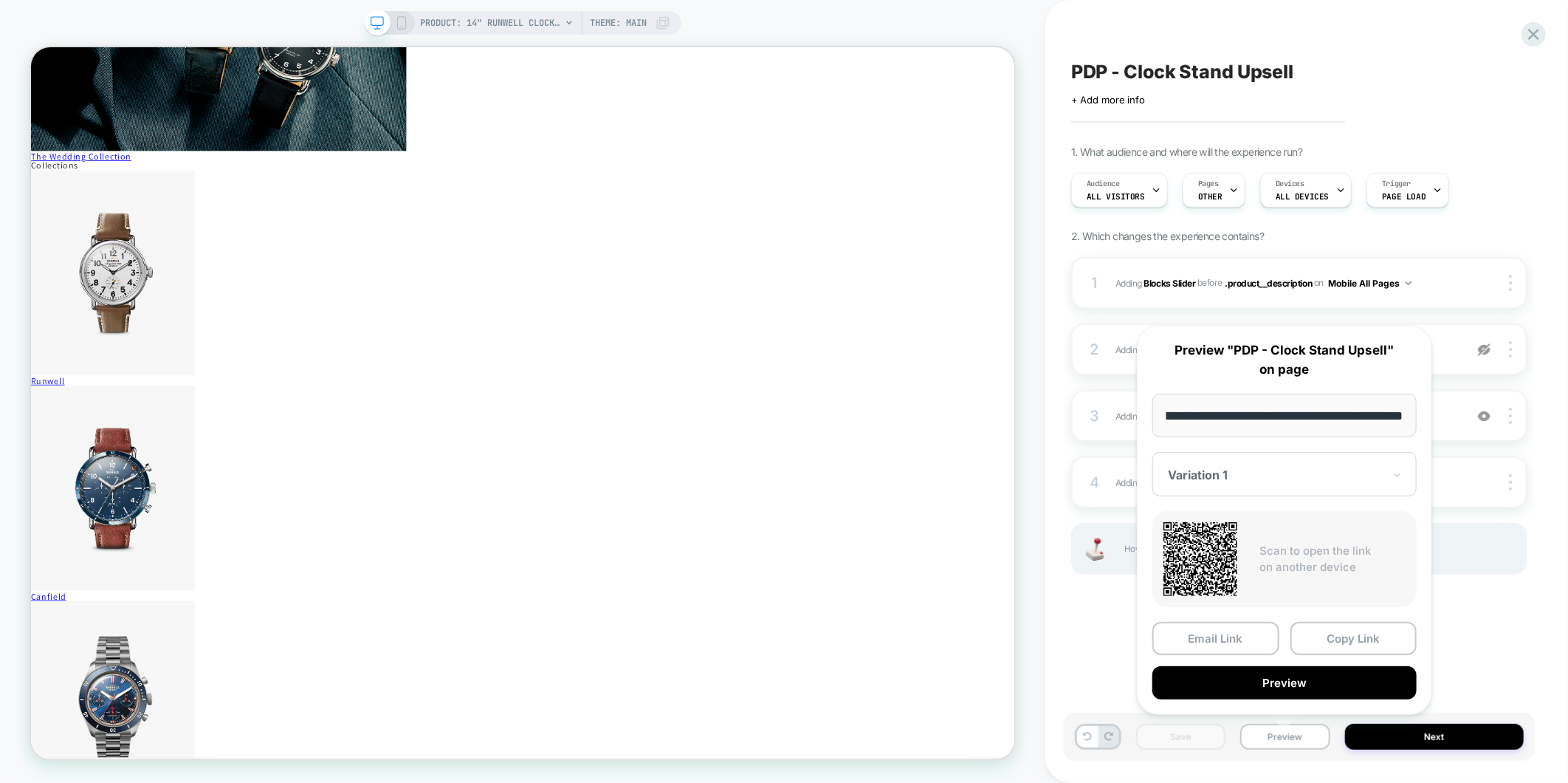 scroll, scrollTop: 0, scrollLeft: 0, axis: both 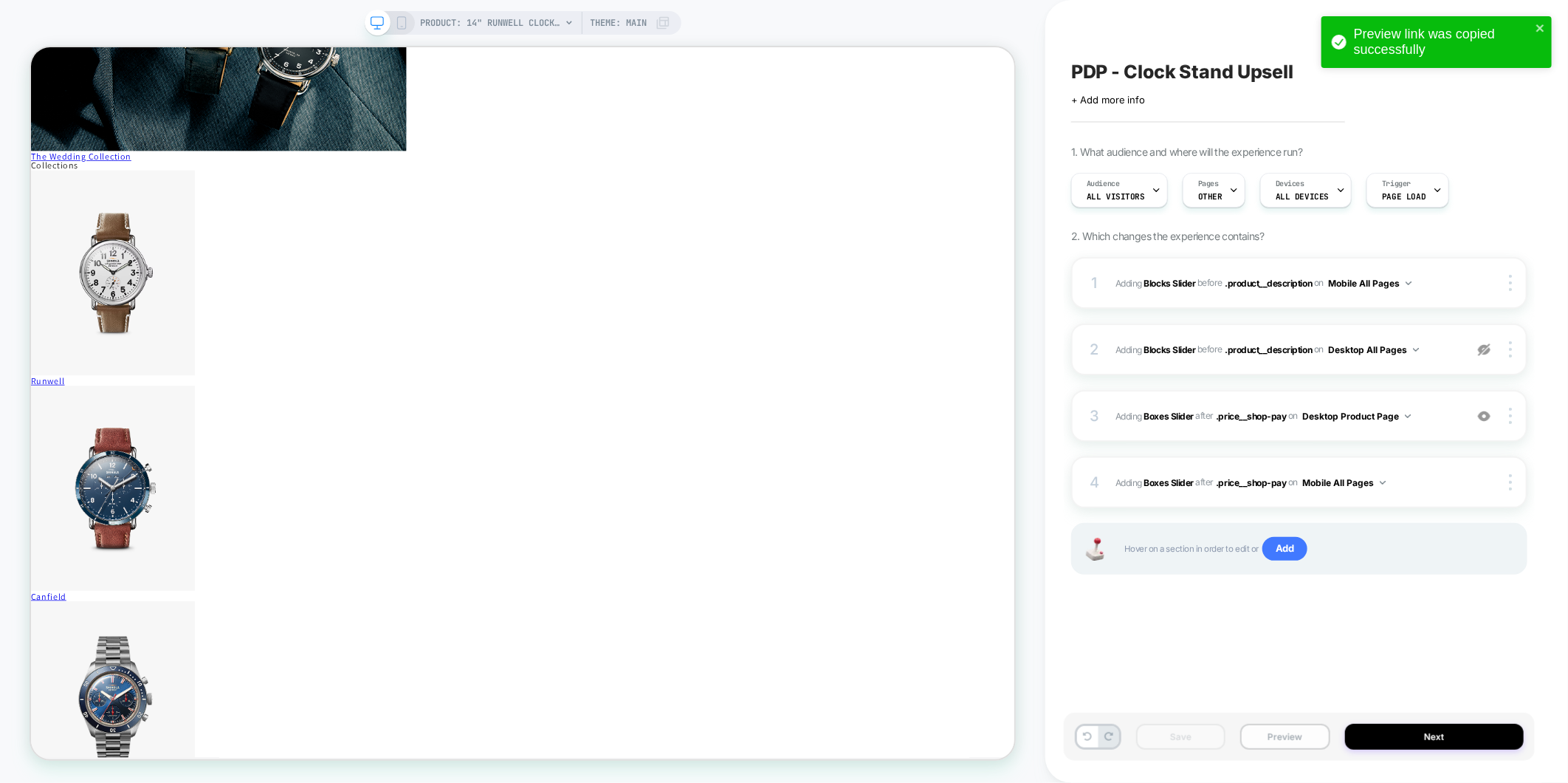 click on "Preview" at bounding box center (1285, 736) 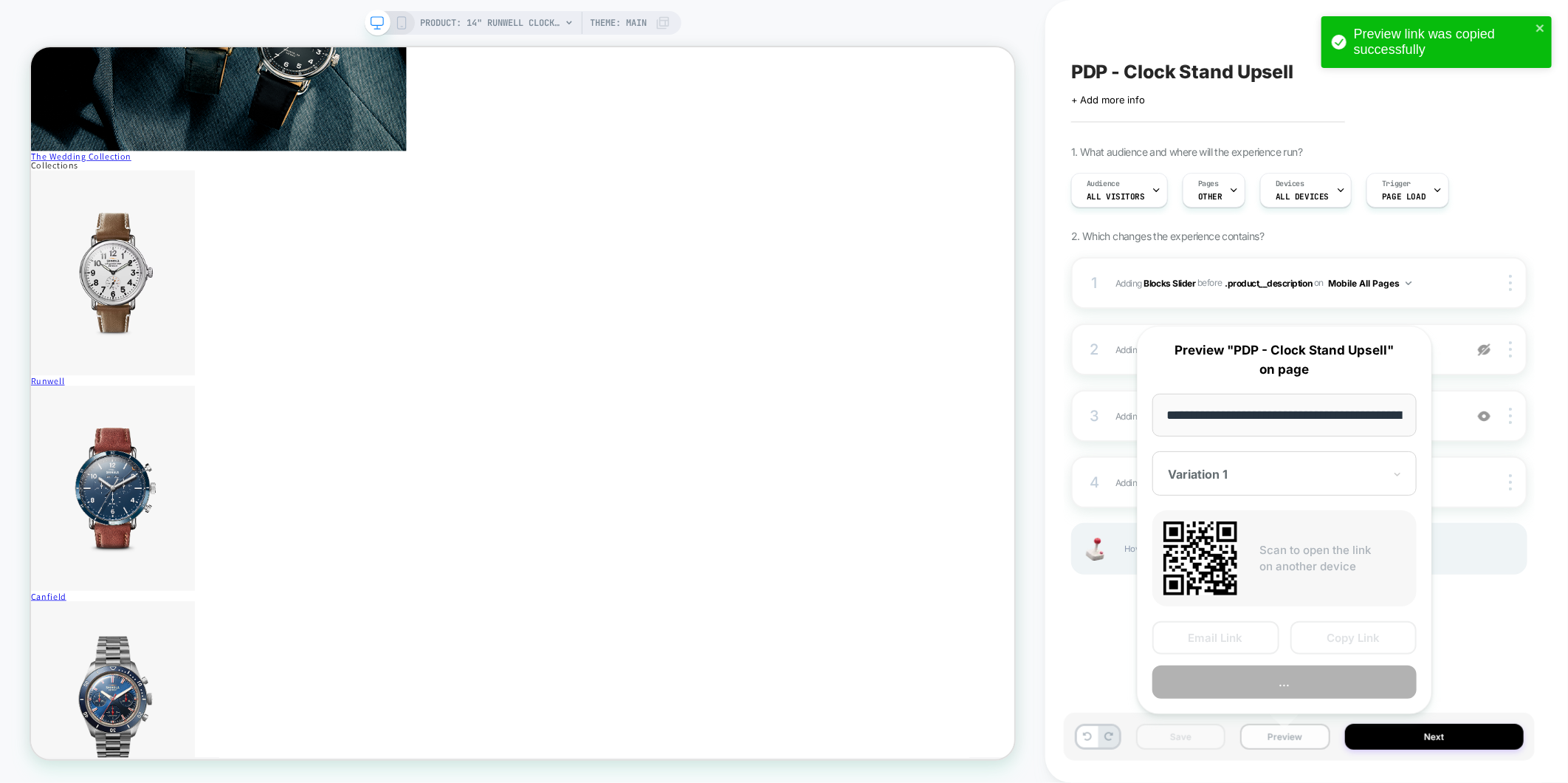 scroll, scrollTop: 0, scrollLeft: 219, axis: horizontal 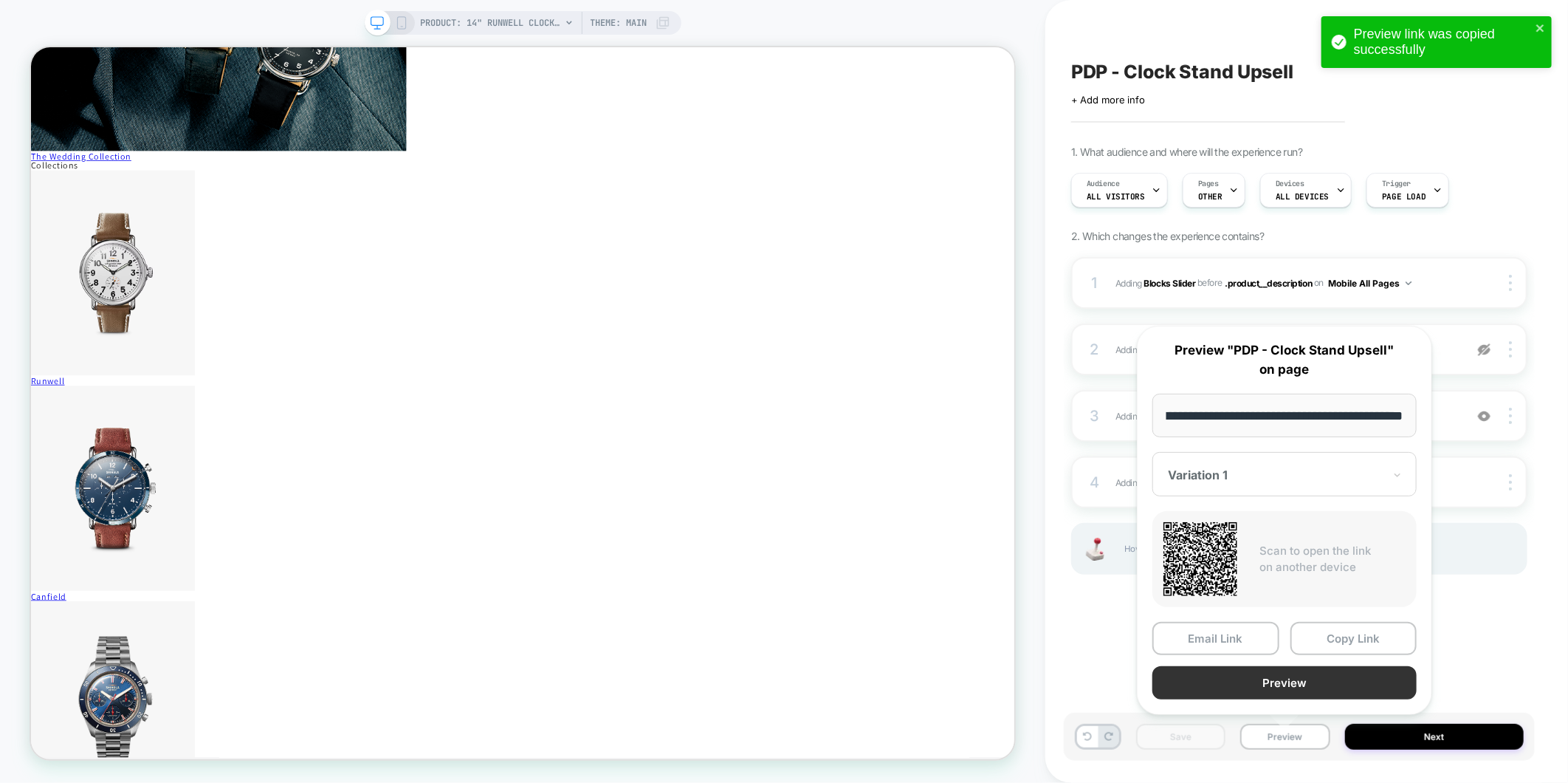 click on "Preview" at bounding box center [1285, 683] 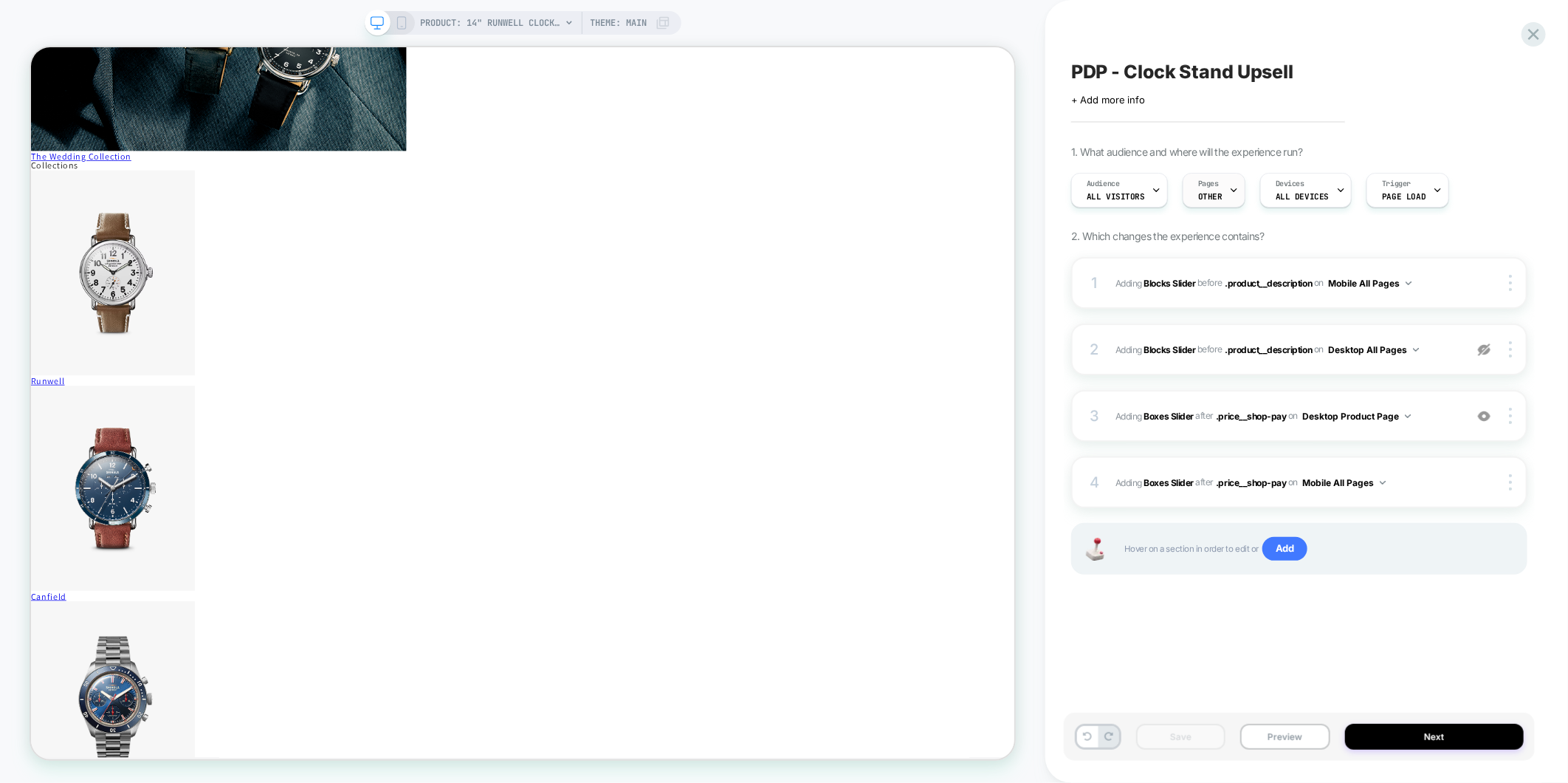 click on "Pages OTHER" at bounding box center [1210, 190] 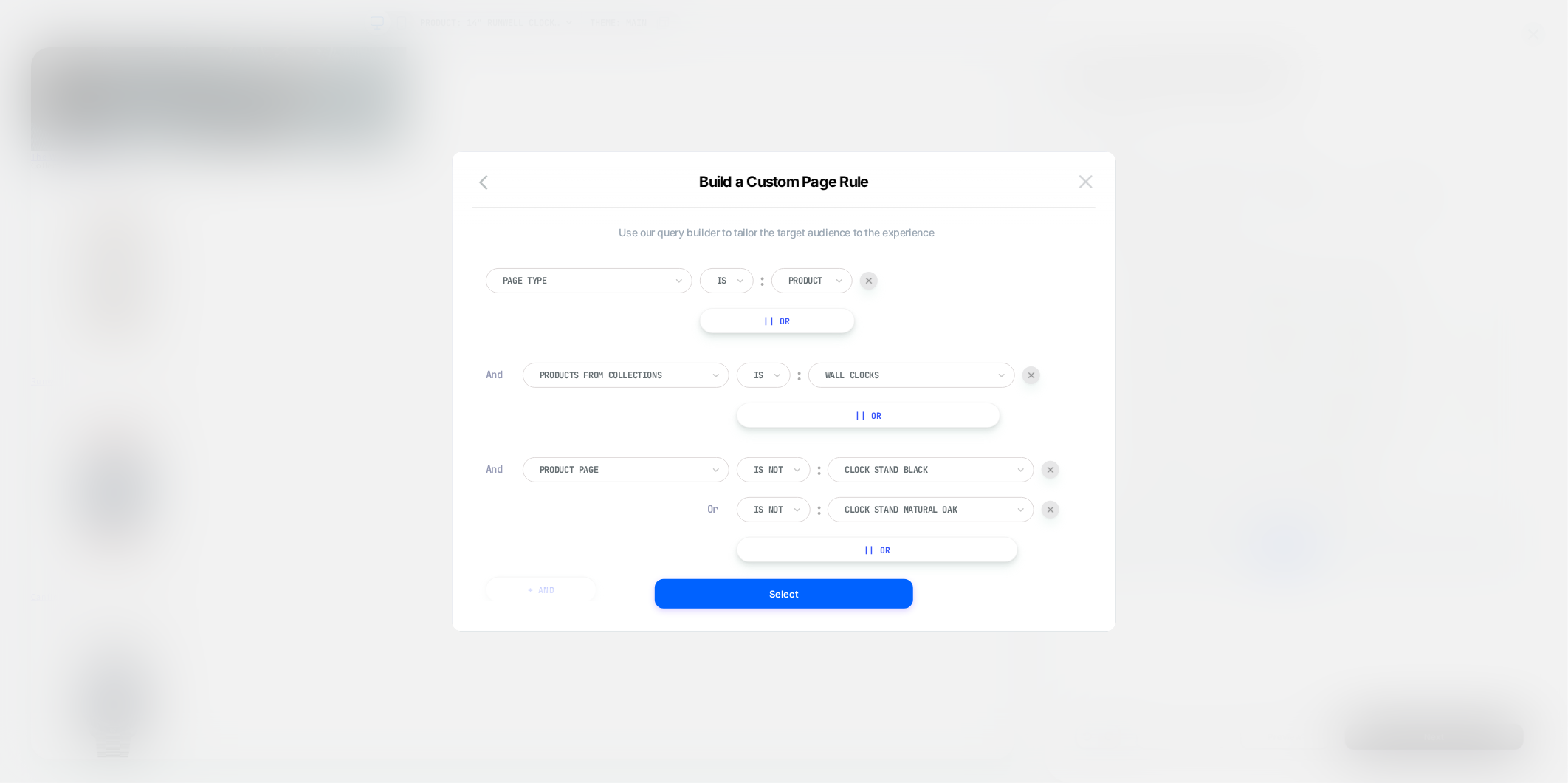 click at bounding box center (1086, 181) 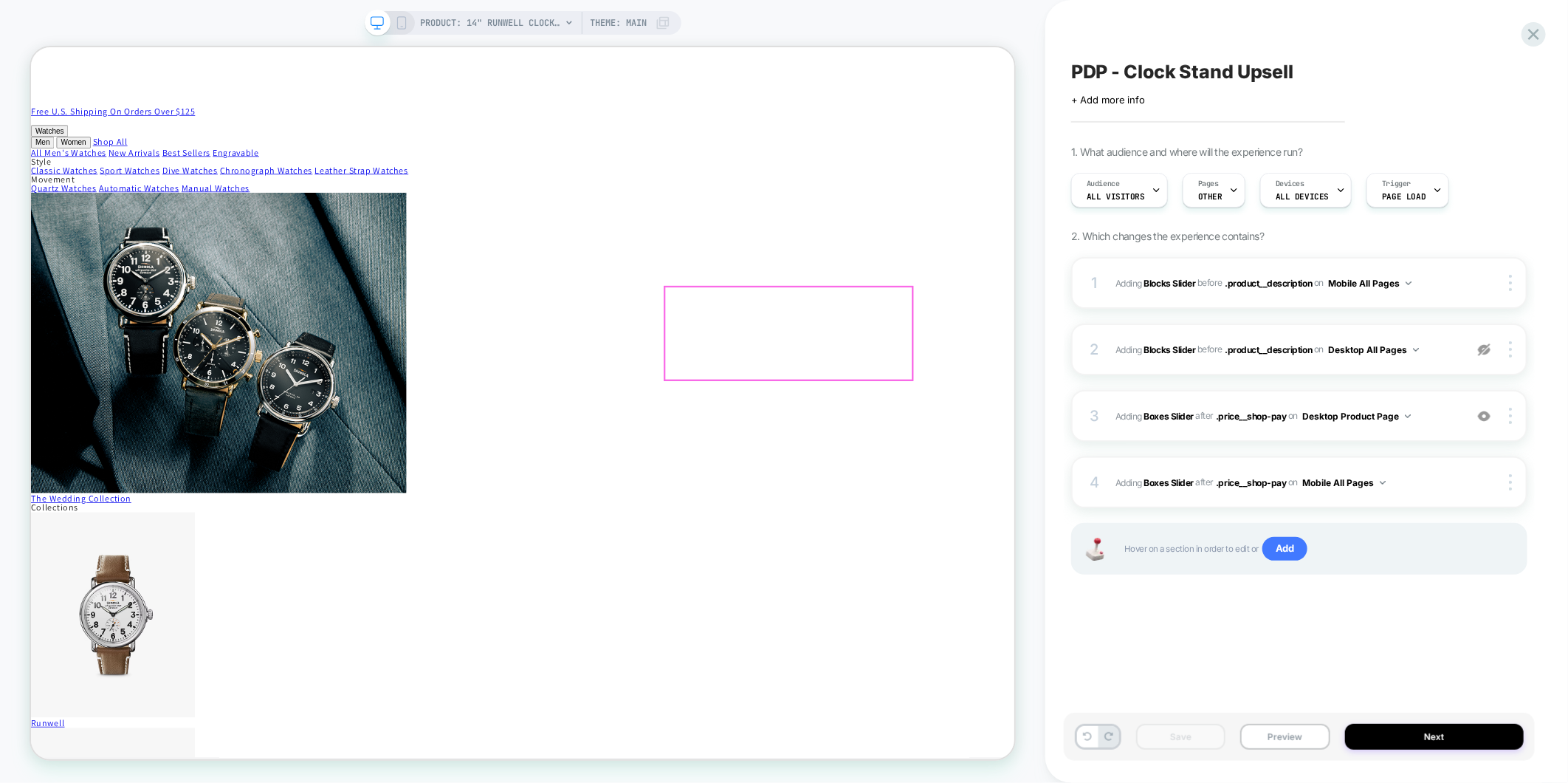 scroll, scrollTop: 0, scrollLeft: 0, axis: both 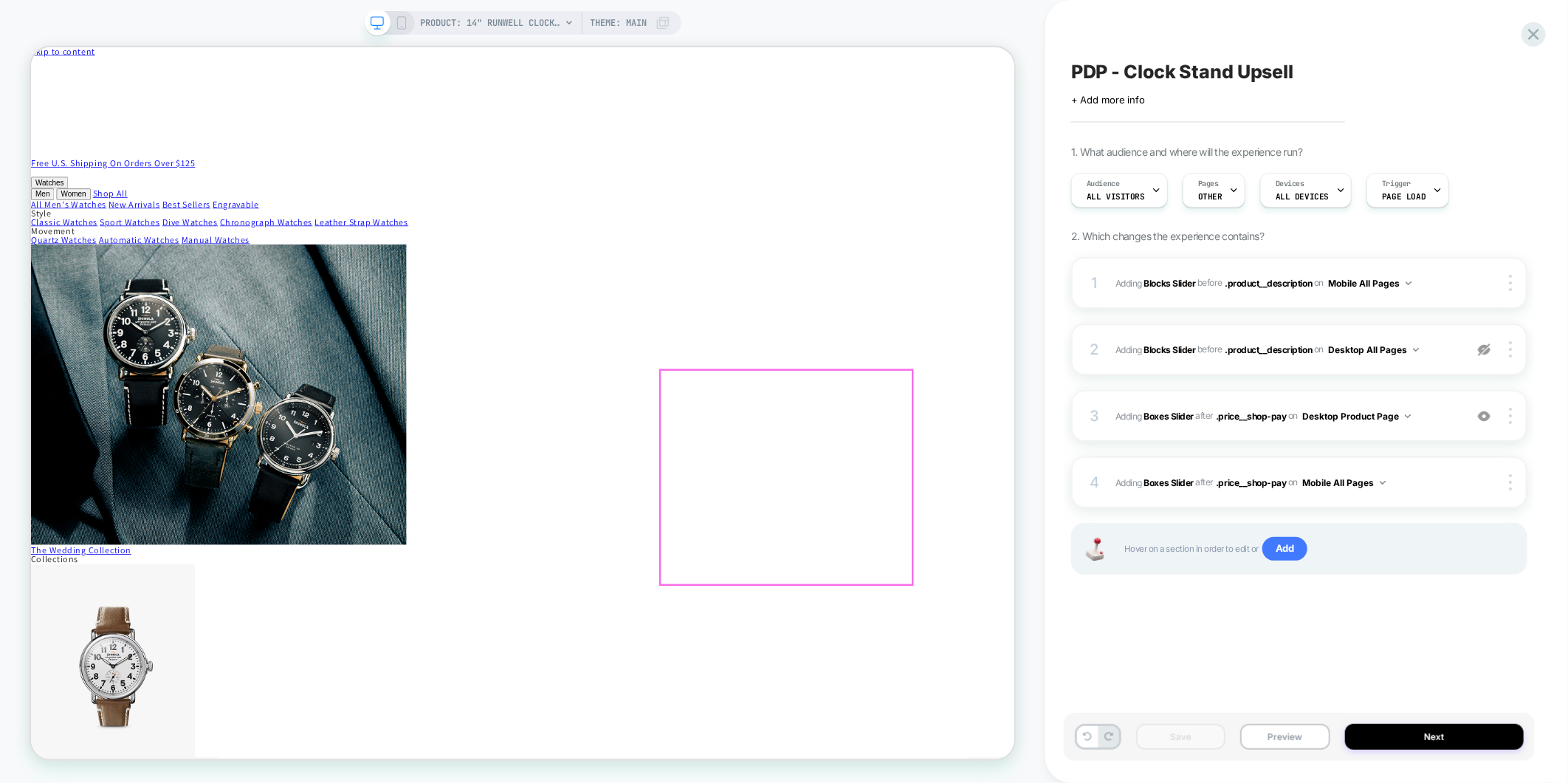 click at bounding box center [220, 64066] 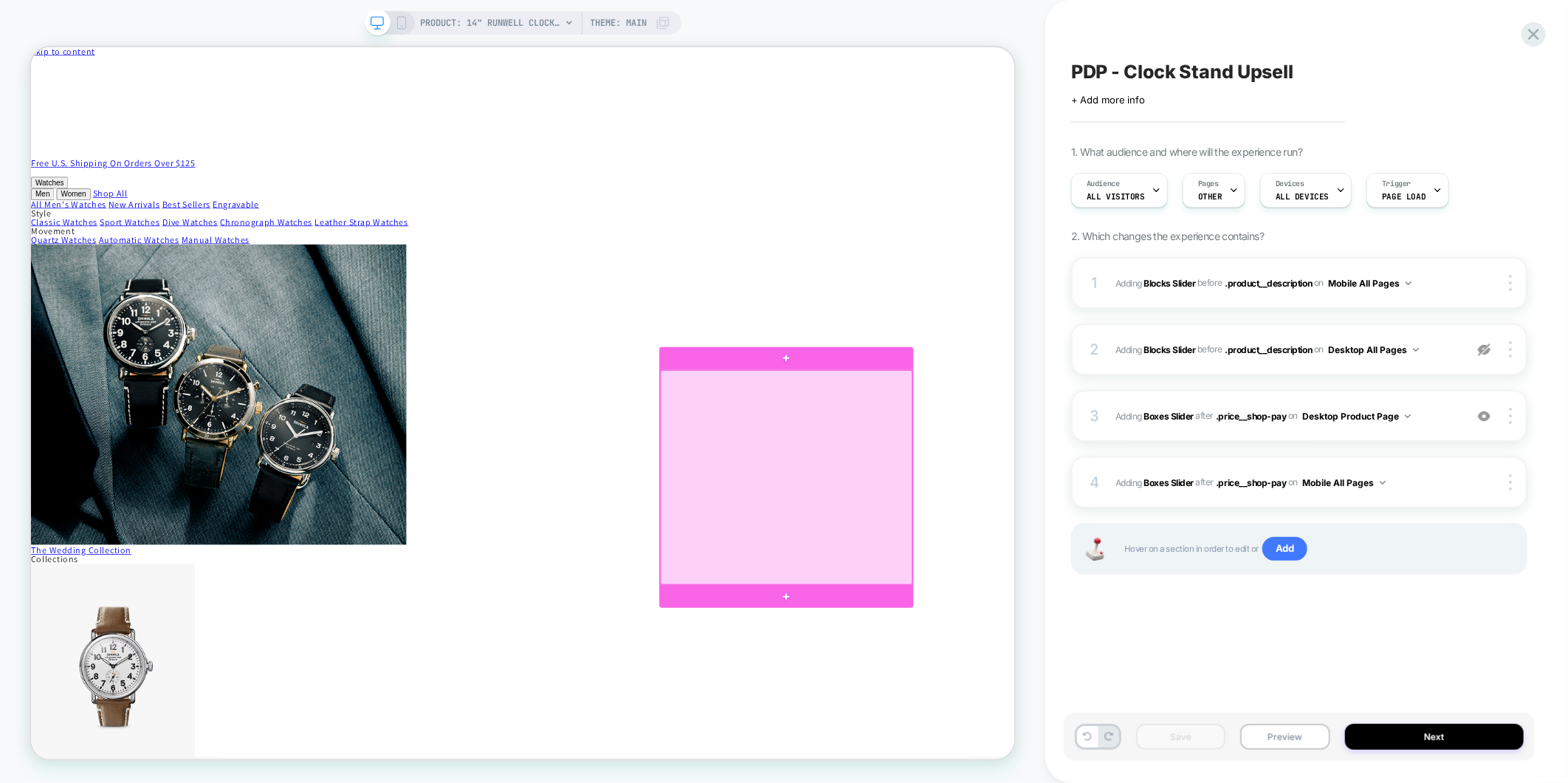 drag, startPoint x: 1098, startPoint y: 561, endPoint x: 1094, endPoint y: 676, distance: 115.06954 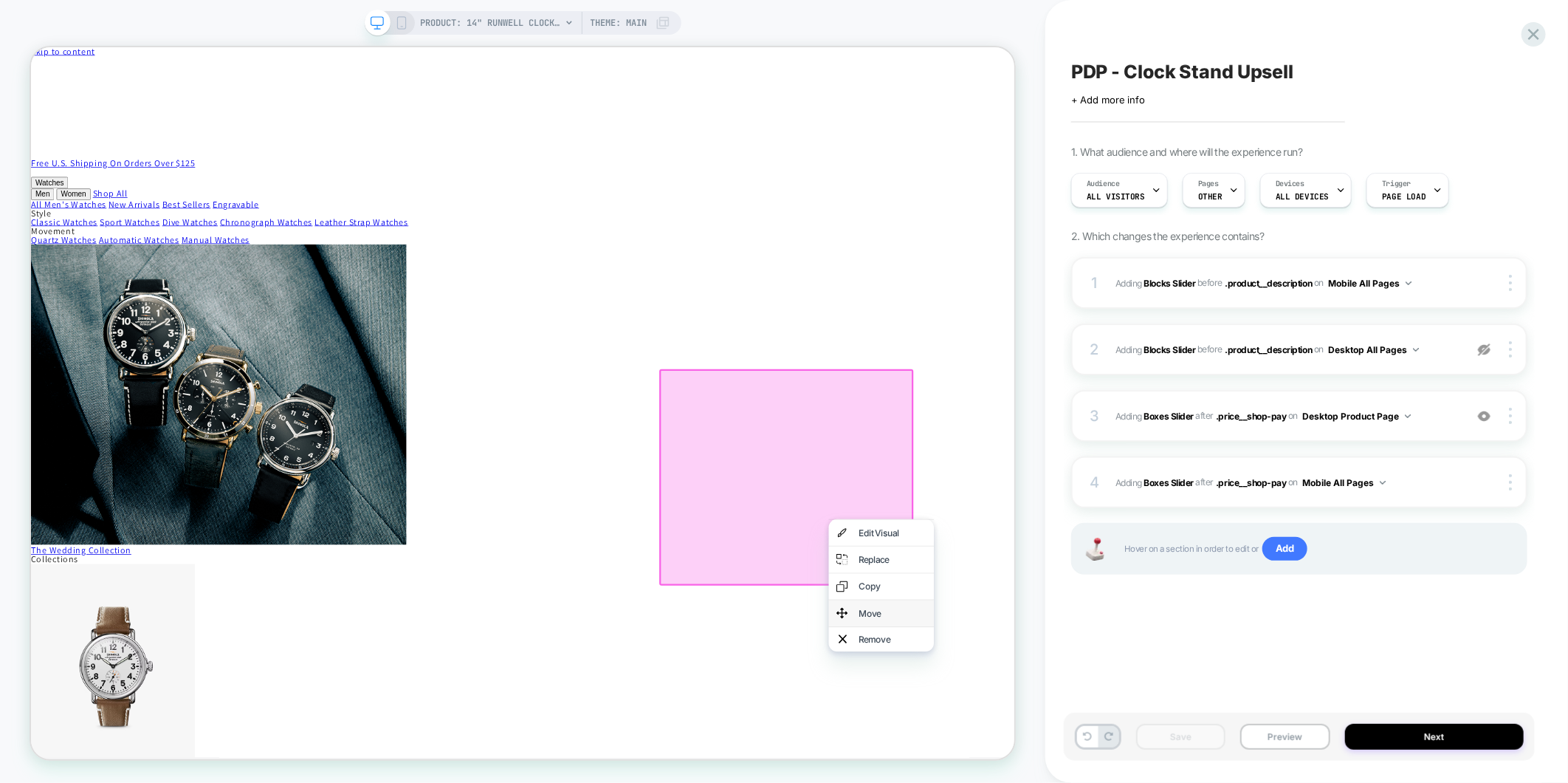 click on "Move" at bounding box center [1179, 801] 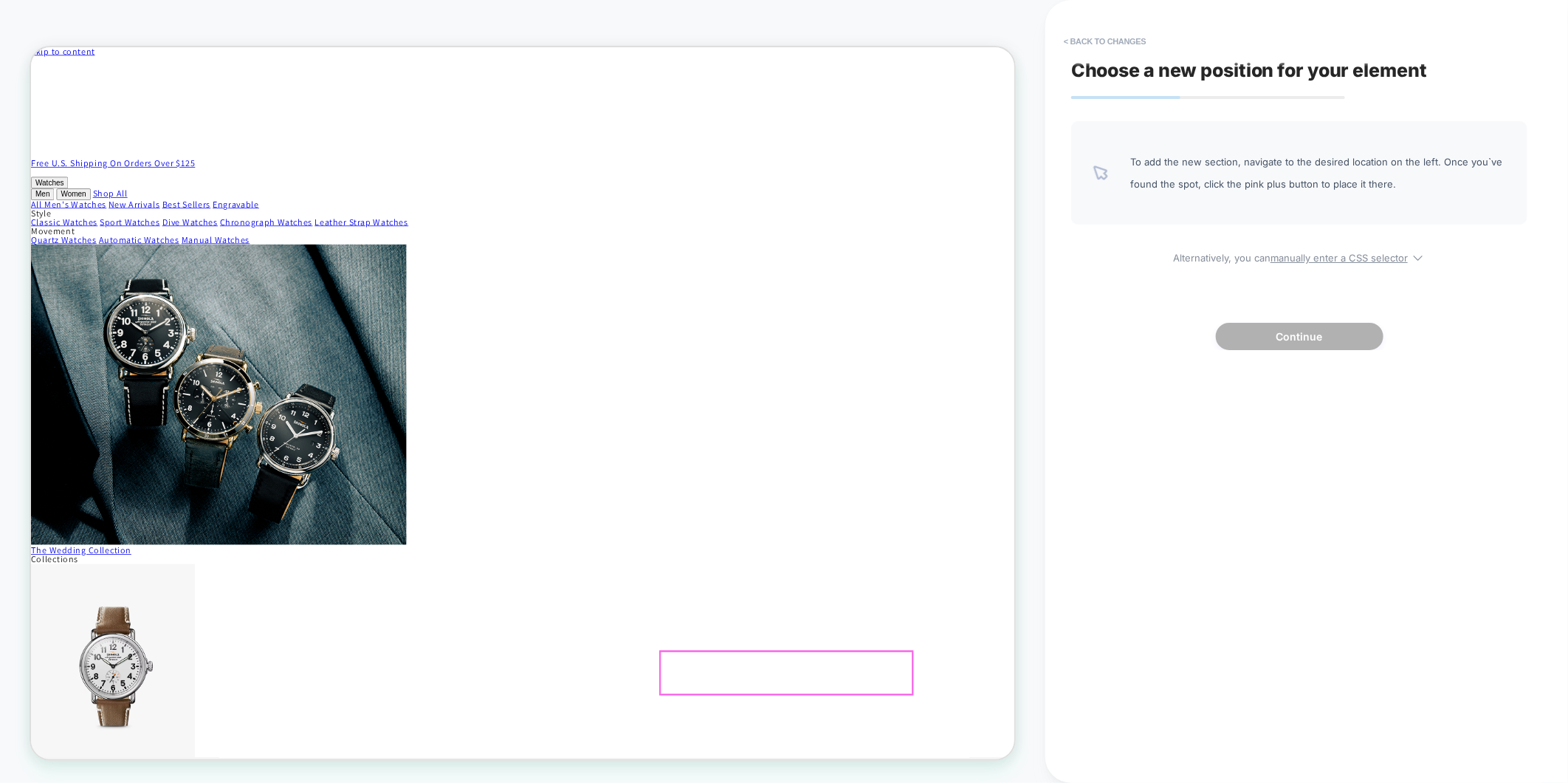 click on "14" Runwell Clock
14" Runwell Clock
Regular price
$550 USD
Regular price
Sale price
$550
Unit price
/
per
Eligible for free shipping
Shipping  calculated at checkout.
Colors
Black" at bounding box center (686, 64272) 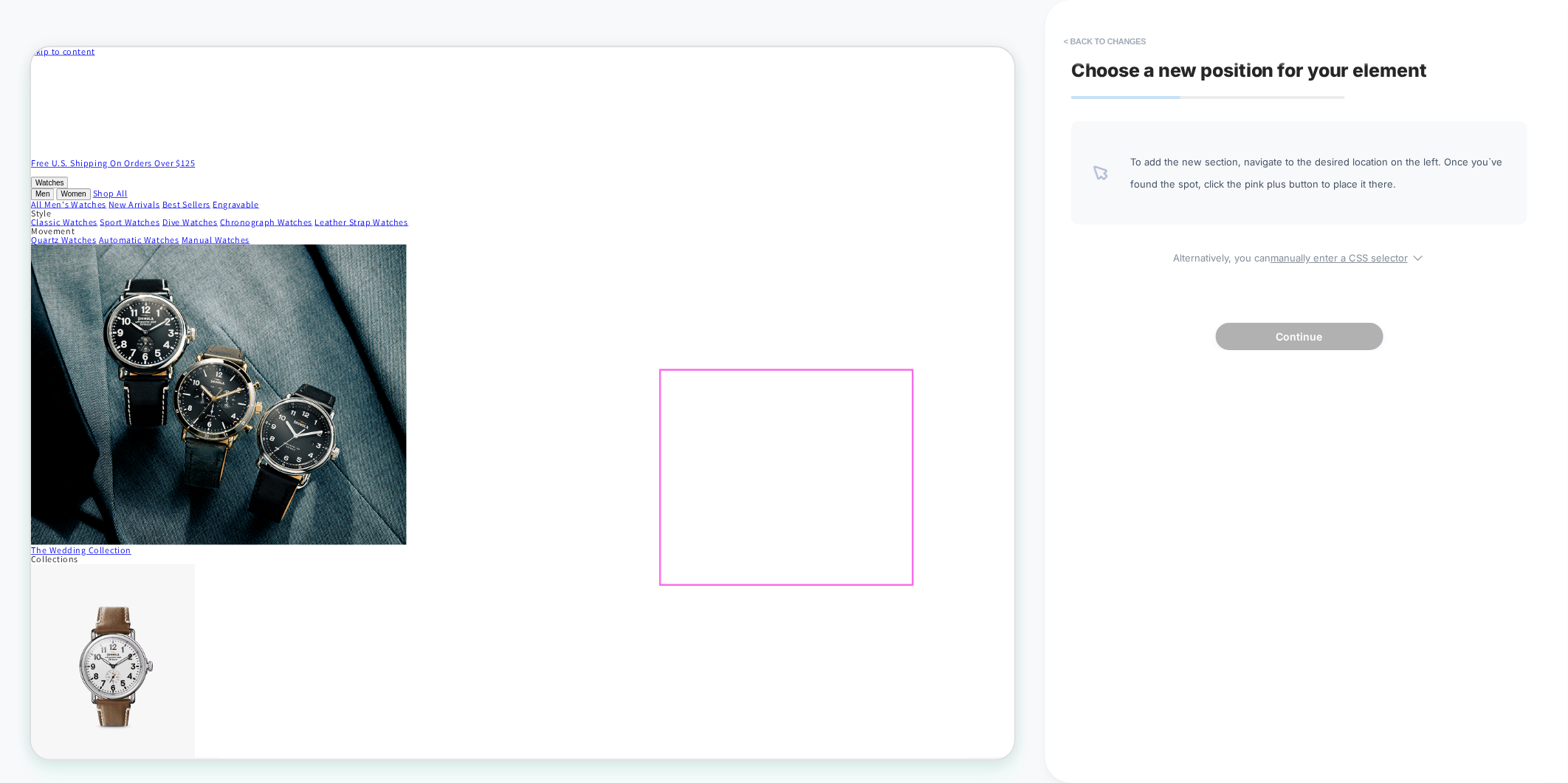 click on "Add a Clock Stand" at bounding box center (686, 63979) 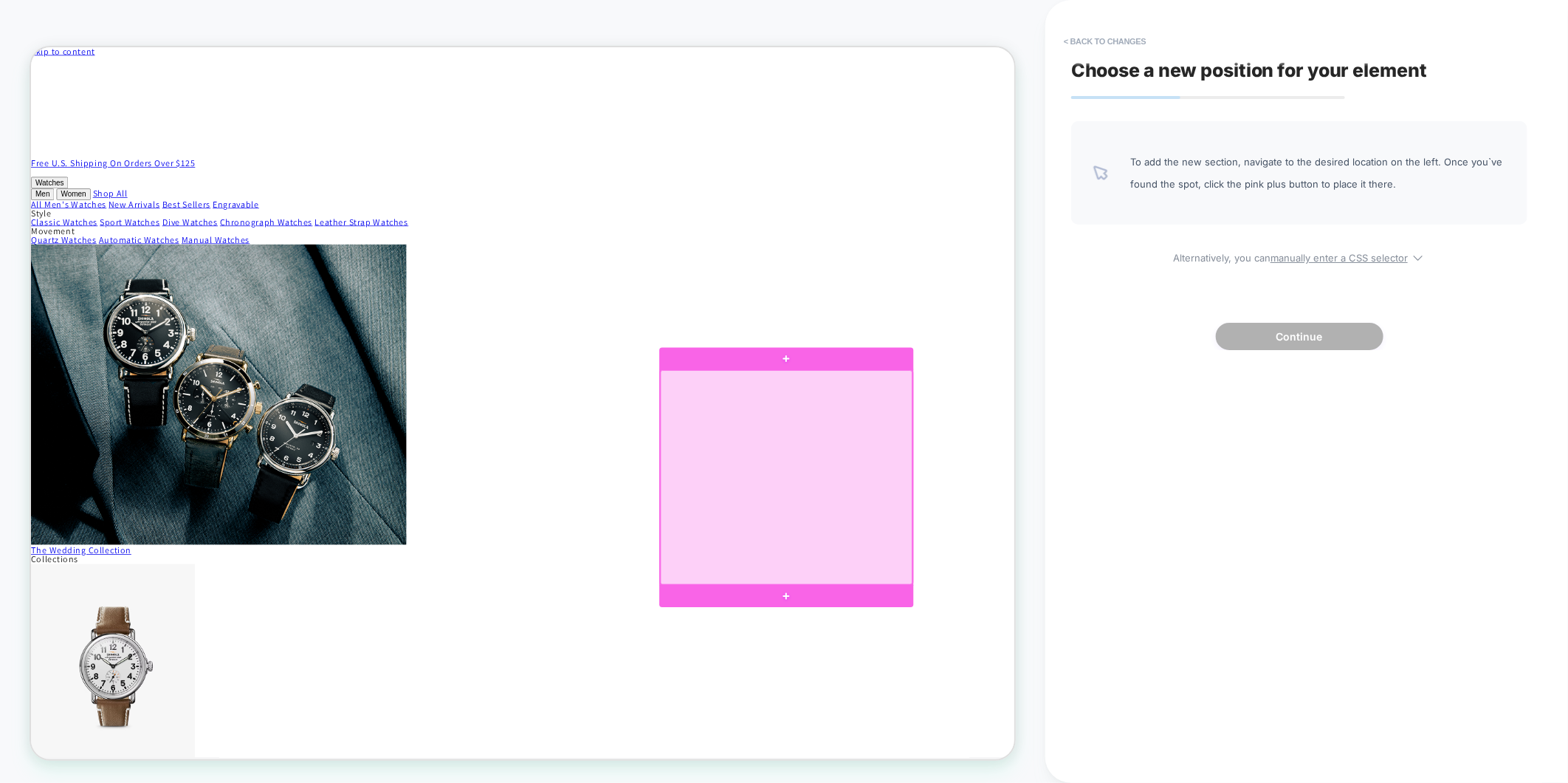 click at bounding box center (1037, 620) 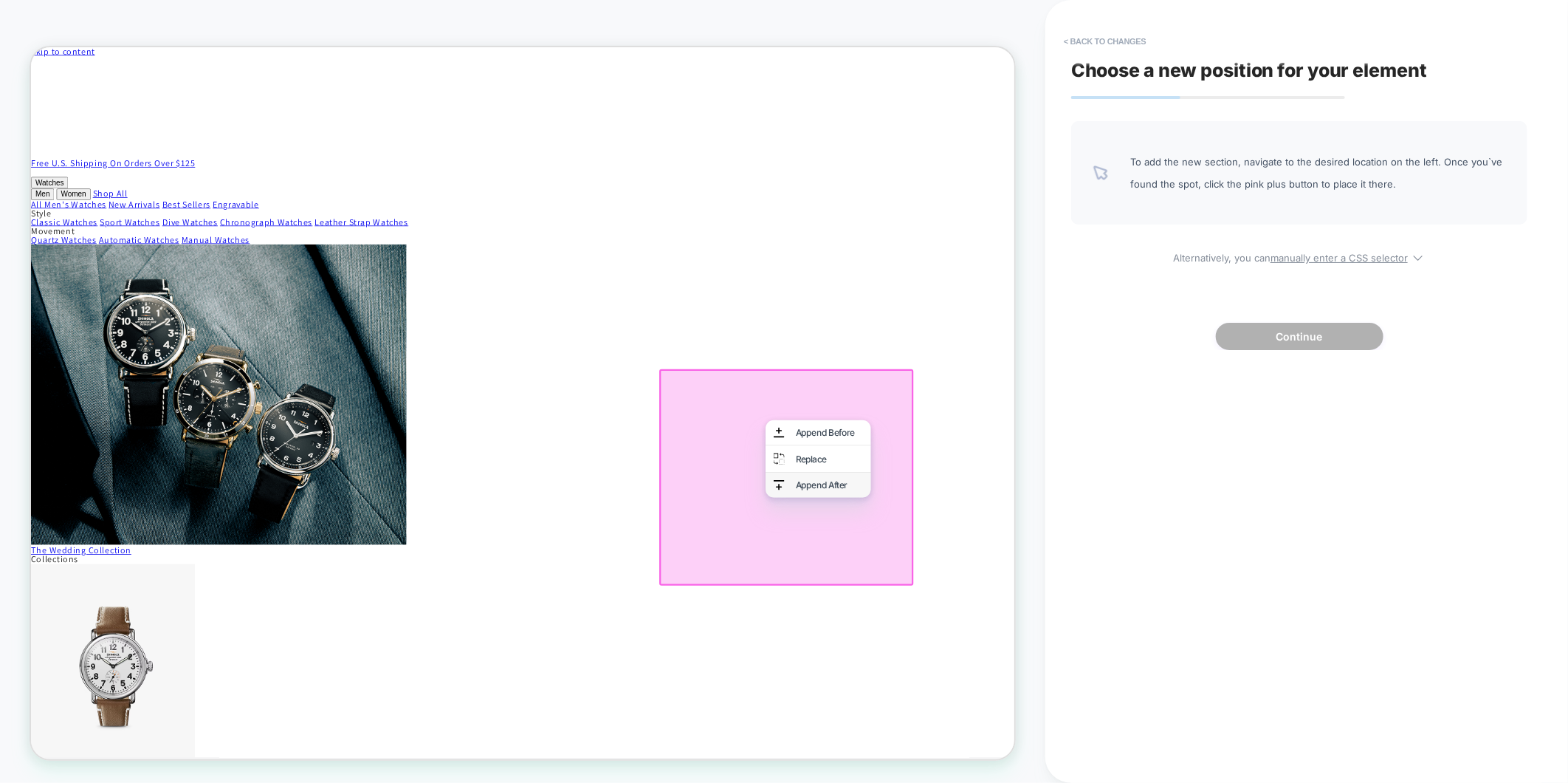 click on "Append After" at bounding box center (1080, 630) 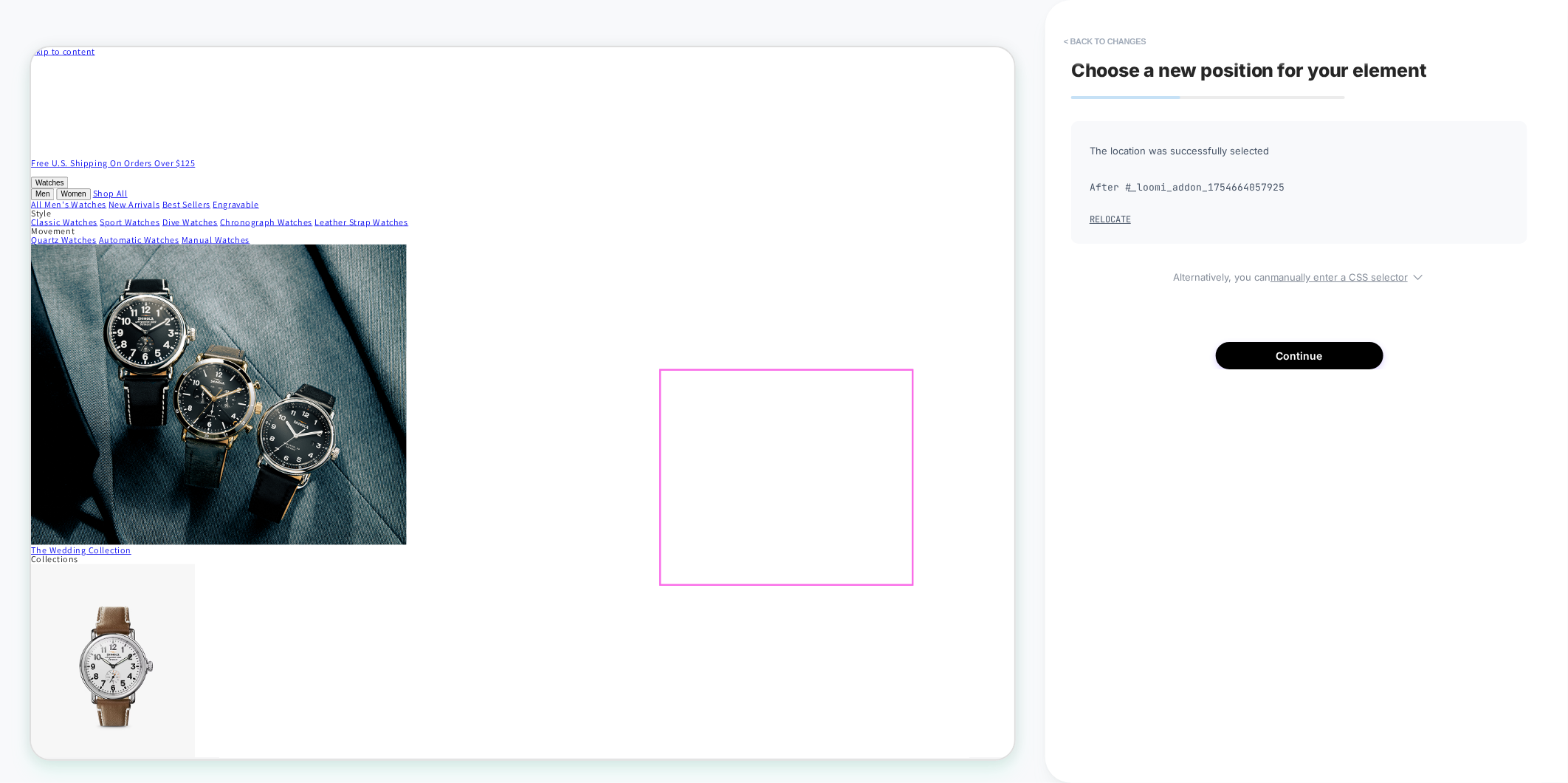 click on "14" Runwell Clock
14" Runwell Clock
Regular price
$550 USD
Regular price
Sale price
$550
Unit price
/
per
Eligible for free shipping
Shipping  calculated at checkout.
Colors
Black" at bounding box center [686, 64120] 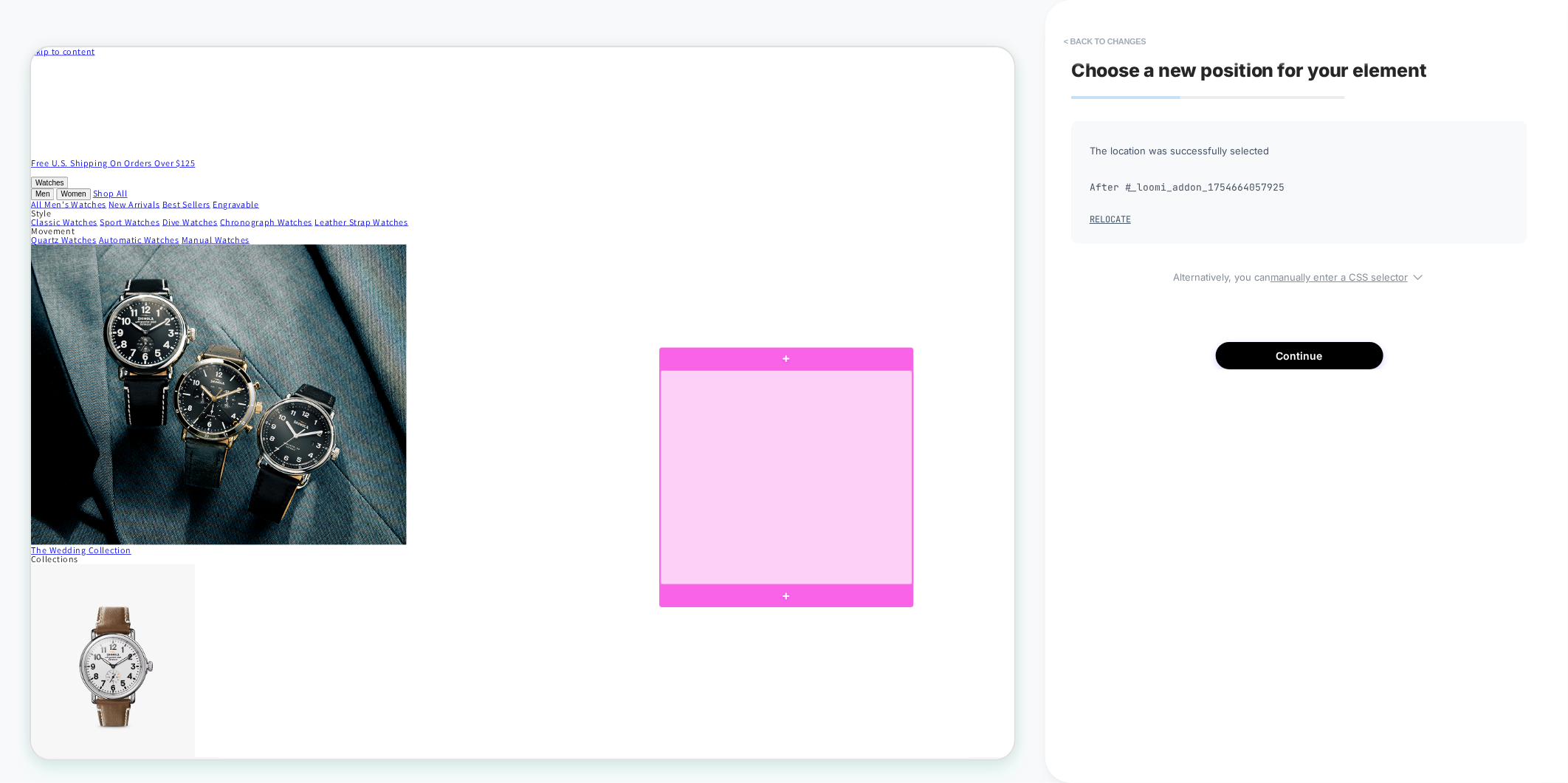 drag, startPoint x: 1051, startPoint y: 646, endPoint x: 1021, endPoint y: 777, distance: 134.39122 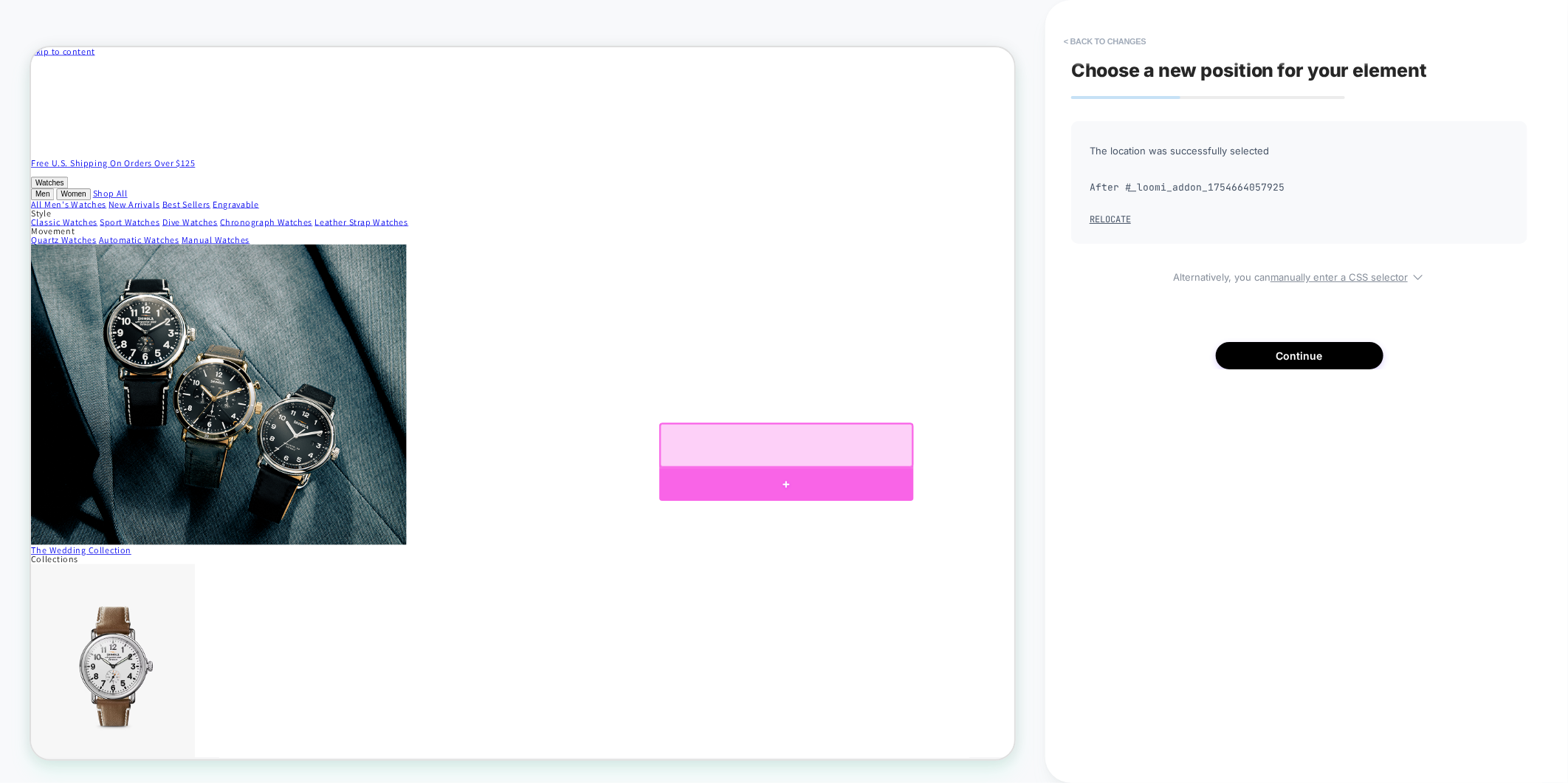 click at bounding box center (1037, 629) 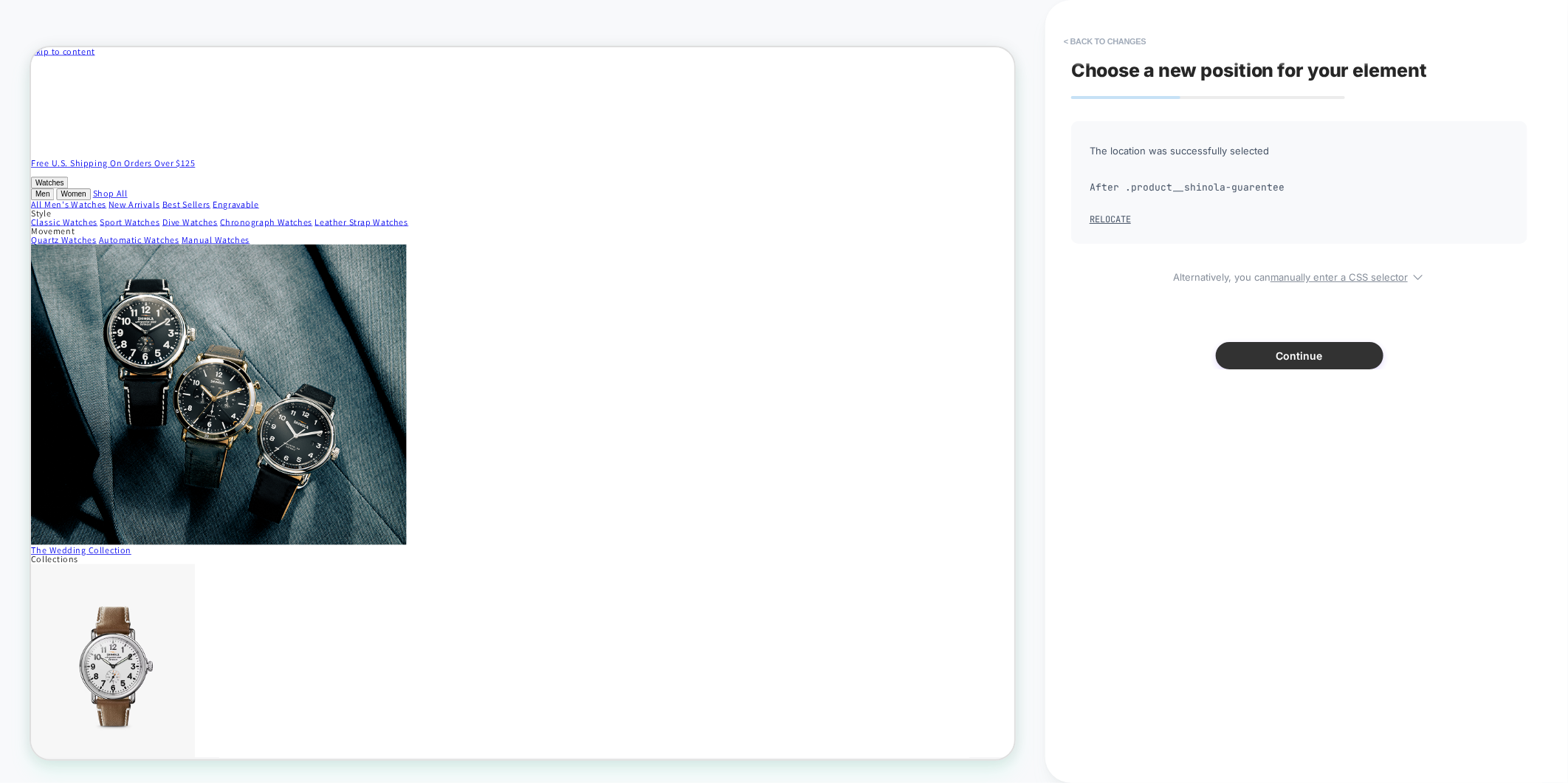 click on "Continue" at bounding box center (1299, 355) 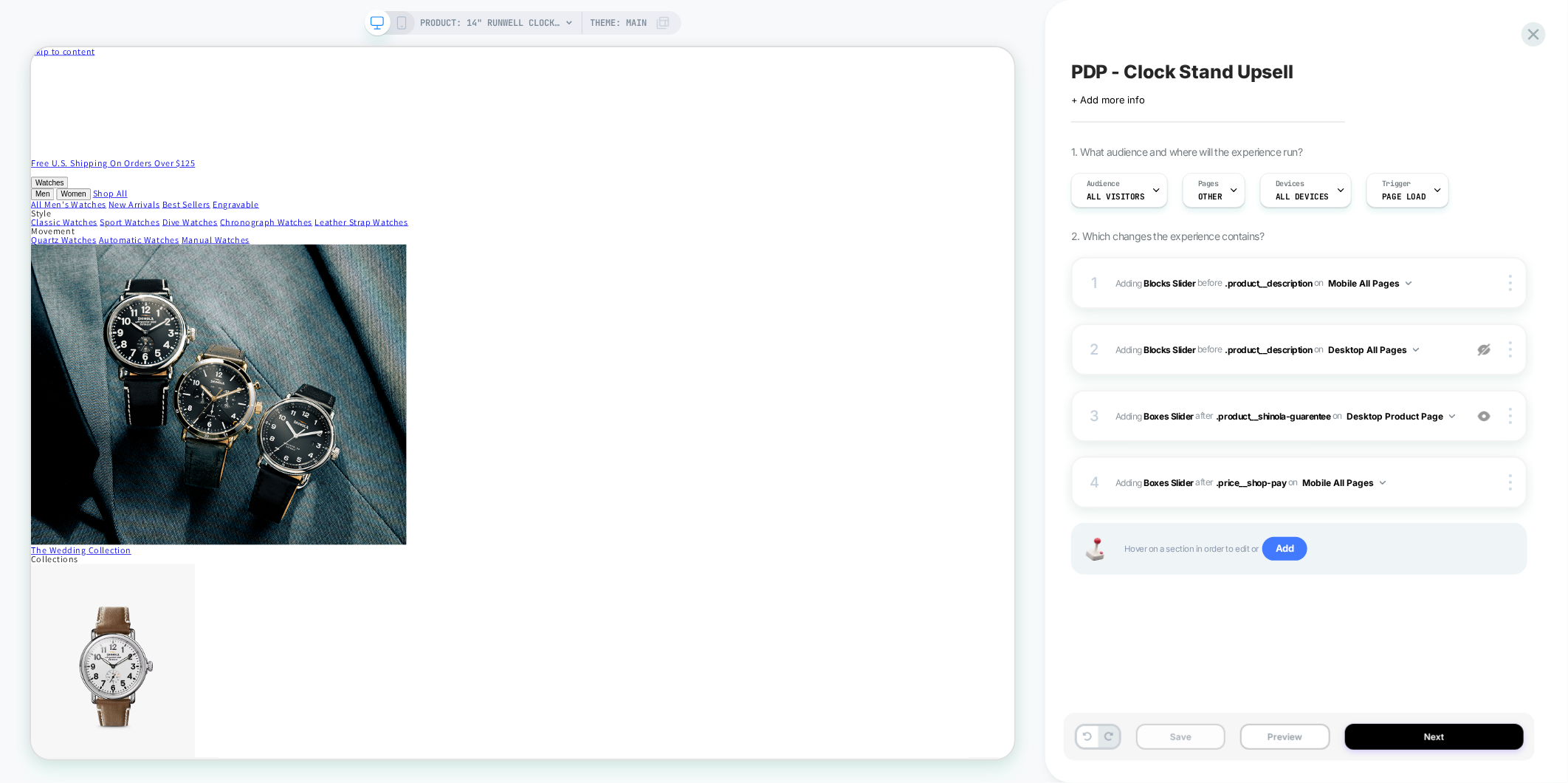 click on "Save" at bounding box center [1180, 736] 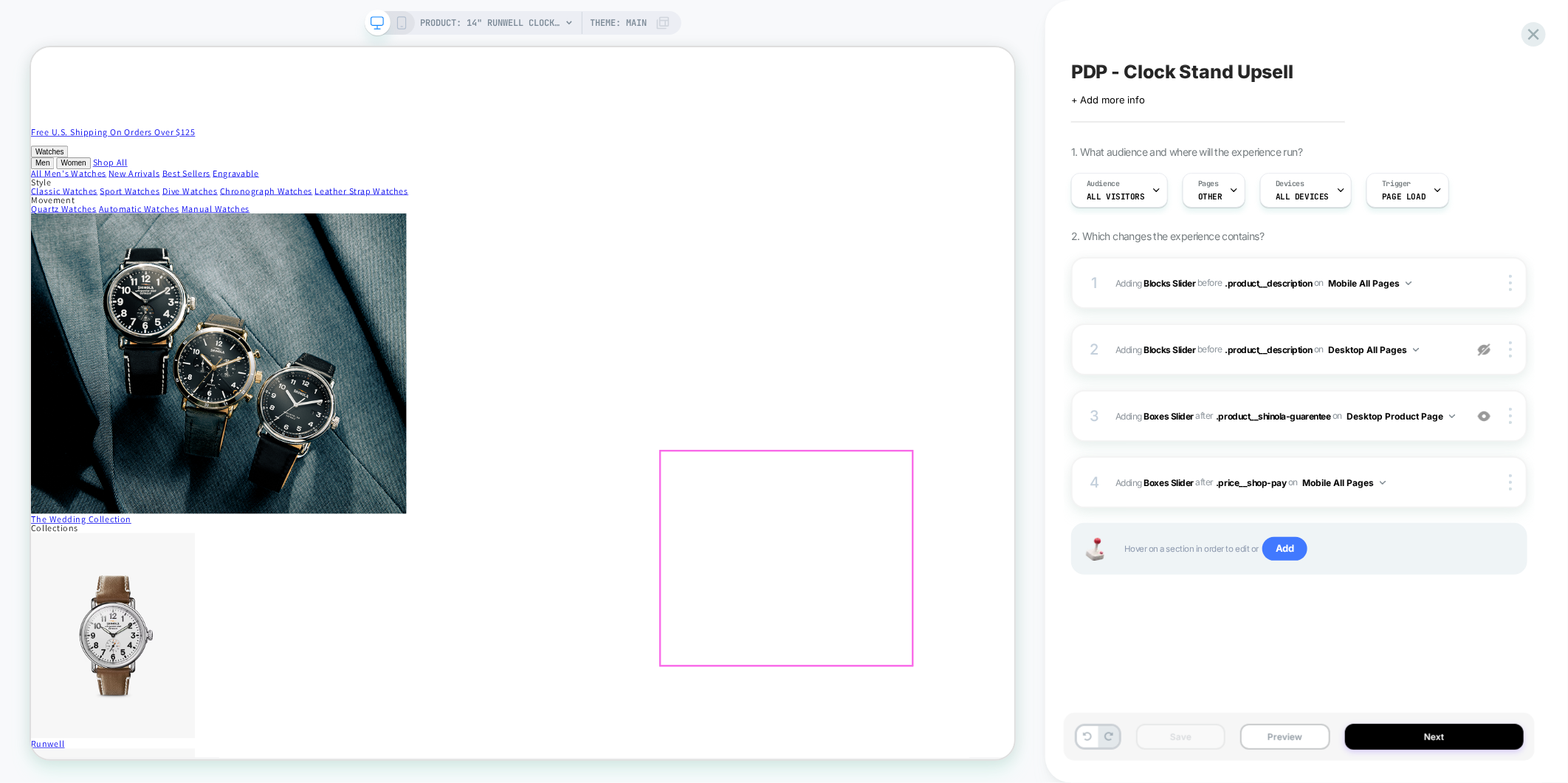 scroll, scrollTop: 82, scrollLeft: 0, axis: vertical 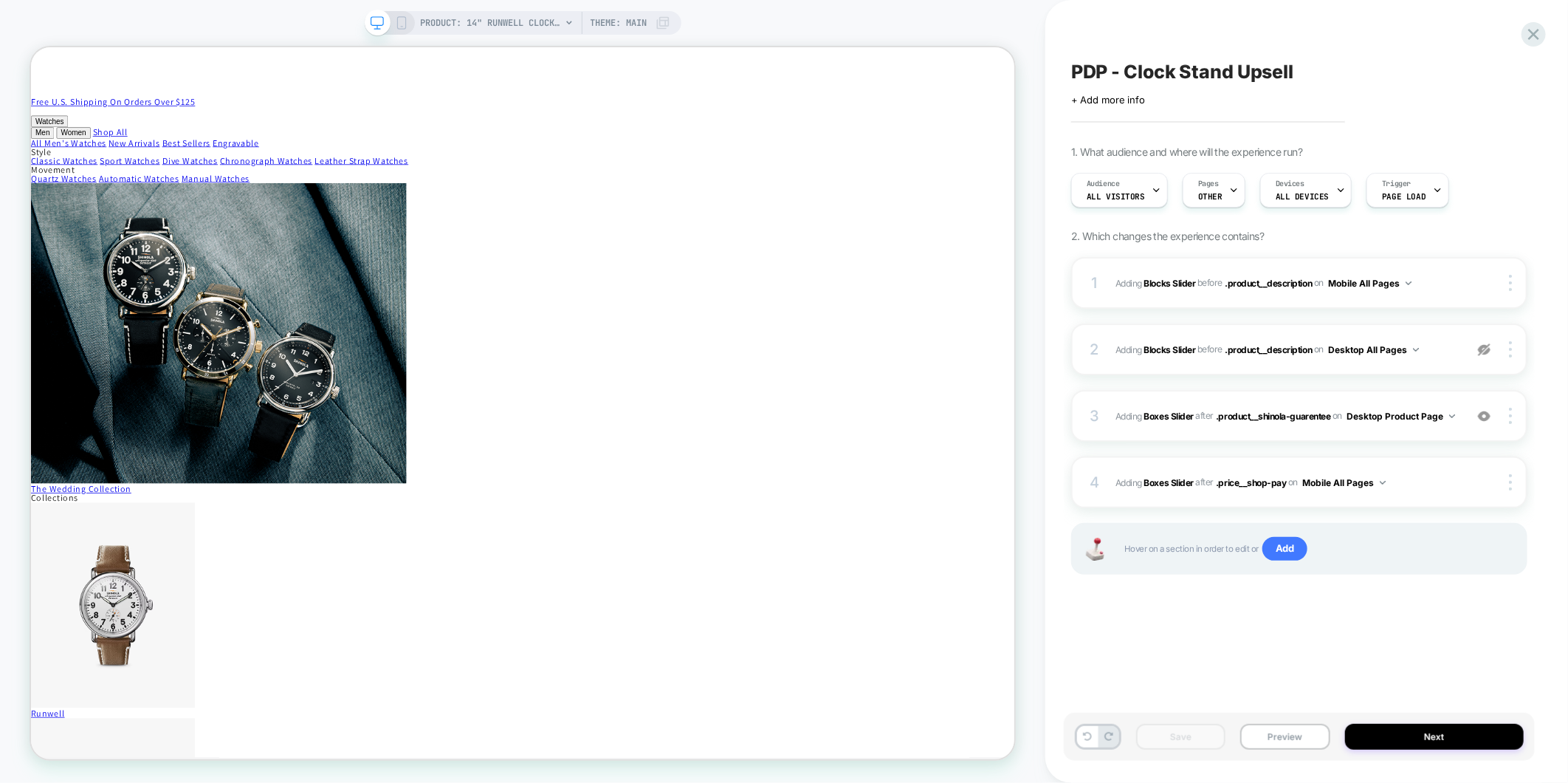 click 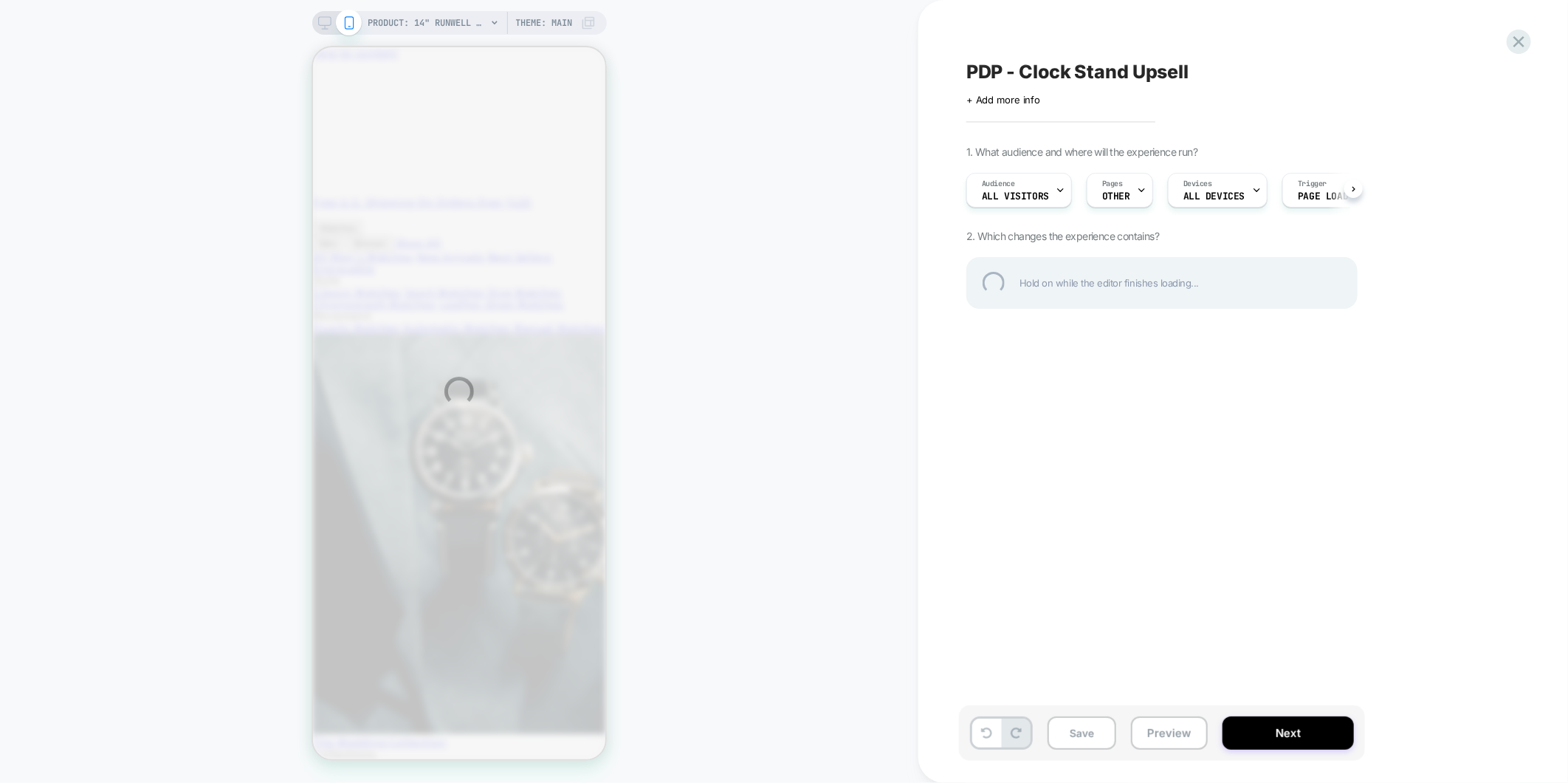 scroll, scrollTop: 82, scrollLeft: 0, axis: vertical 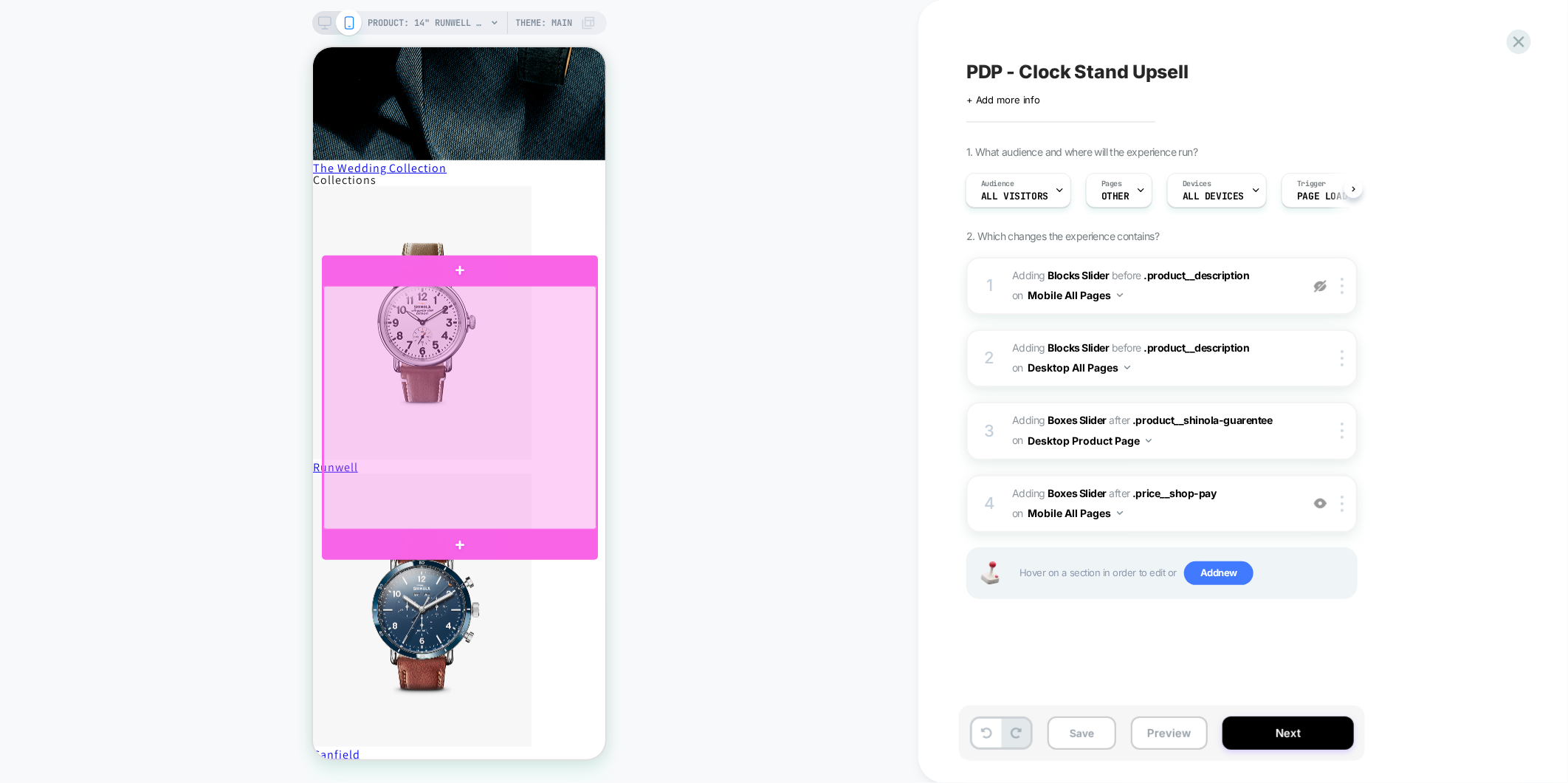 click at bounding box center (459, 407) 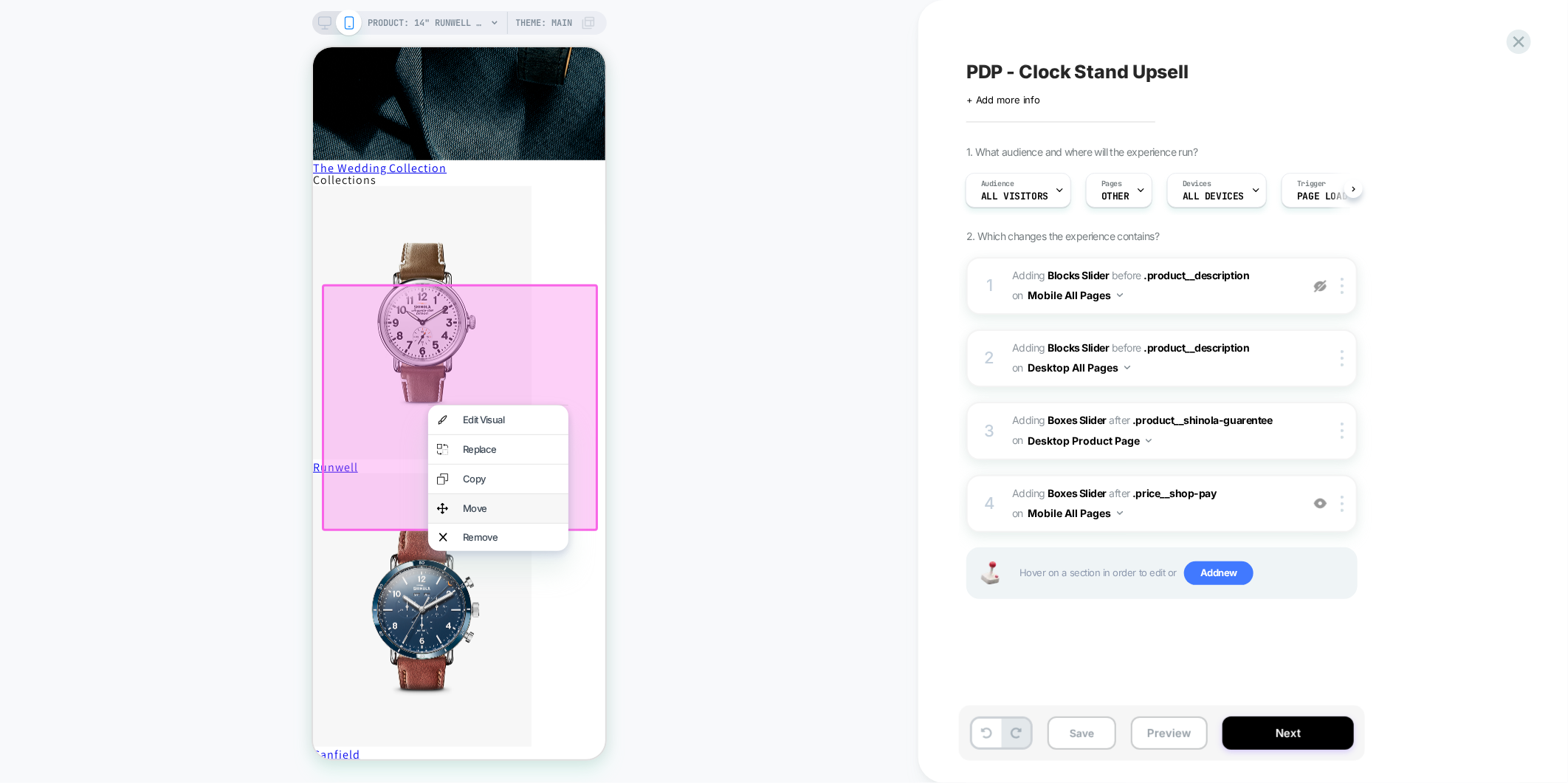 click on "Move" at bounding box center (510, 507) 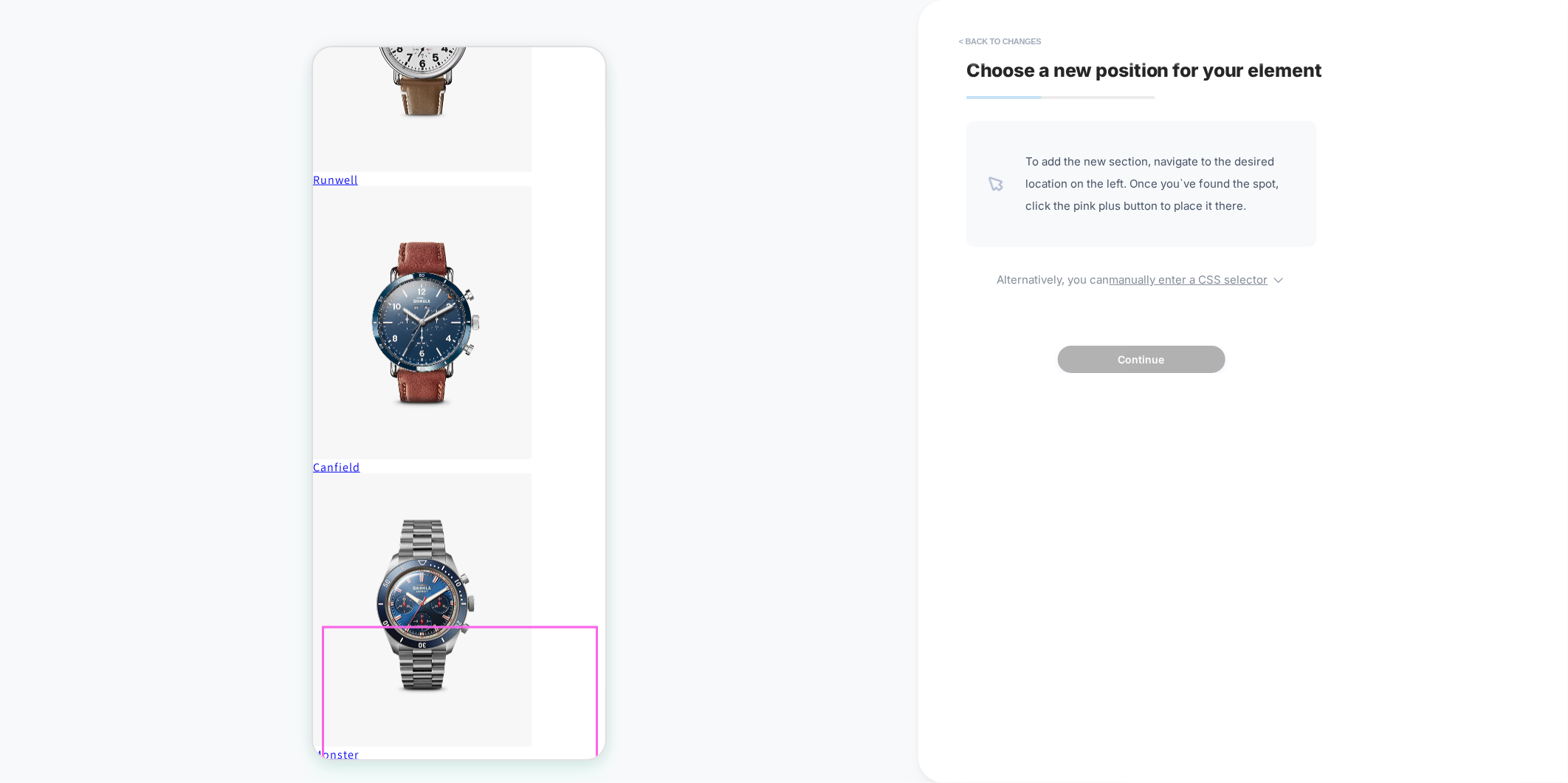scroll, scrollTop: 903, scrollLeft: 0, axis: vertical 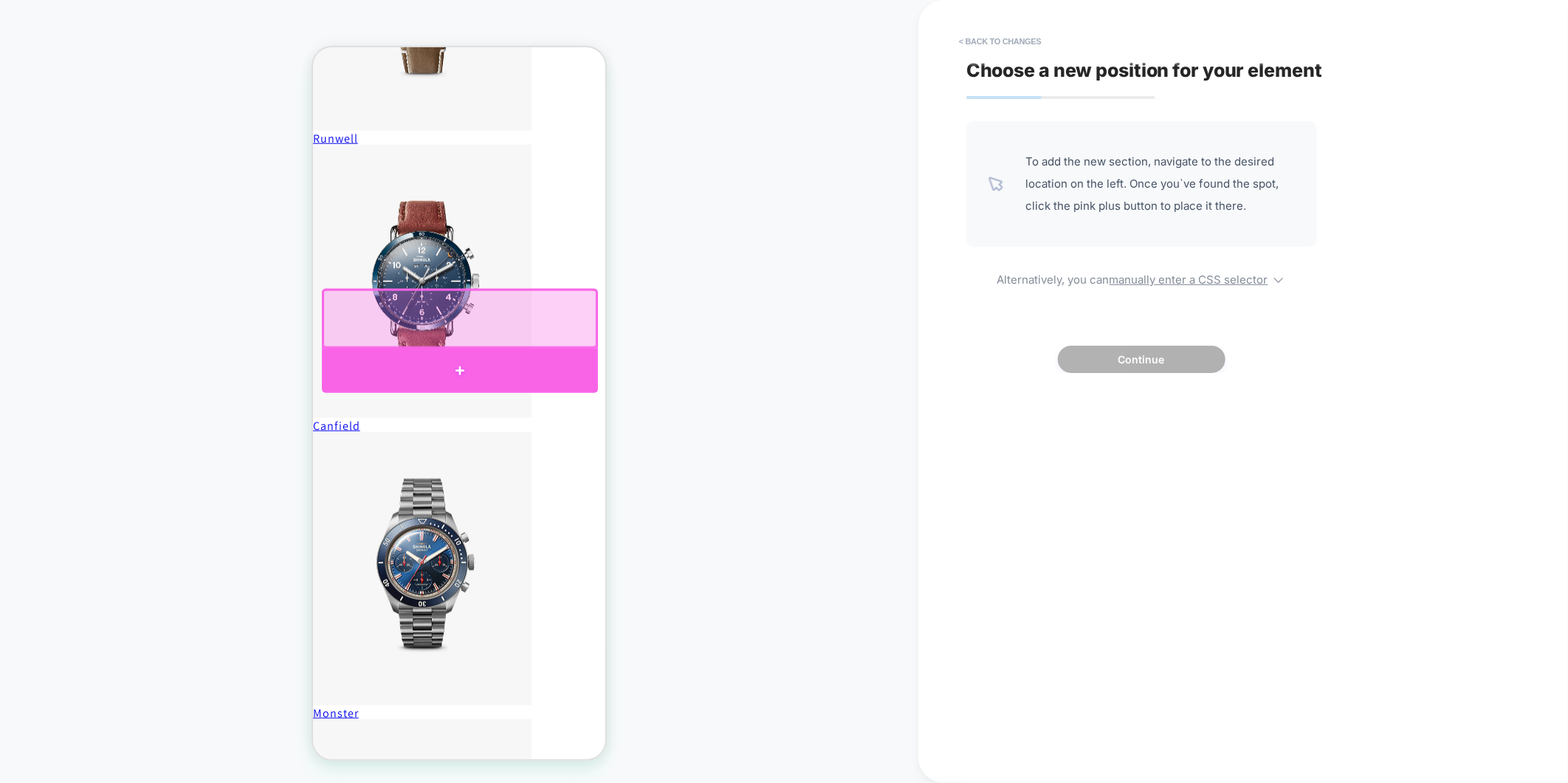 click at bounding box center [459, 369] 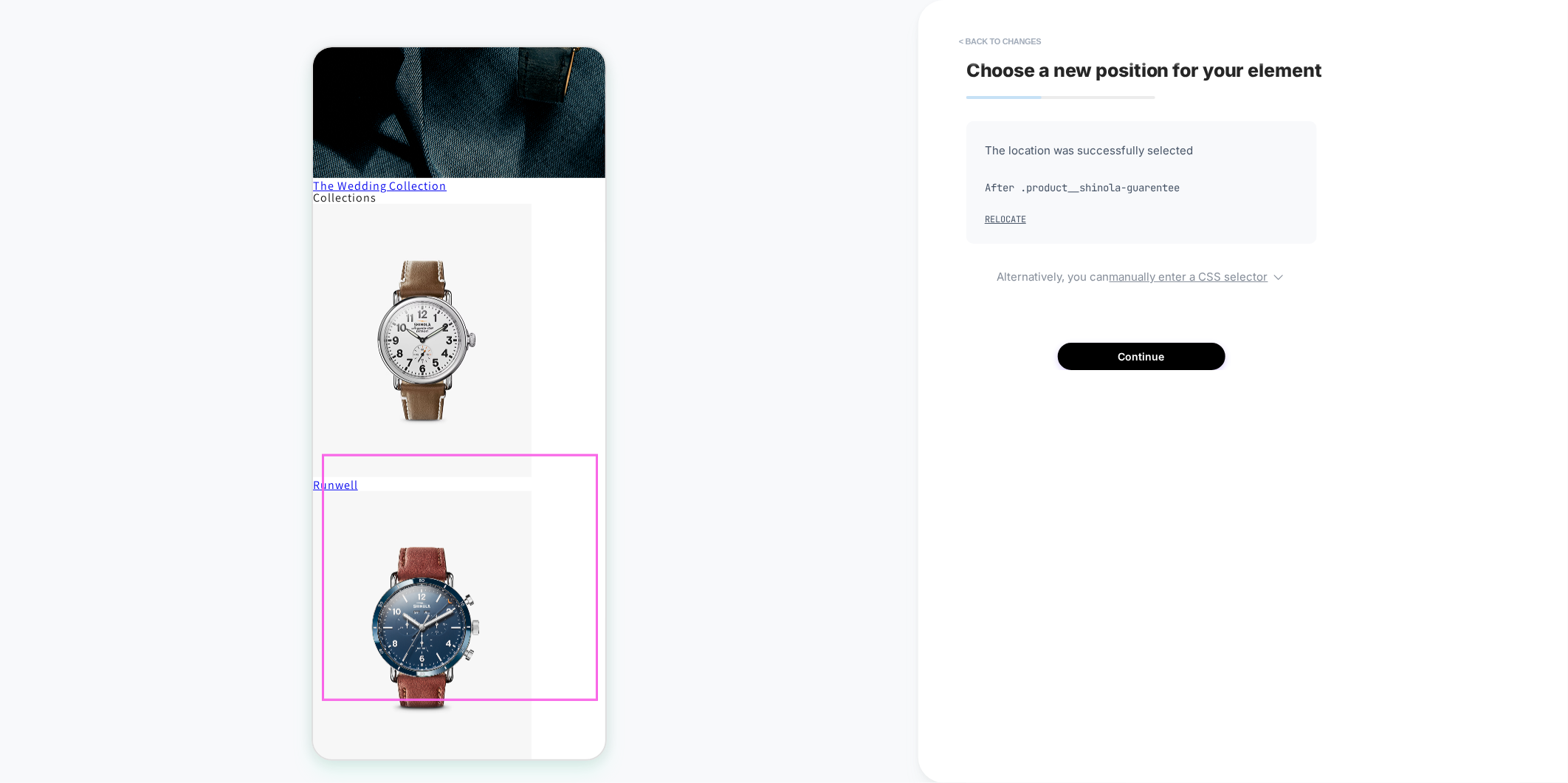 scroll, scrollTop: 410, scrollLeft: 0, axis: vertical 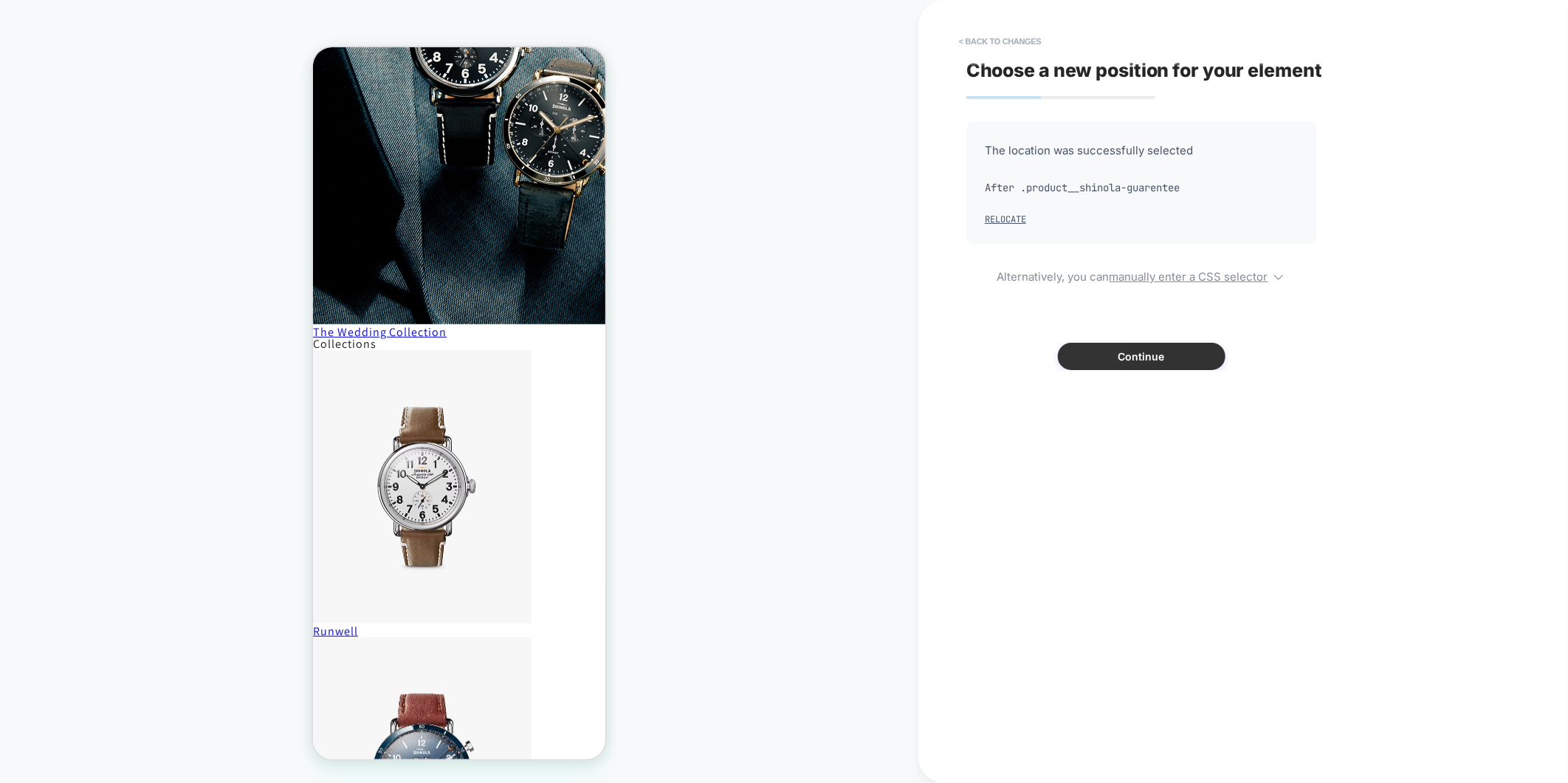 click on "Continue" at bounding box center (1141, 356) 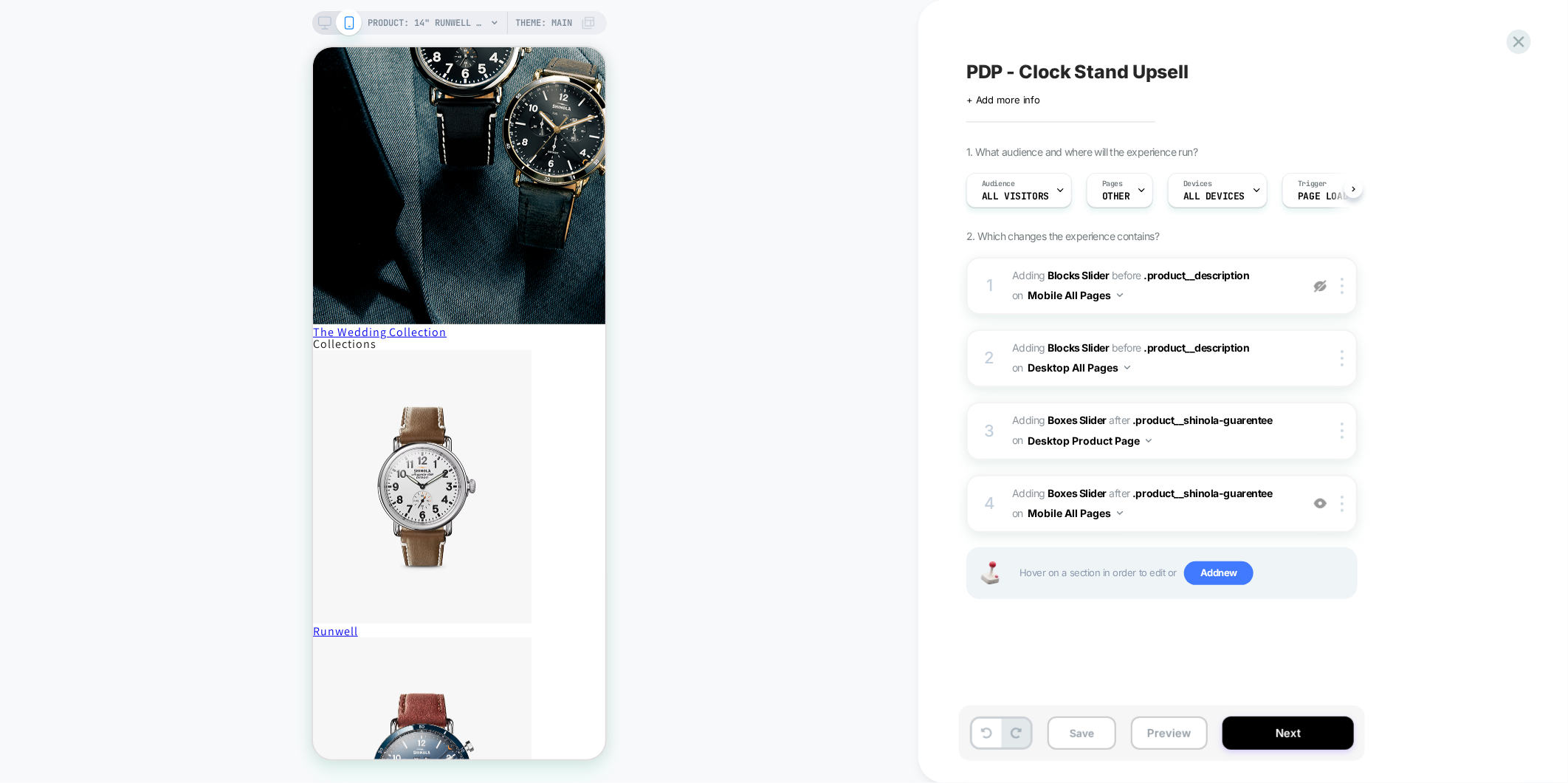 scroll, scrollTop: 0, scrollLeft: 1, axis: horizontal 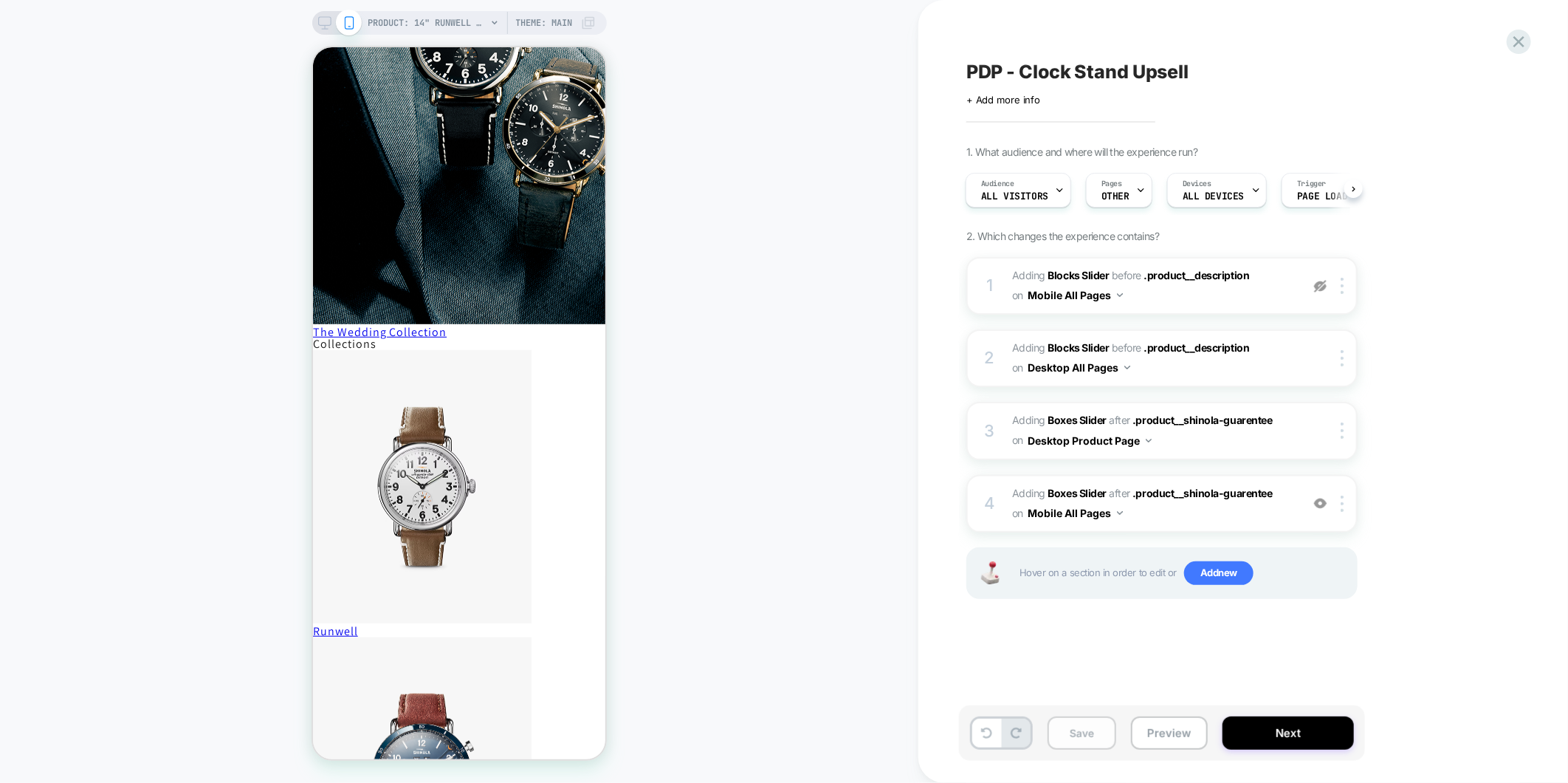 click on "Save" at bounding box center (1082, 733) 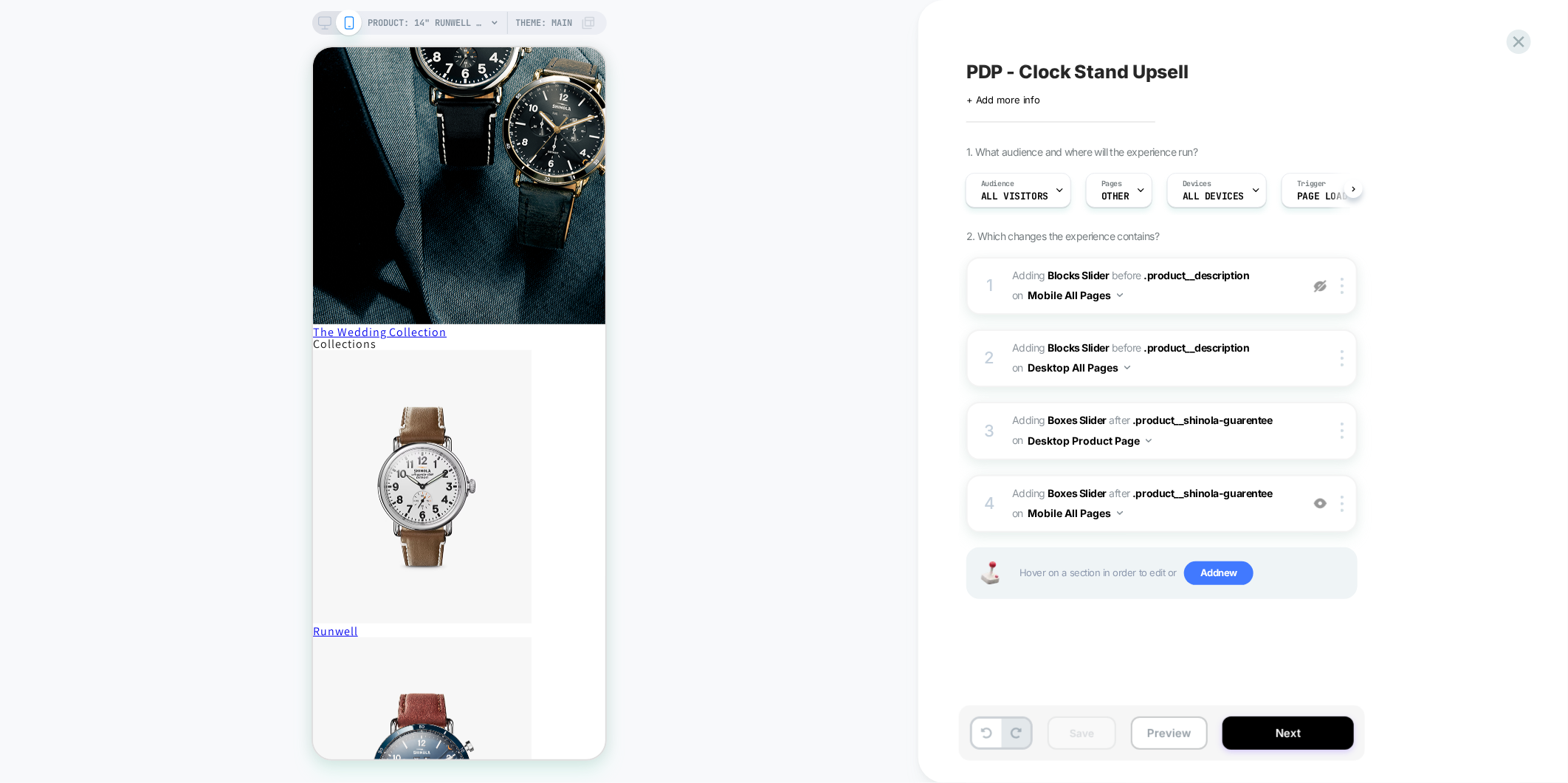 drag, startPoint x: 106, startPoint y: 513, endPoint x: 727, endPoint y: 7, distance: 801.0474 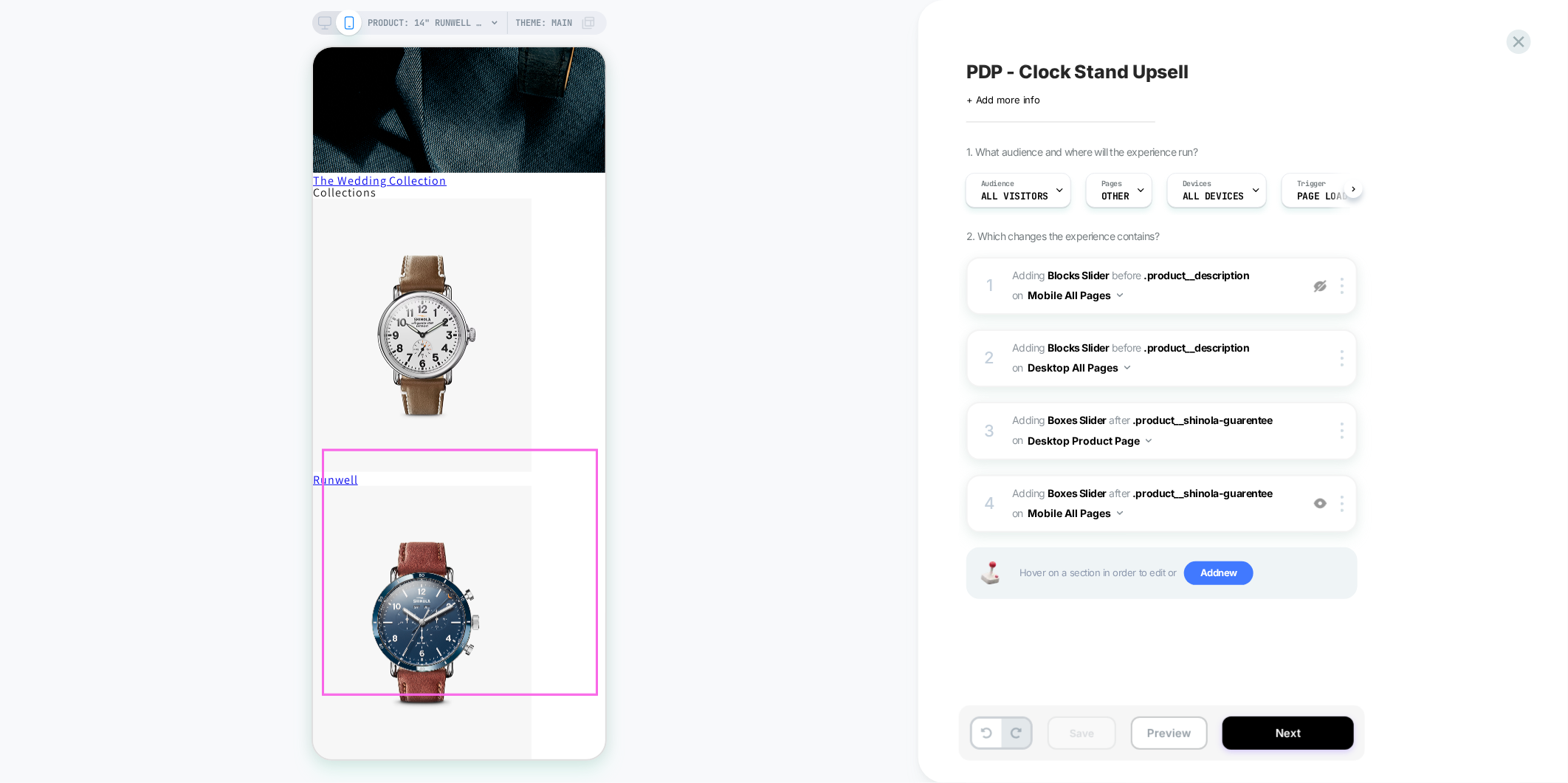 scroll, scrollTop: 574, scrollLeft: 0, axis: vertical 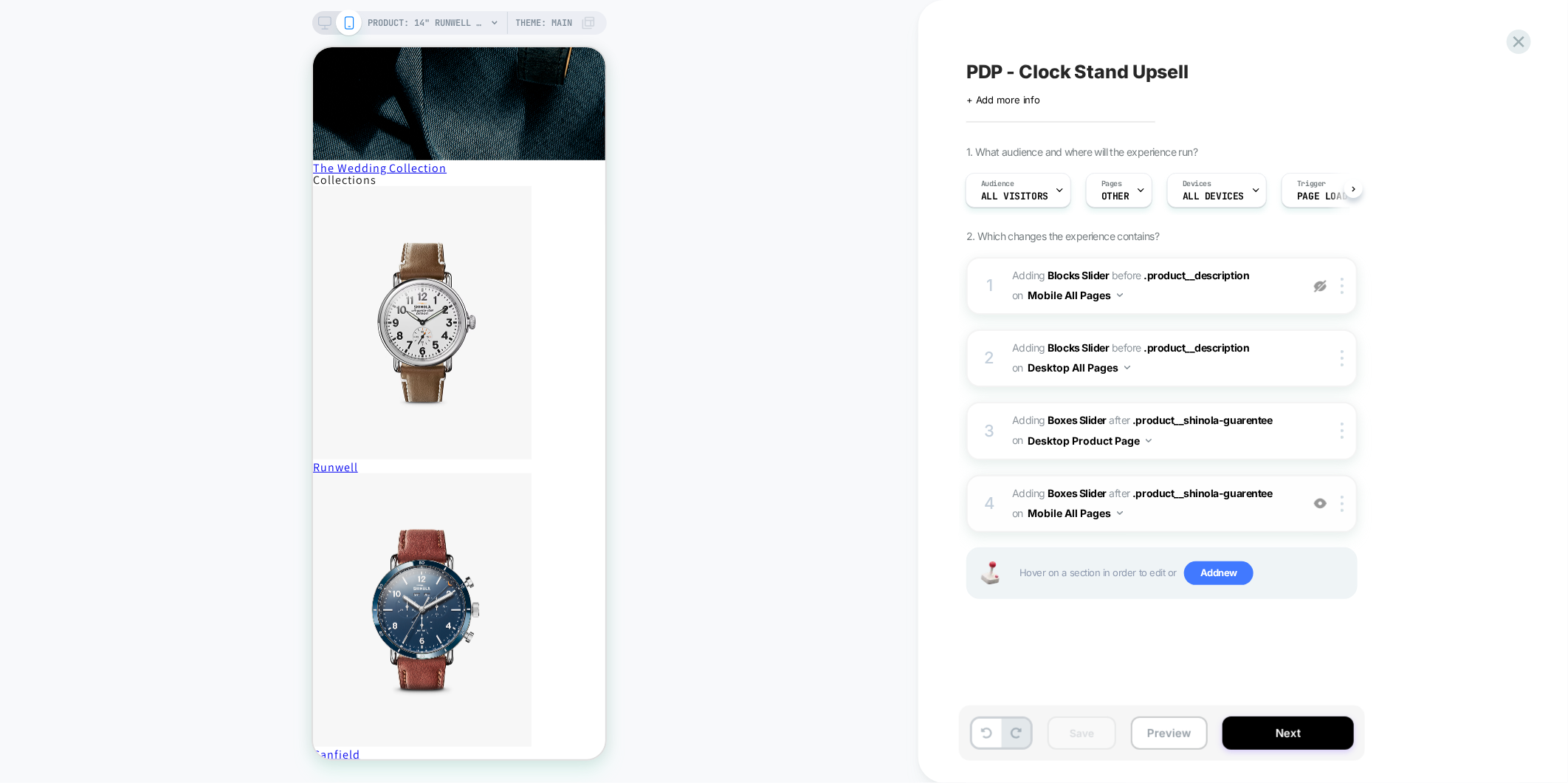 click on "#_loomi_addon_1754665398078 Adding   Boxes Slider   AFTER .product__shinola-guarentee .product__shinola-guarentee   on Mobile All Pages" at bounding box center (1152, 504) 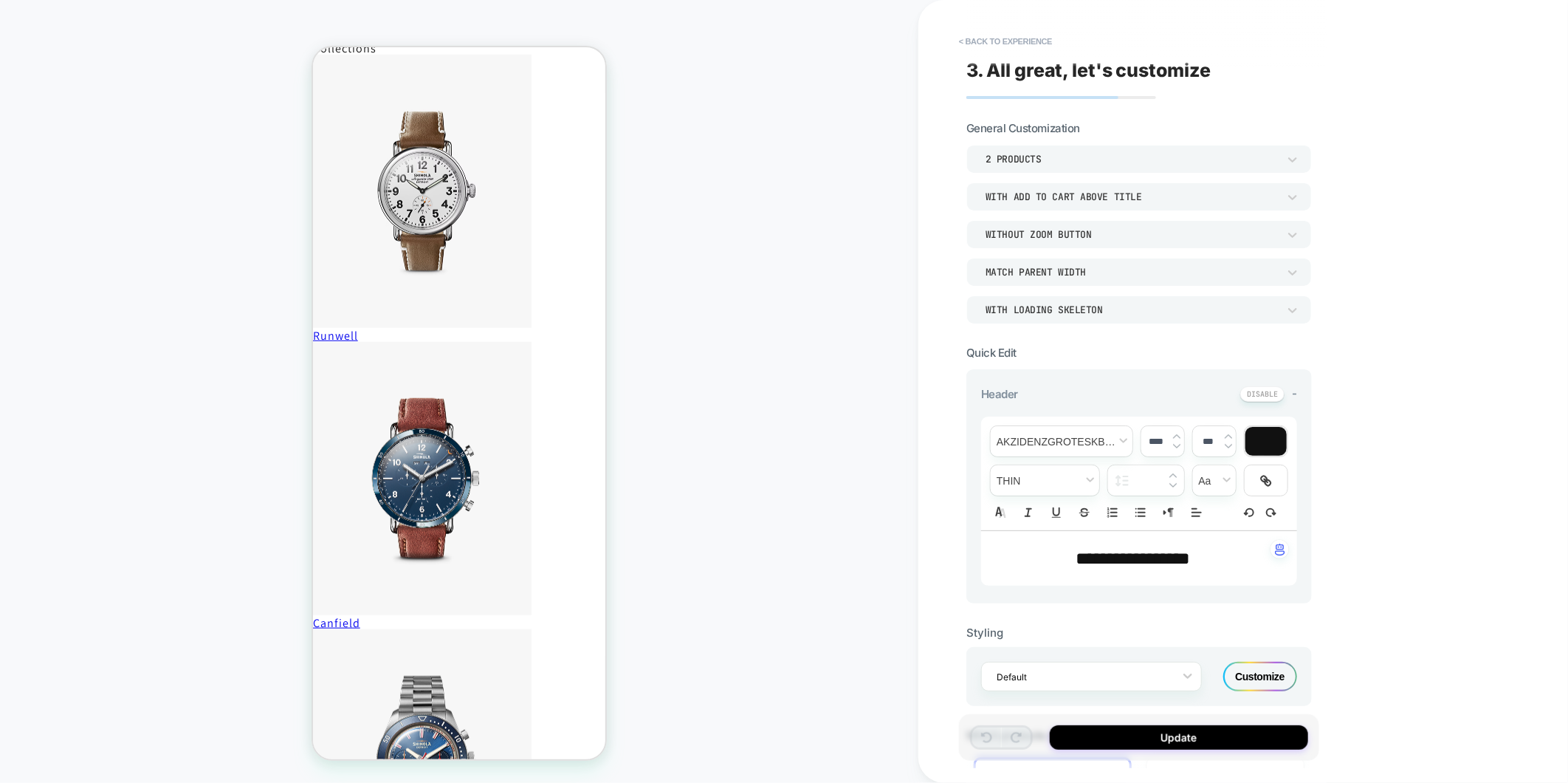 scroll, scrollTop: 729, scrollLeft: 0, axis: vertical 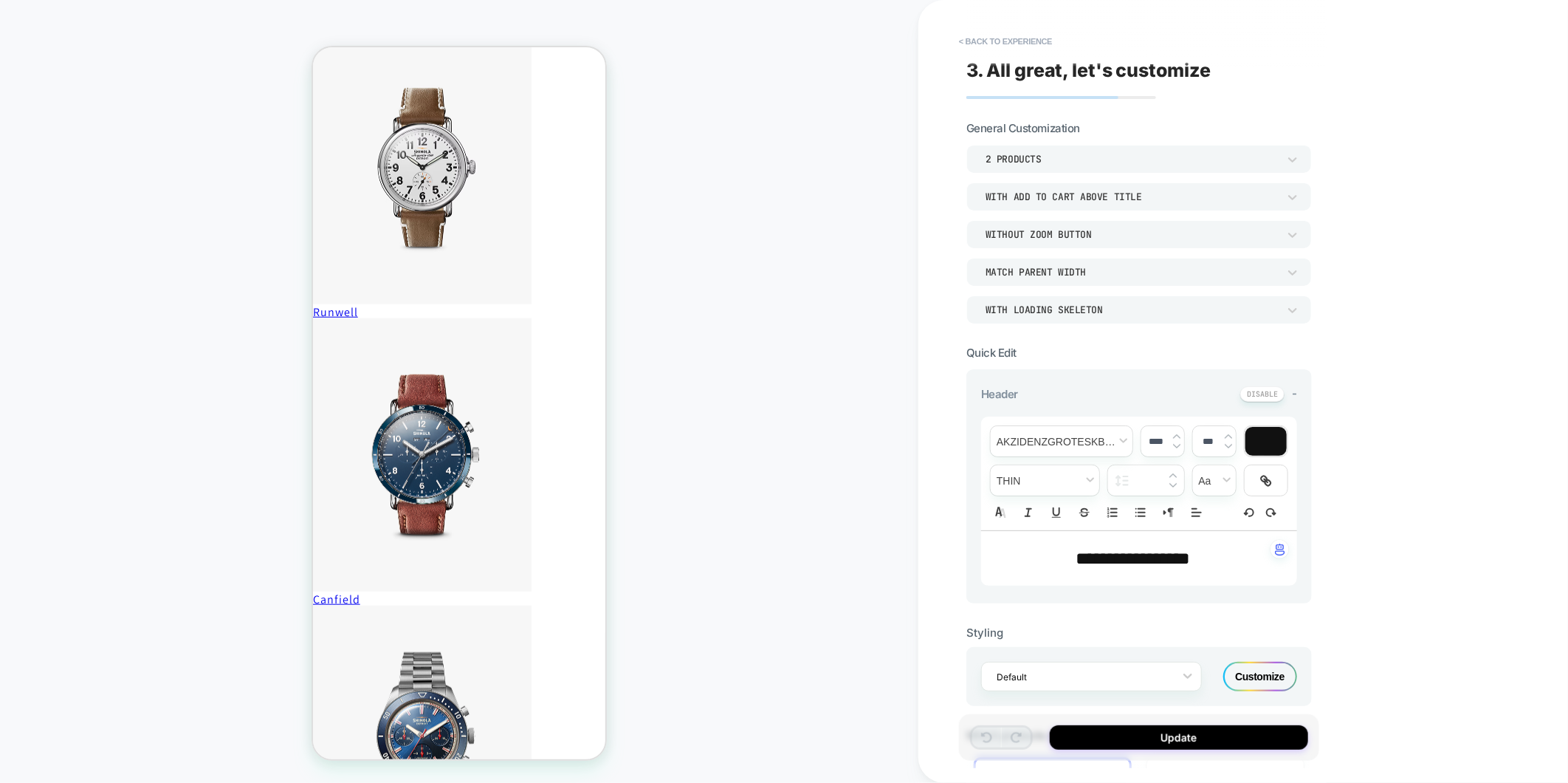 click on "Customize" at bounding box center [1260, 677] 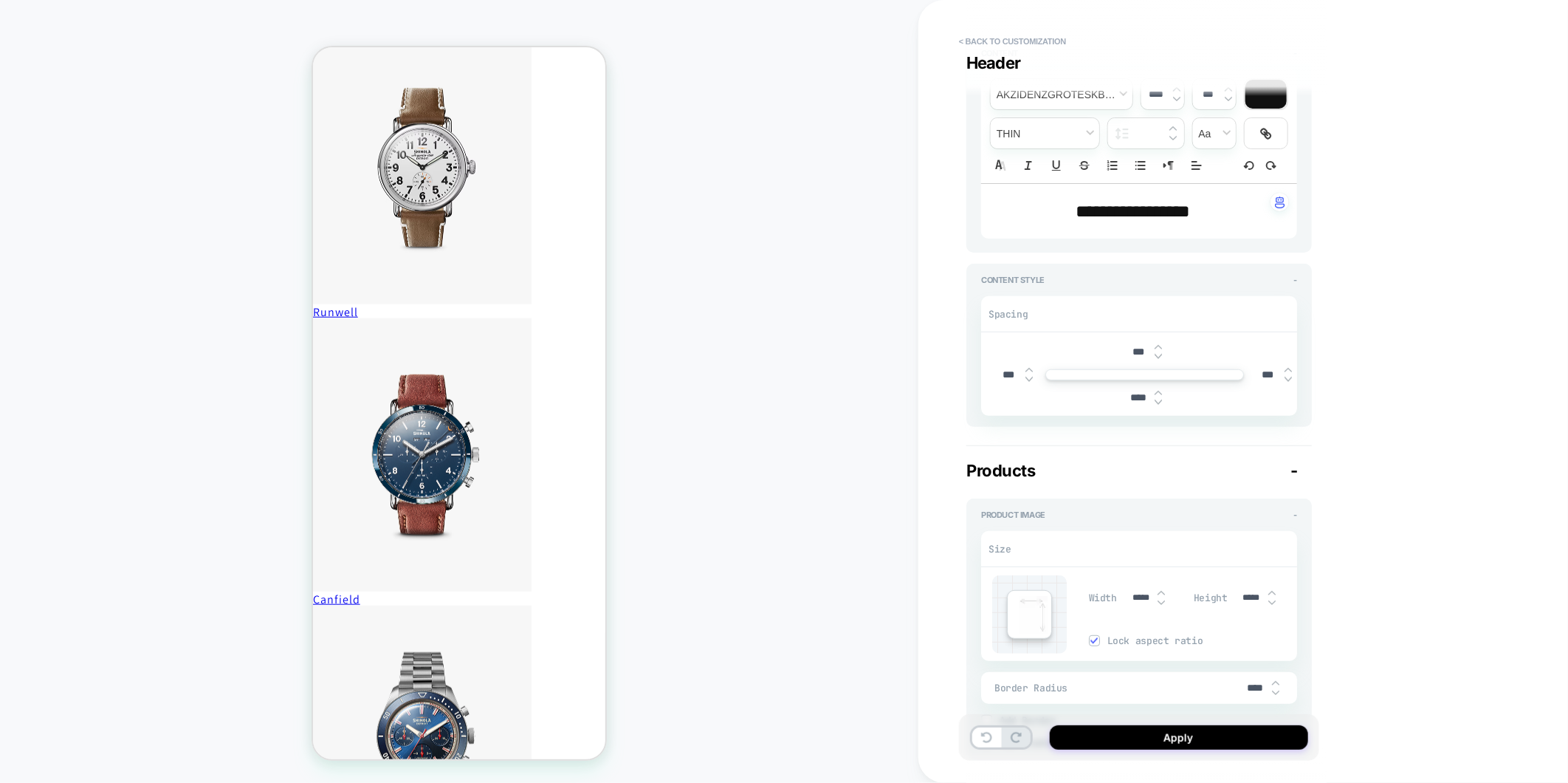 scroll, scrollTop: 246, scrollLeft: 0, axis: vertical 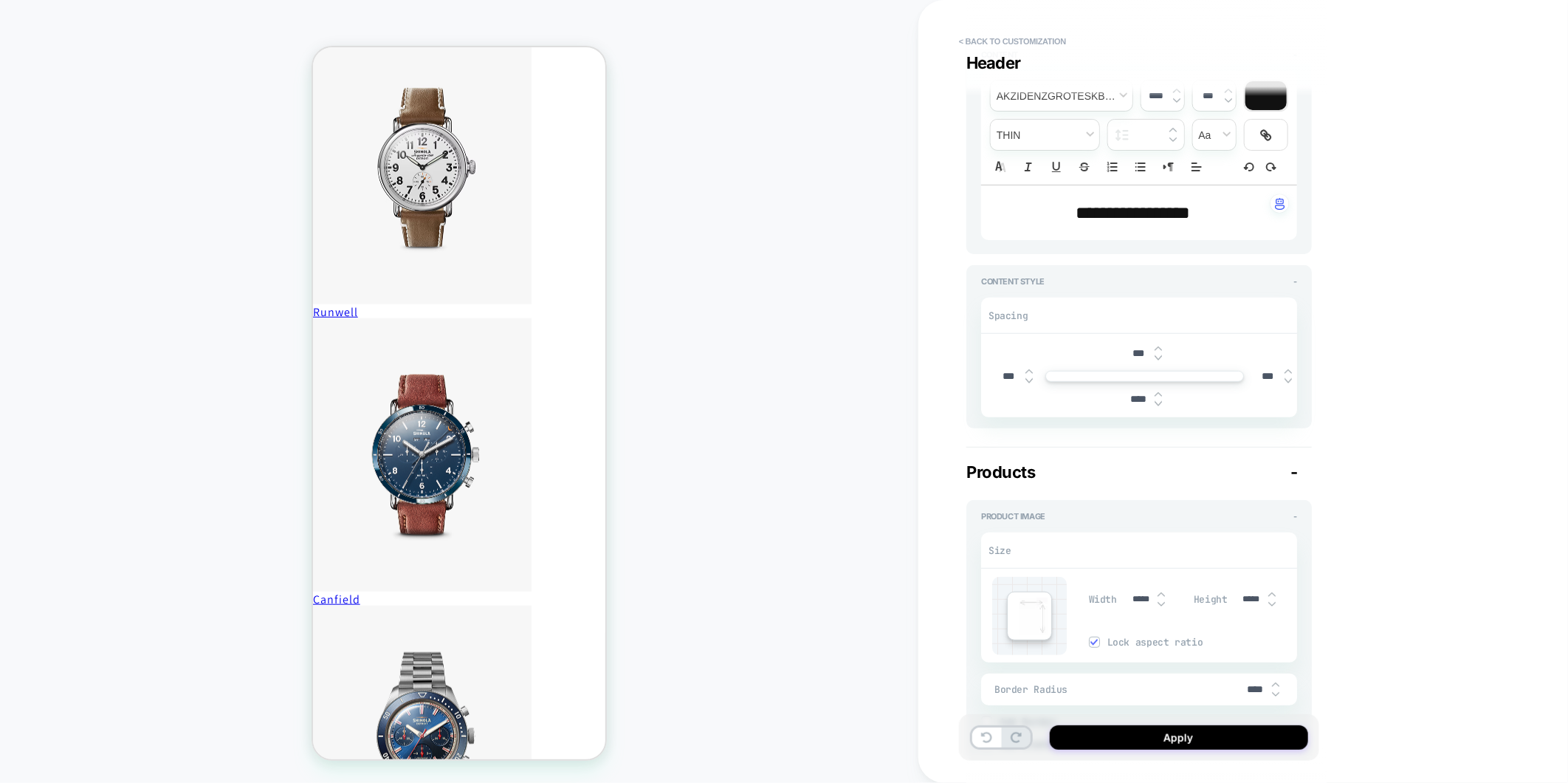click at bounding box center [1161, 604] 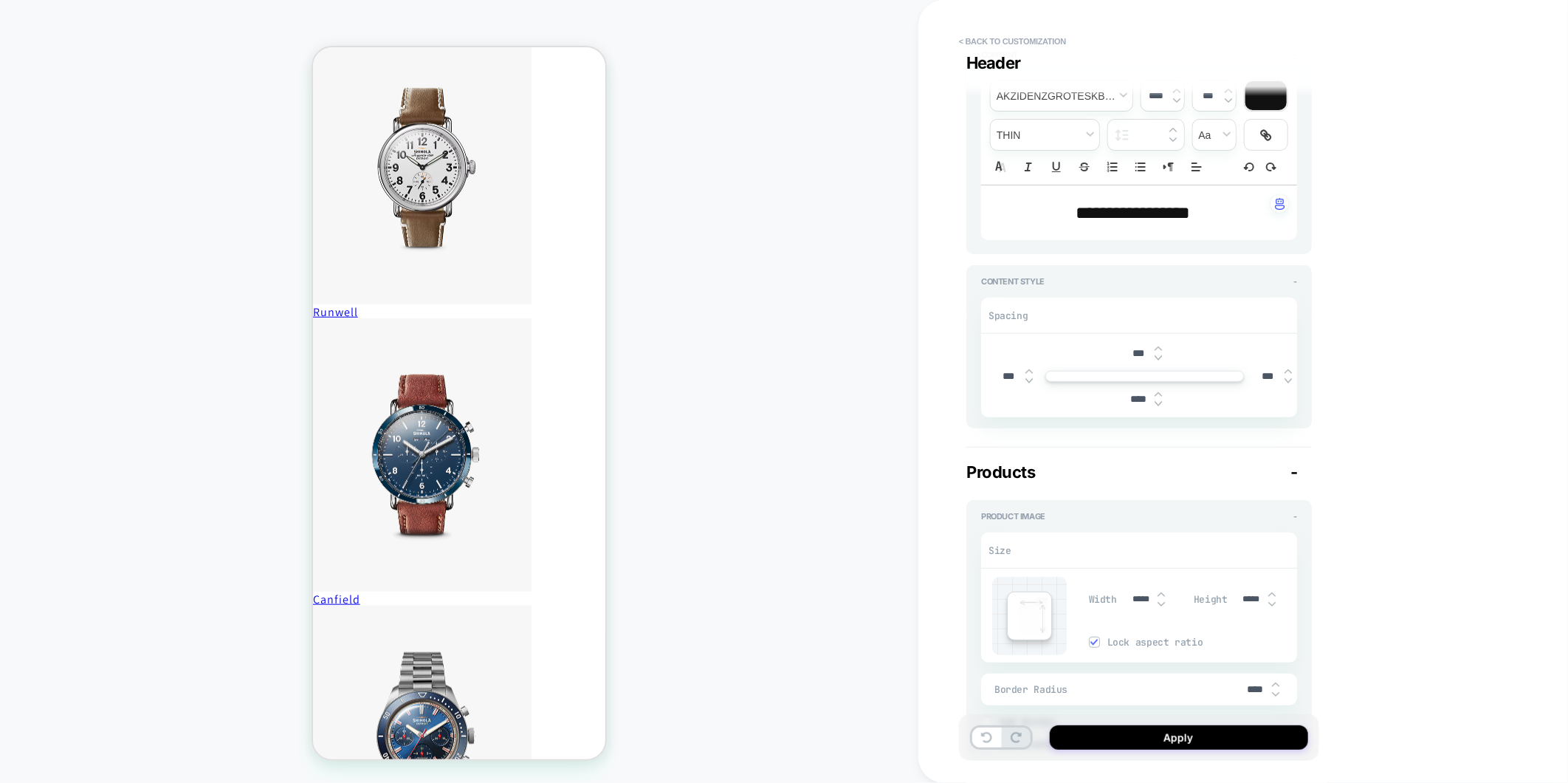 type on "*" 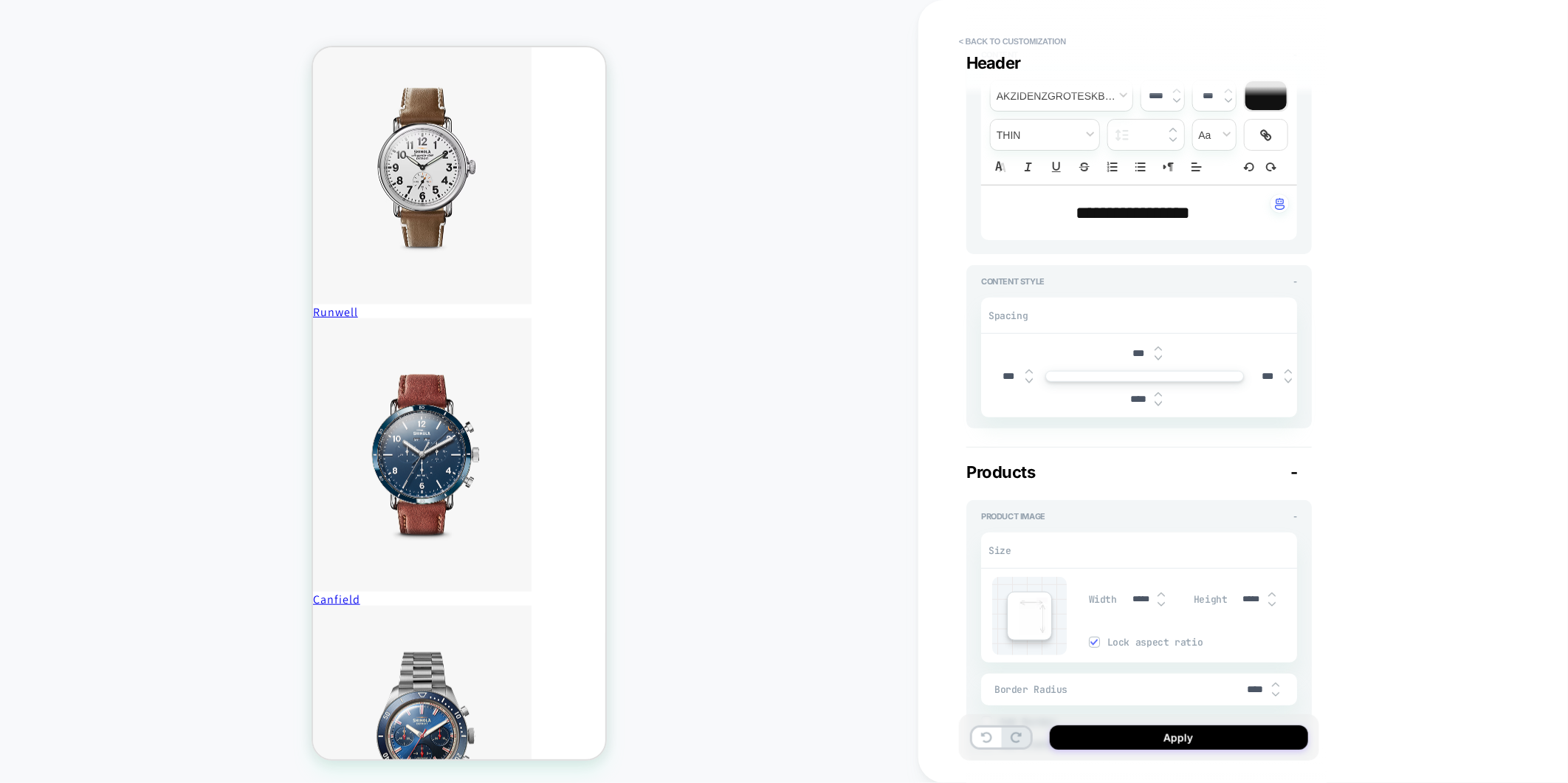 type on "*****" 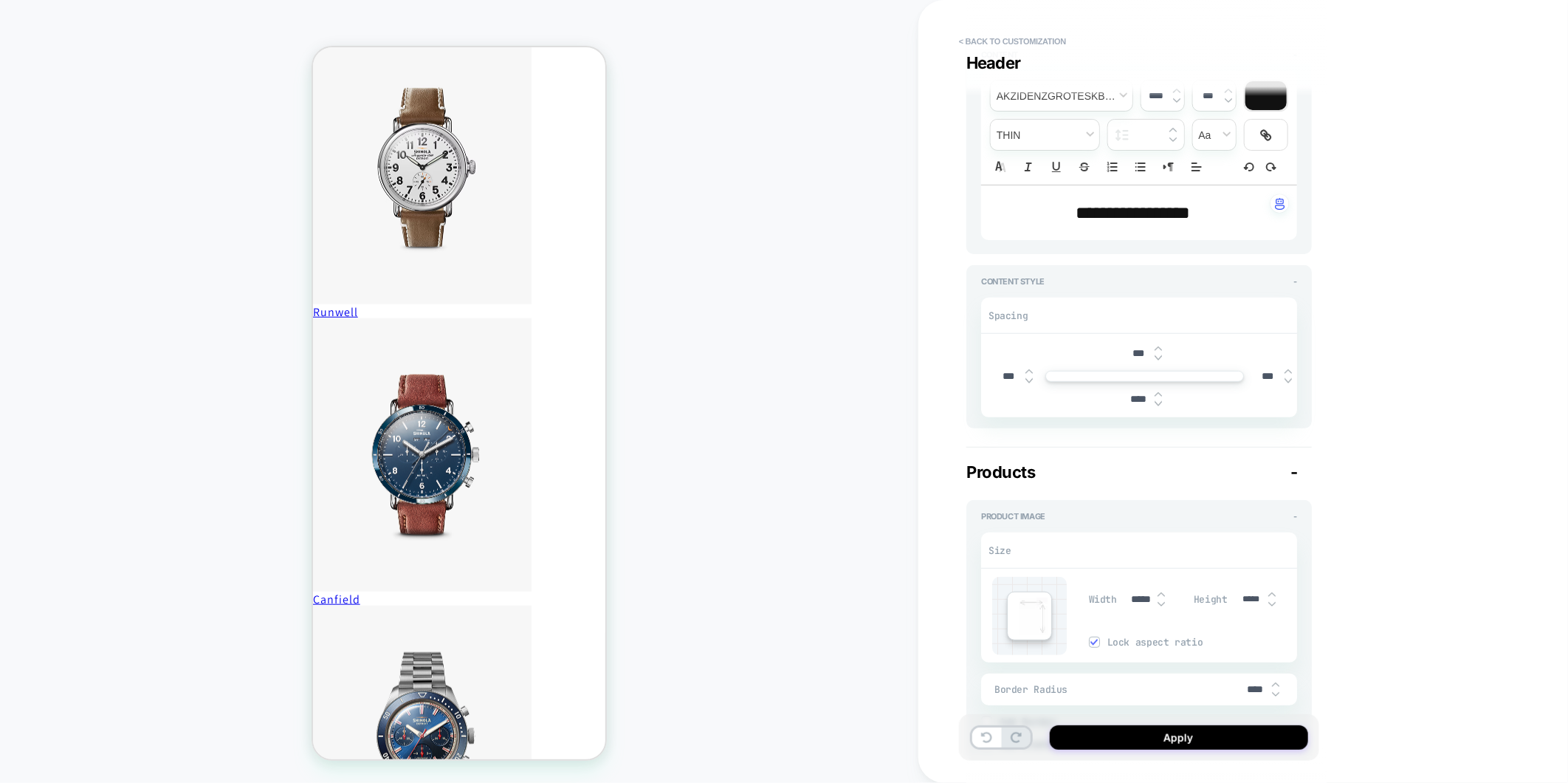 type on "*" 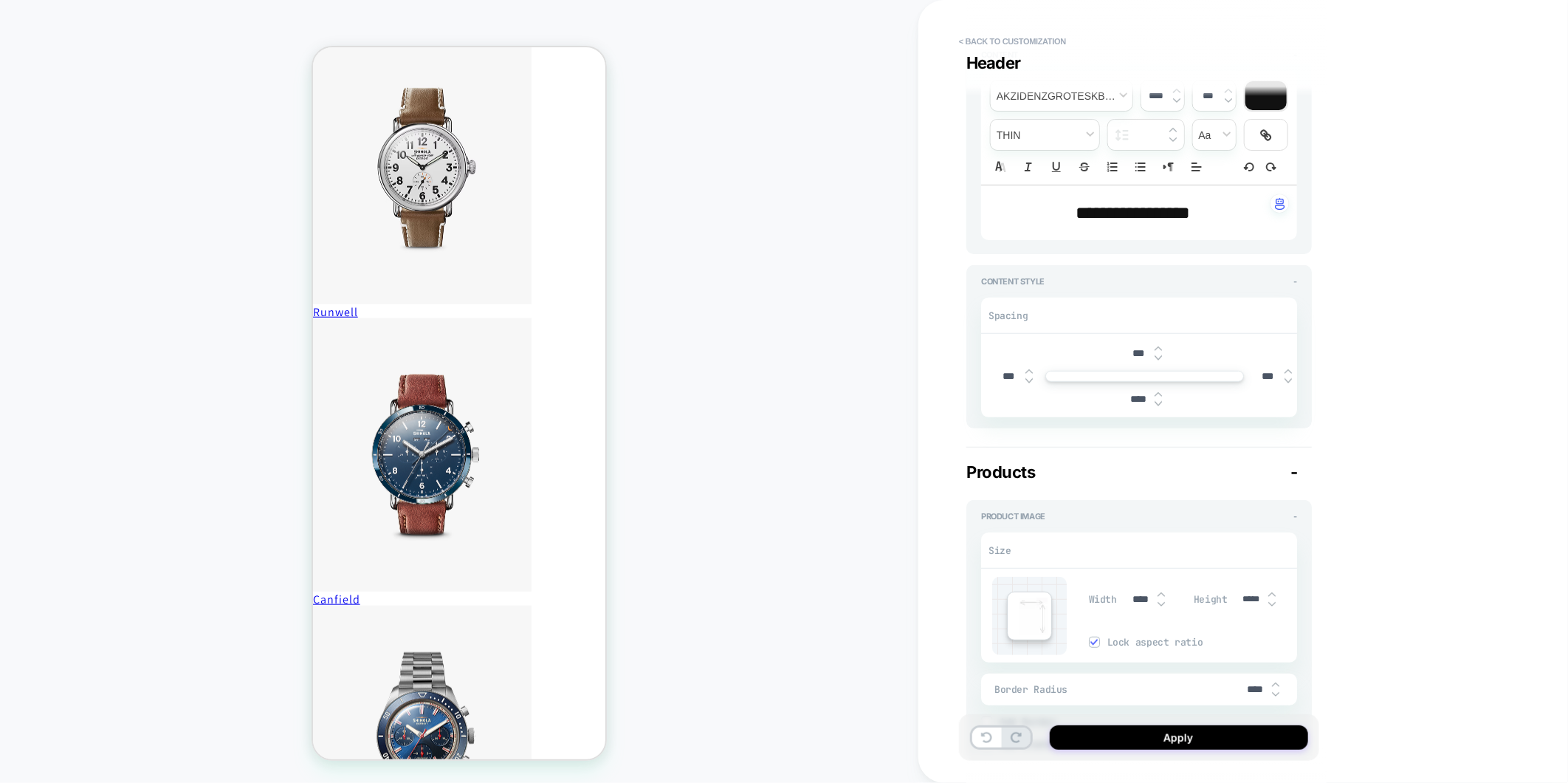 click at bounding box center [1161, 604] 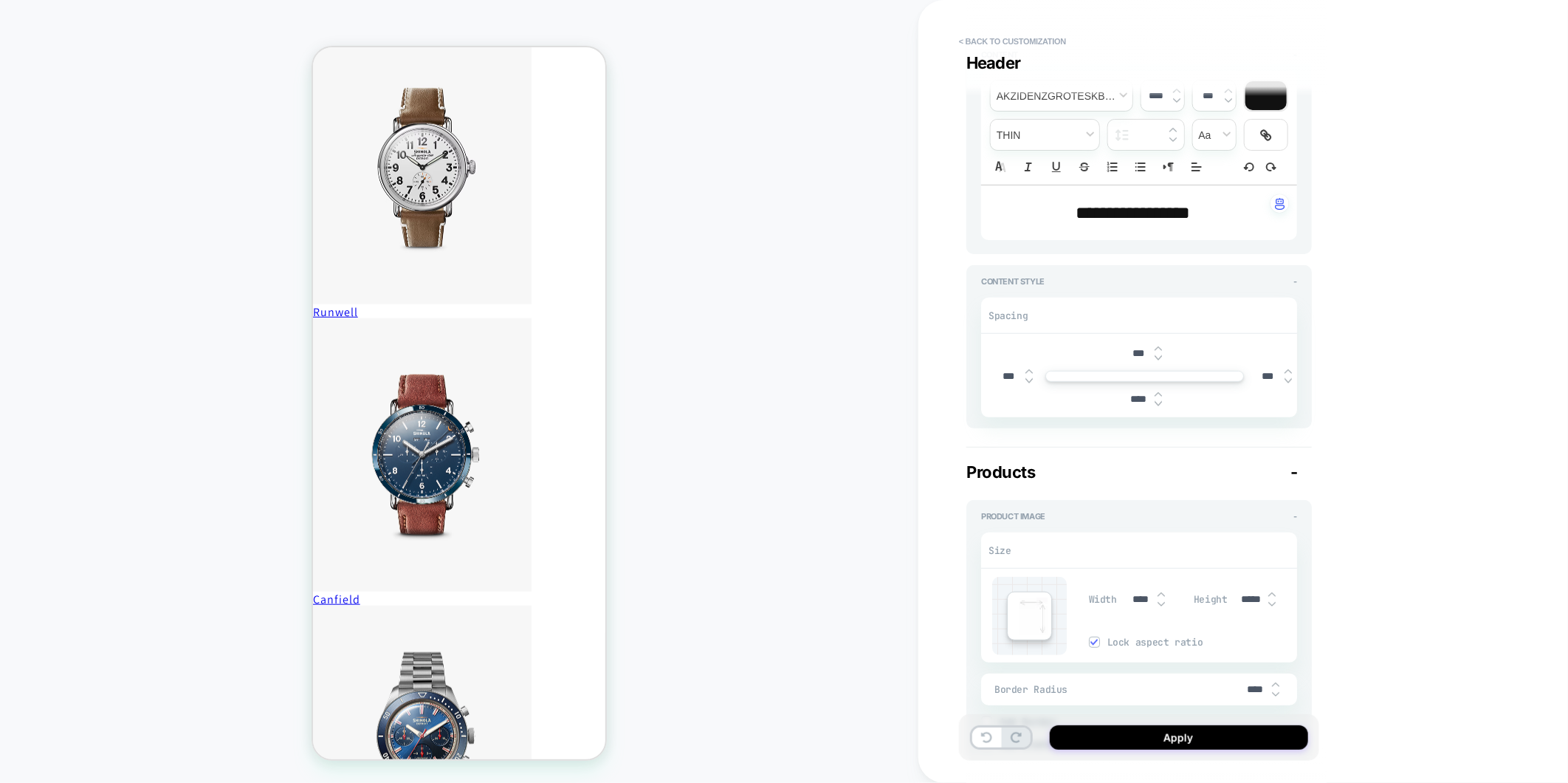 type on "*" 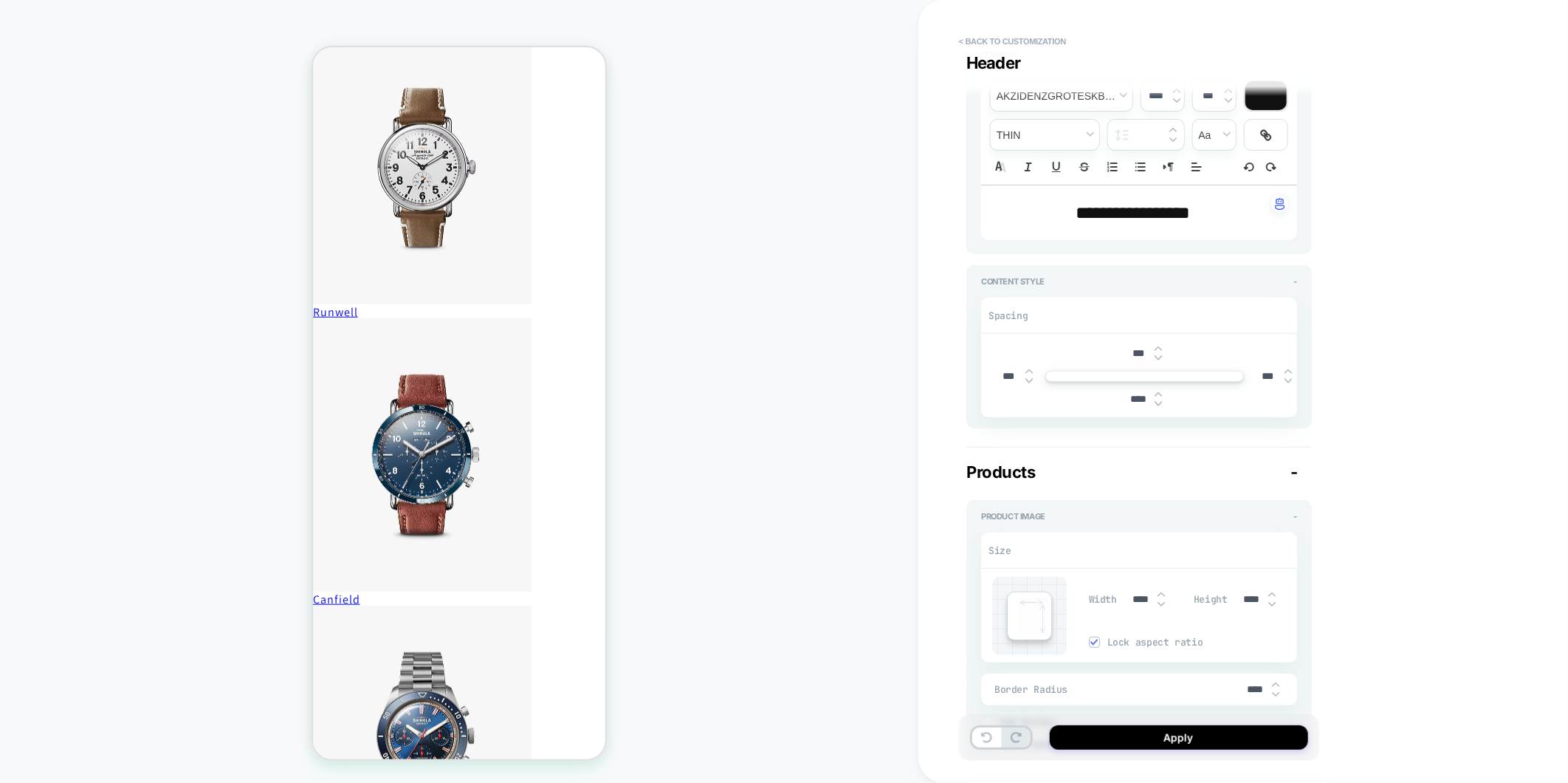 click on "****" at bounding box center (1141, 599) 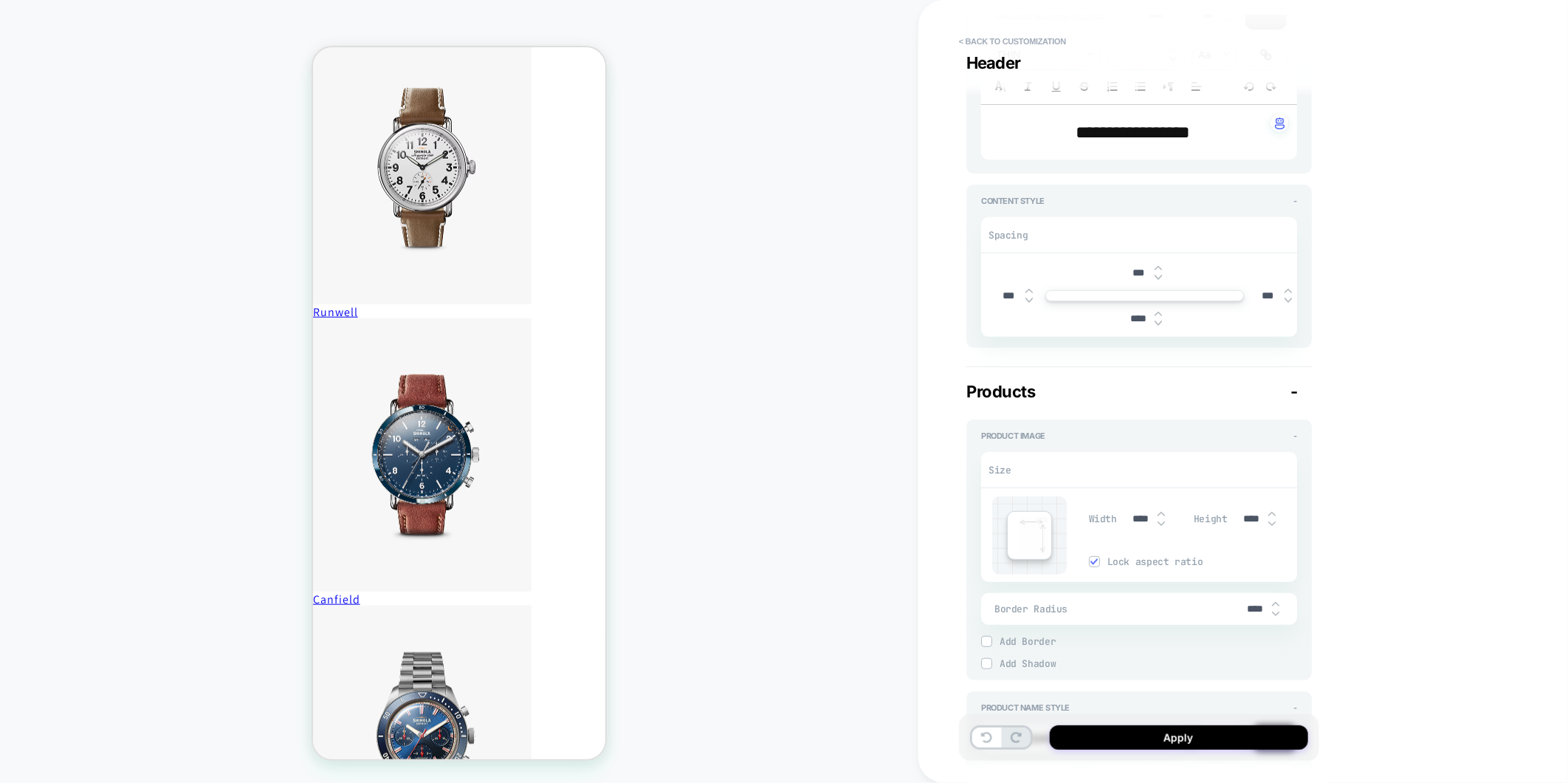 scroll, scrollTop: 0, scrollLeft: 0, axis: both 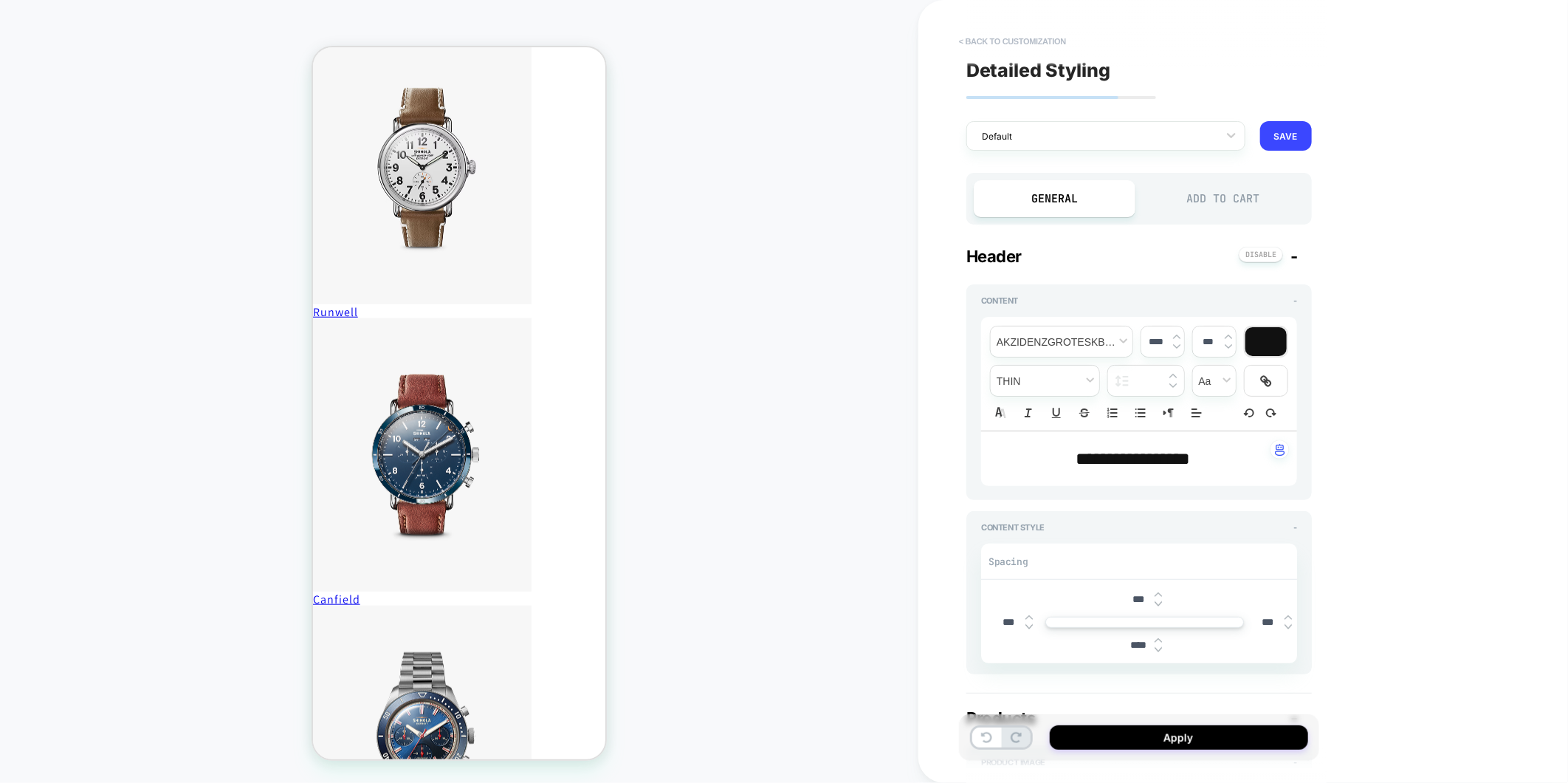 click on "< Back to customization" at bounding box center [1012, 41] 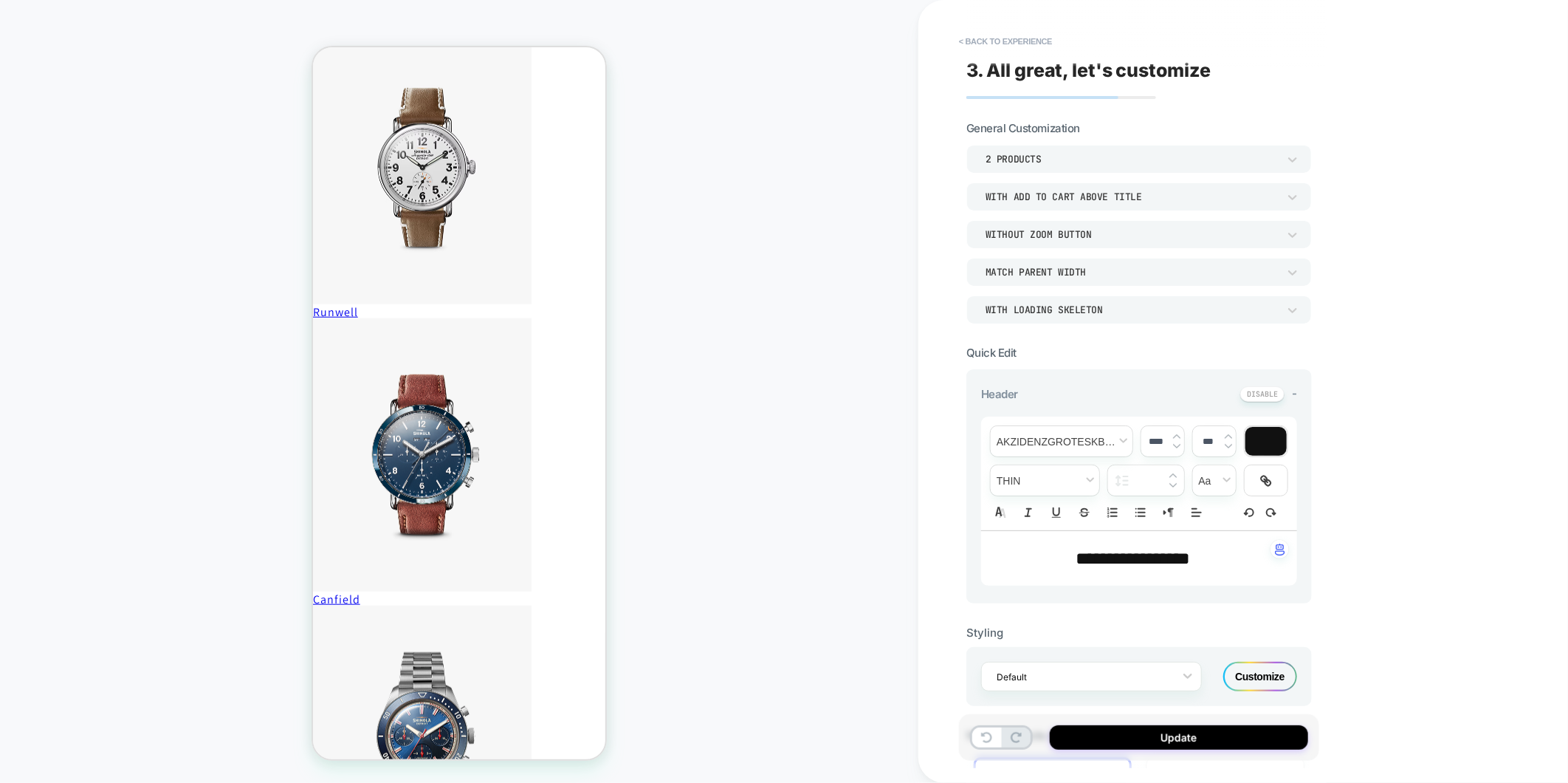 click at bounding box center [1001, 737] 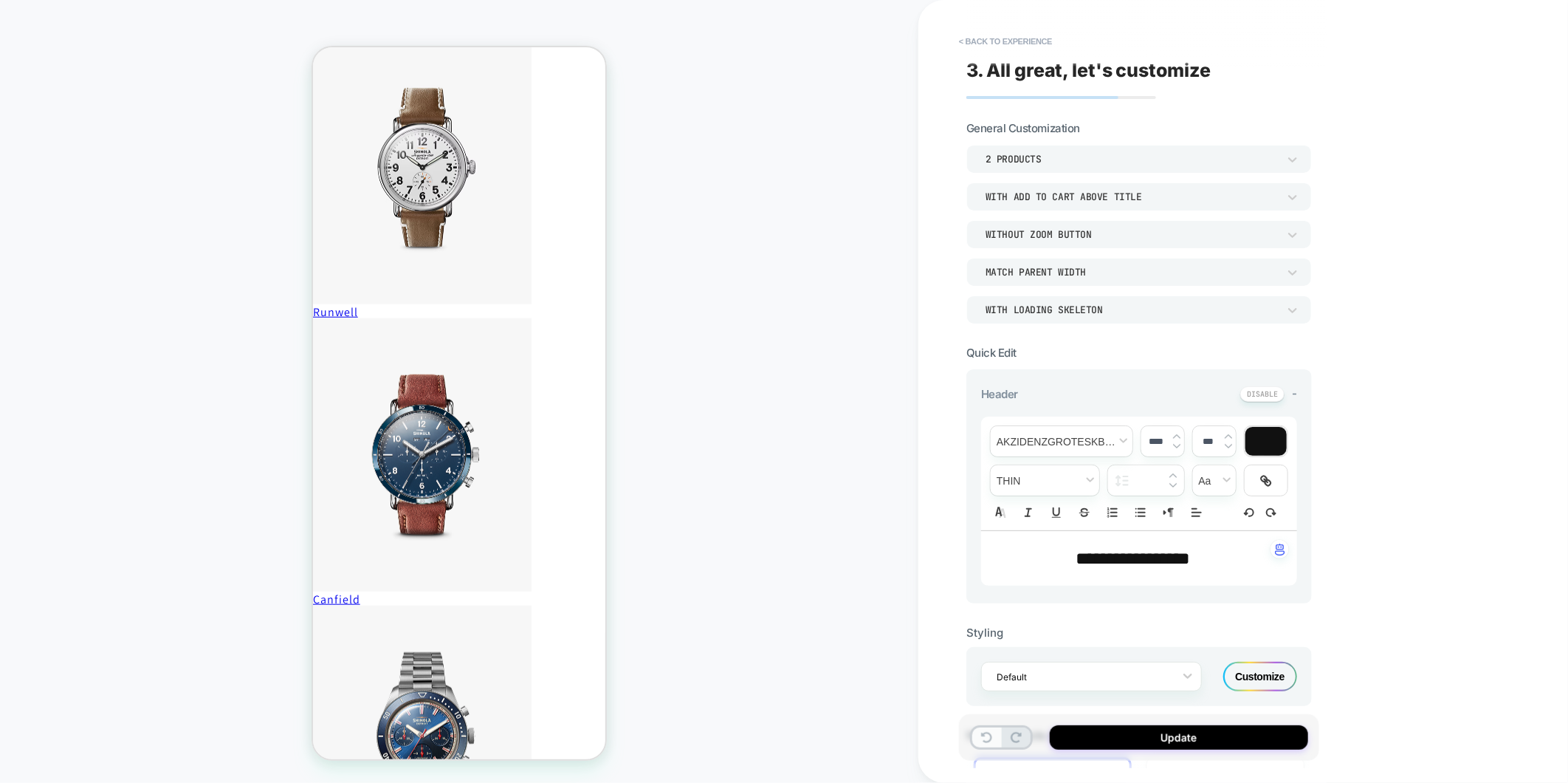 click 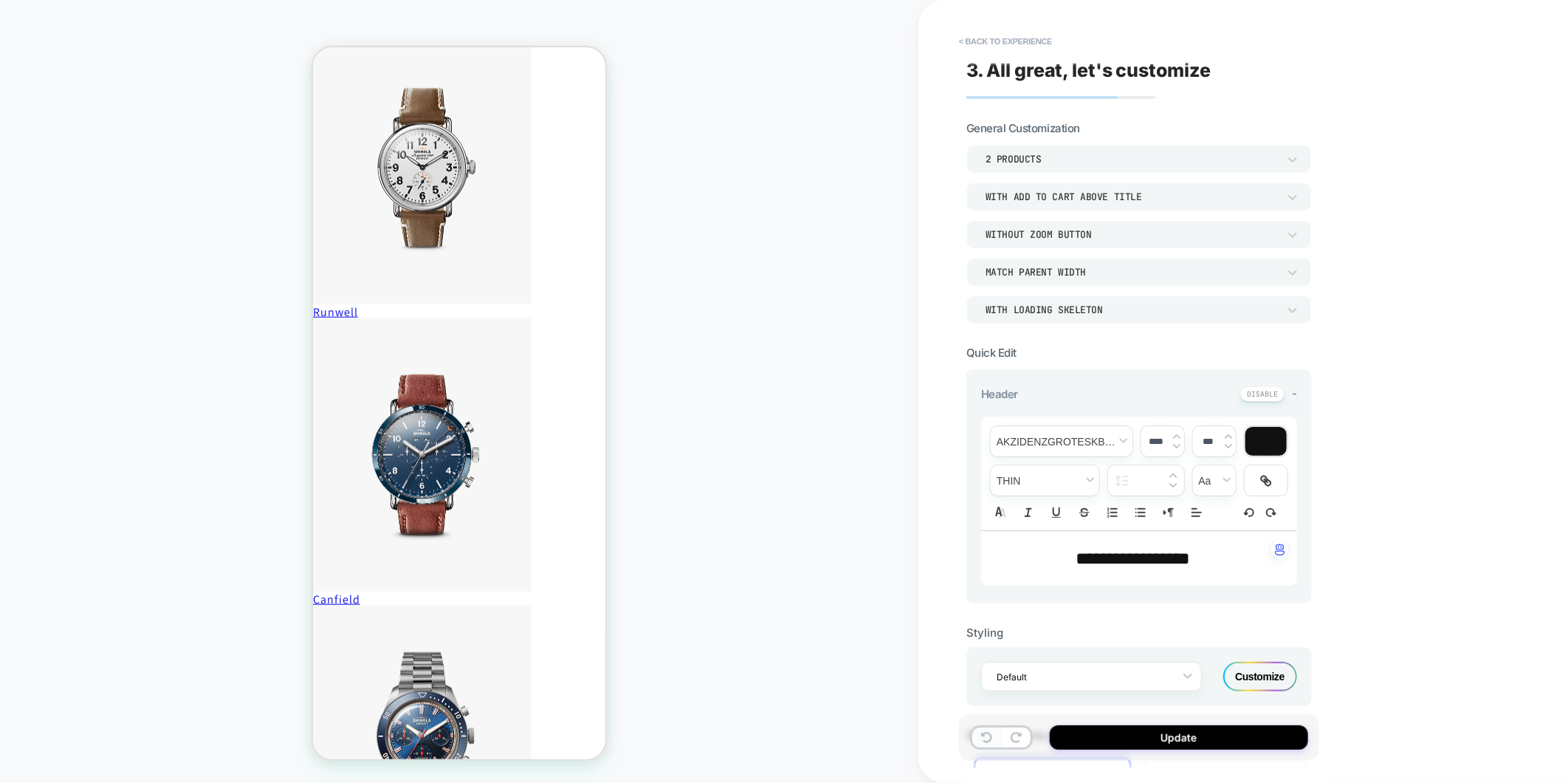 click 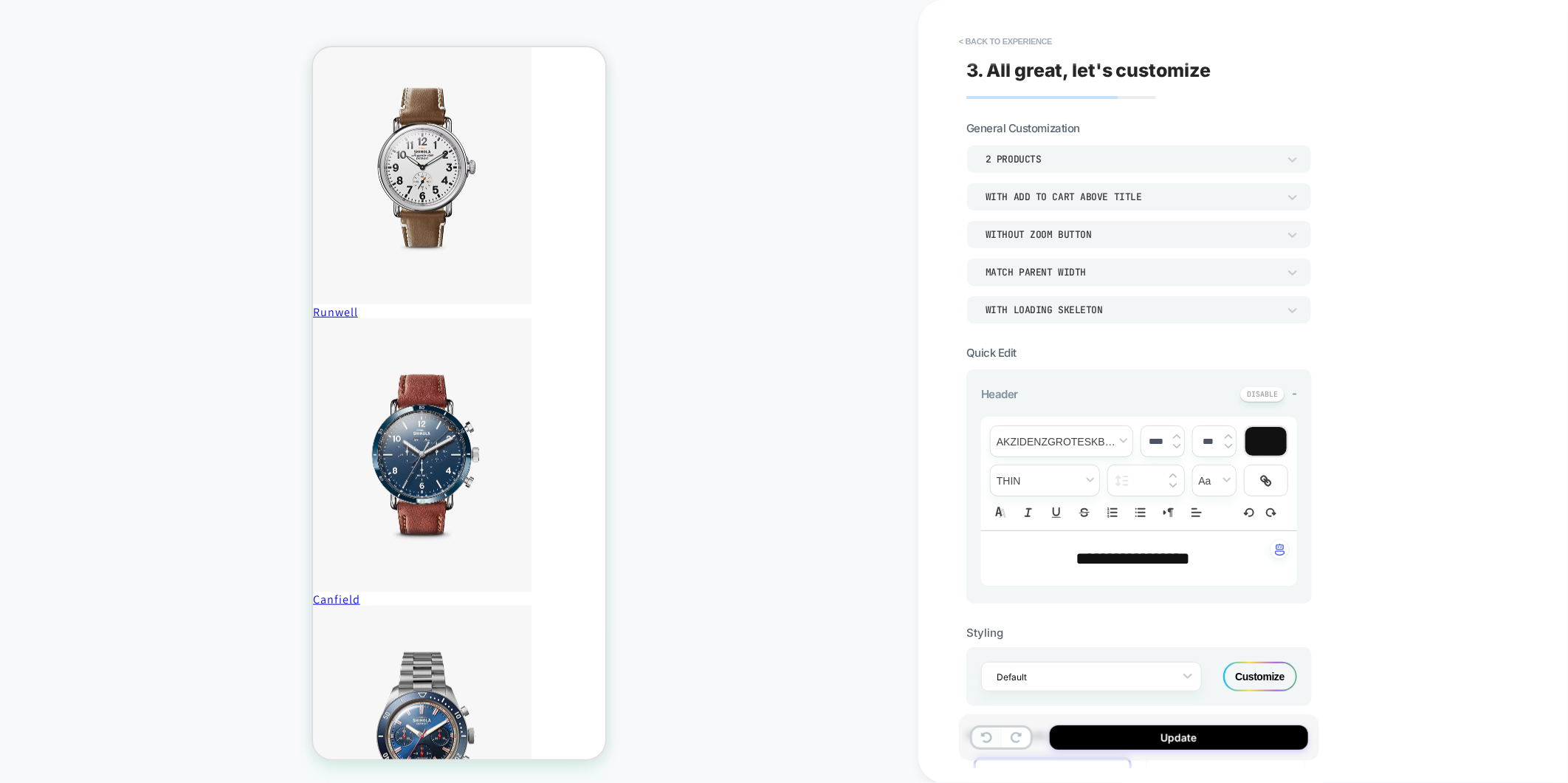 click 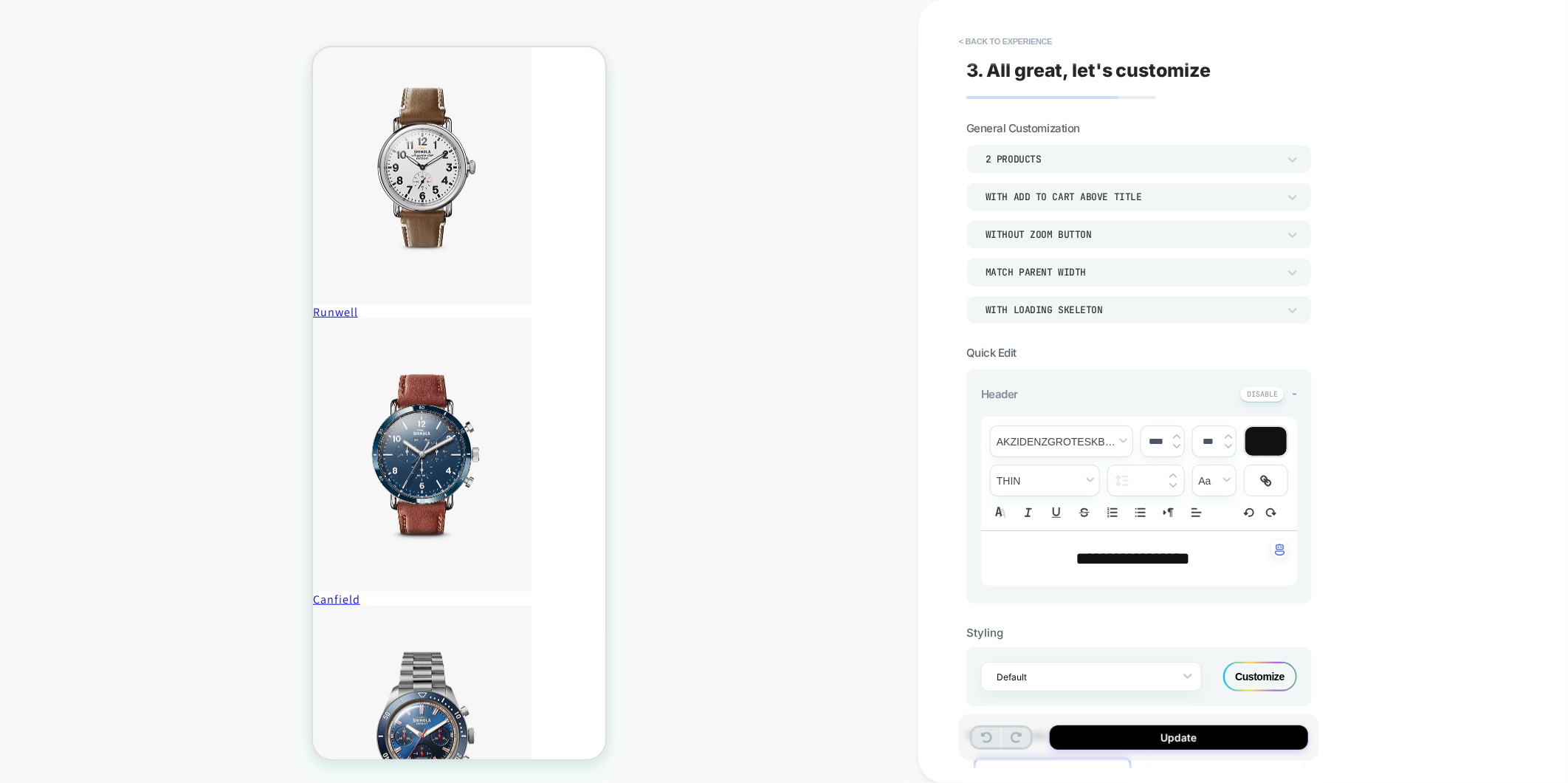 click 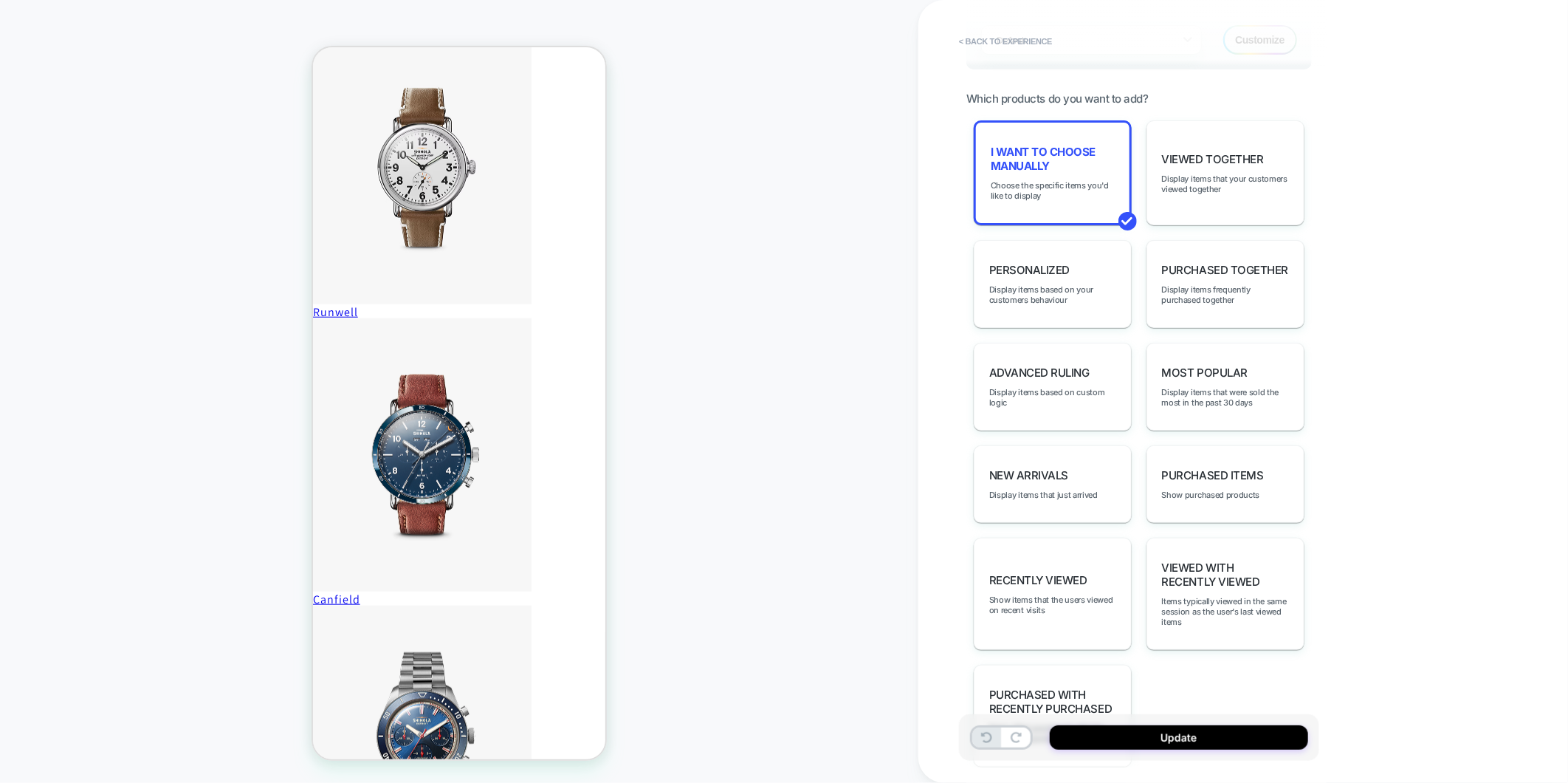scroll, scrollTop: 453, scrollLeft: 0, axis: vertical 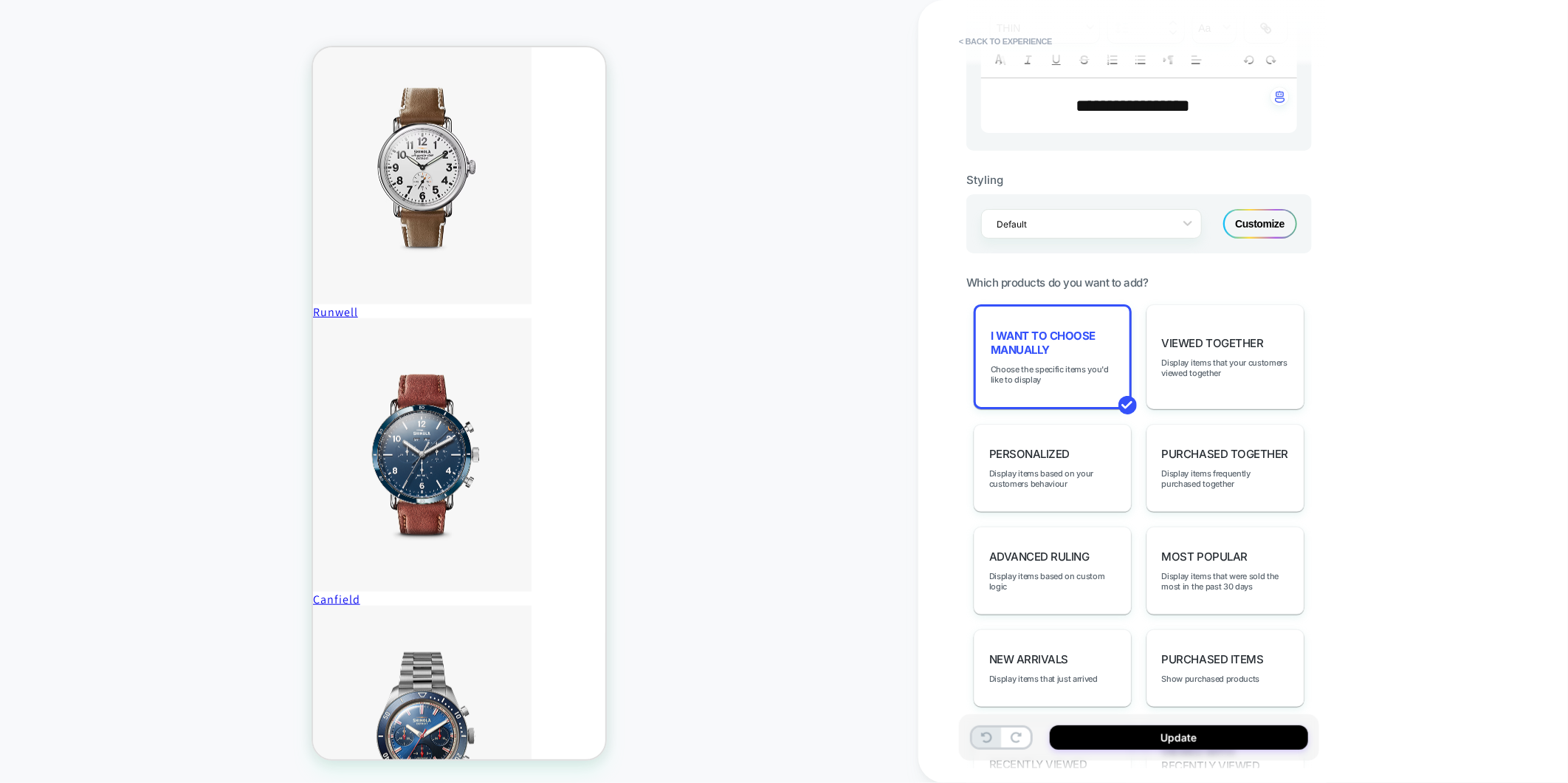 click on "Customize" at bounding box center [1260, 224] 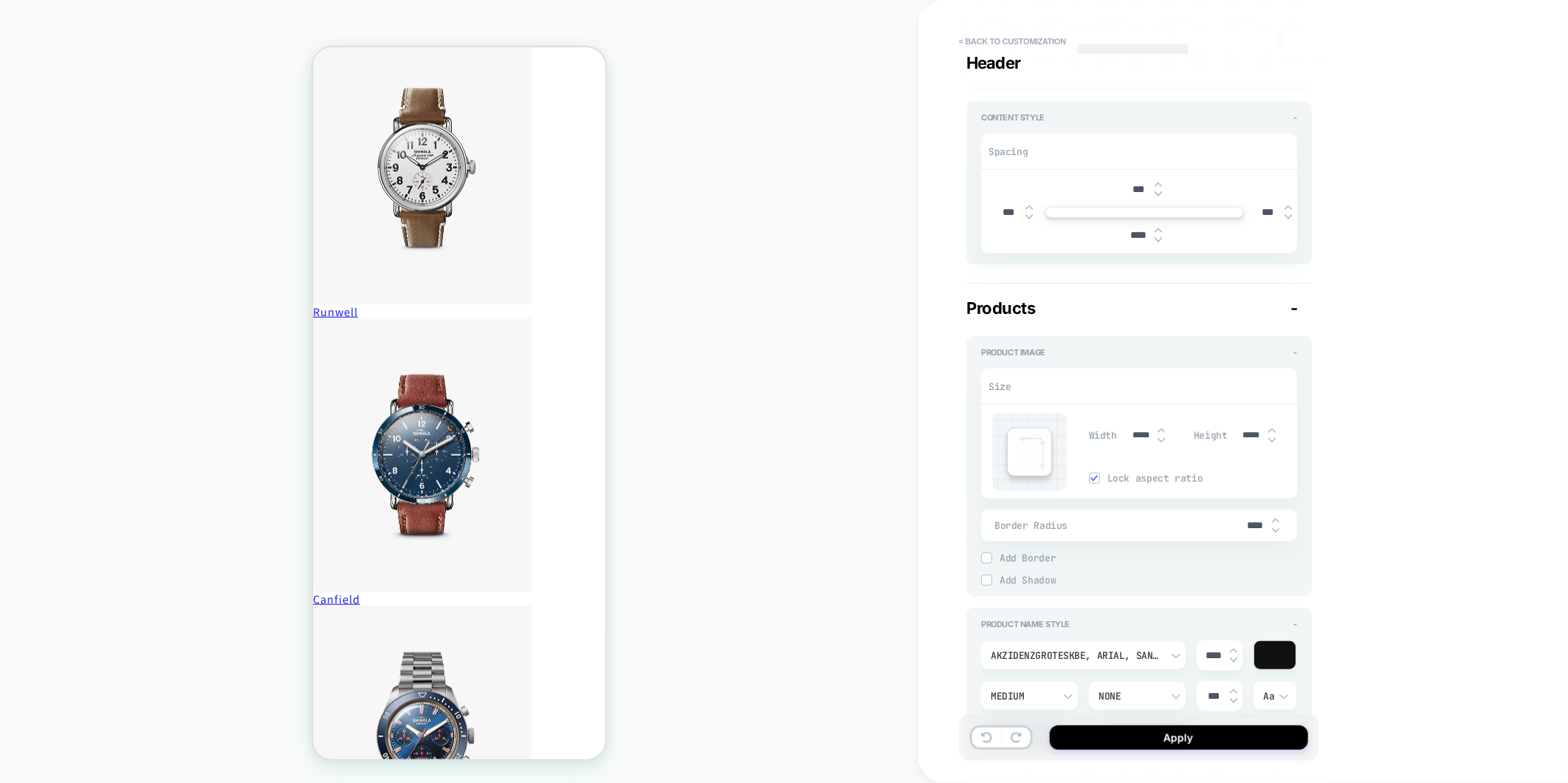 scroll, scrollTop: 0, scrollLeft: 0, axis: both 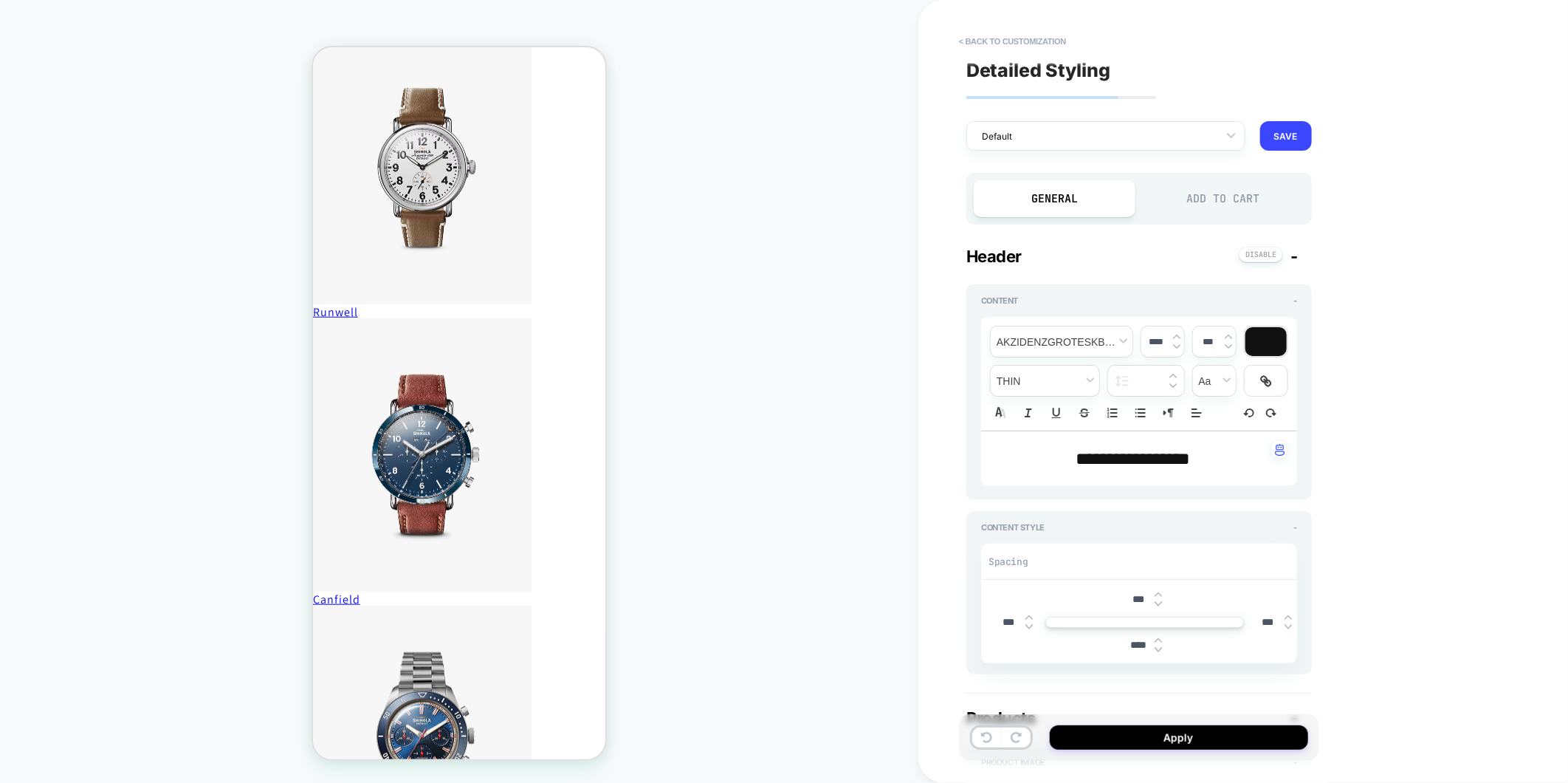 click on "Add to Cart" at bounding box center (1223, 199) 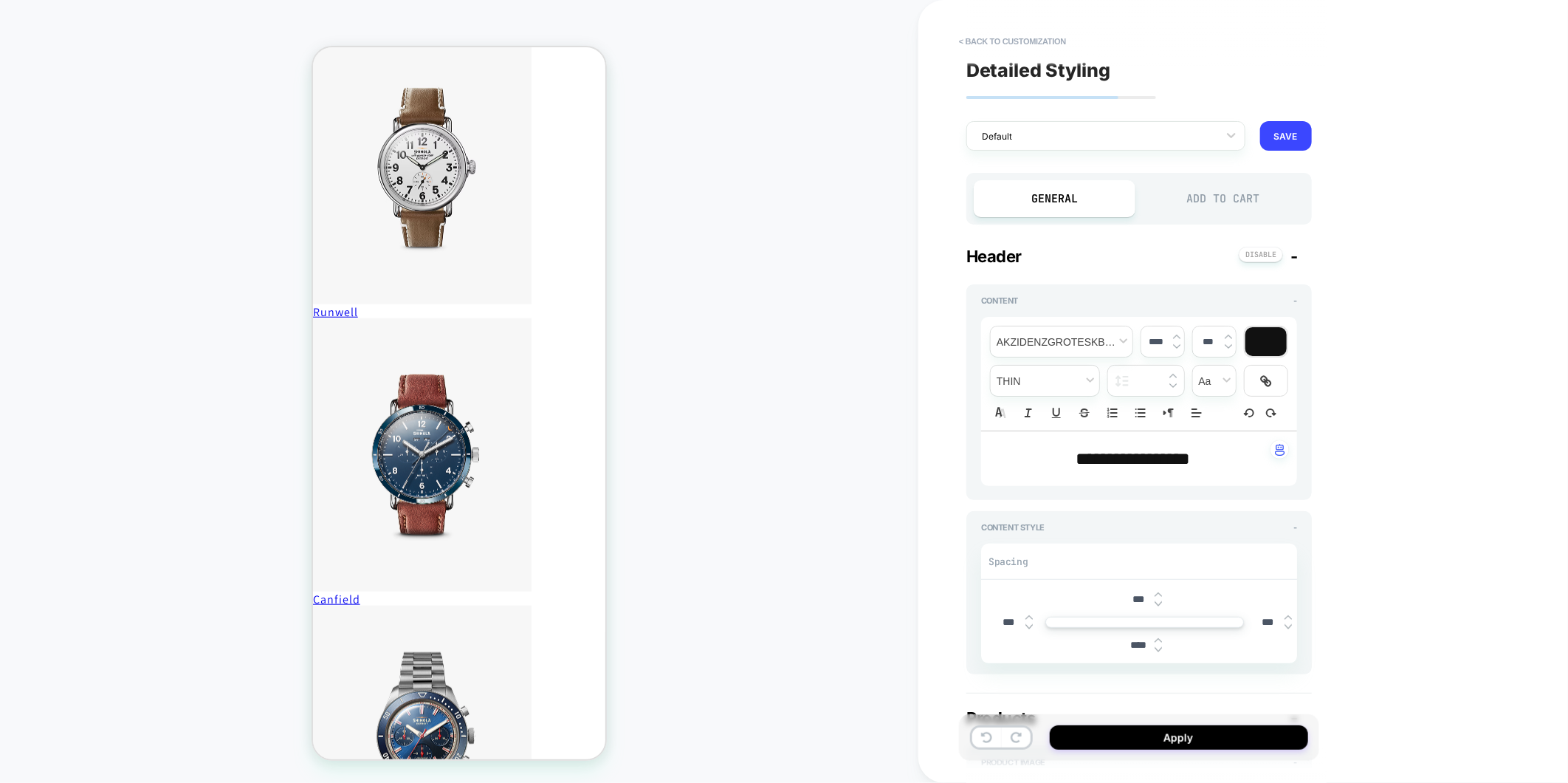 type on "*" 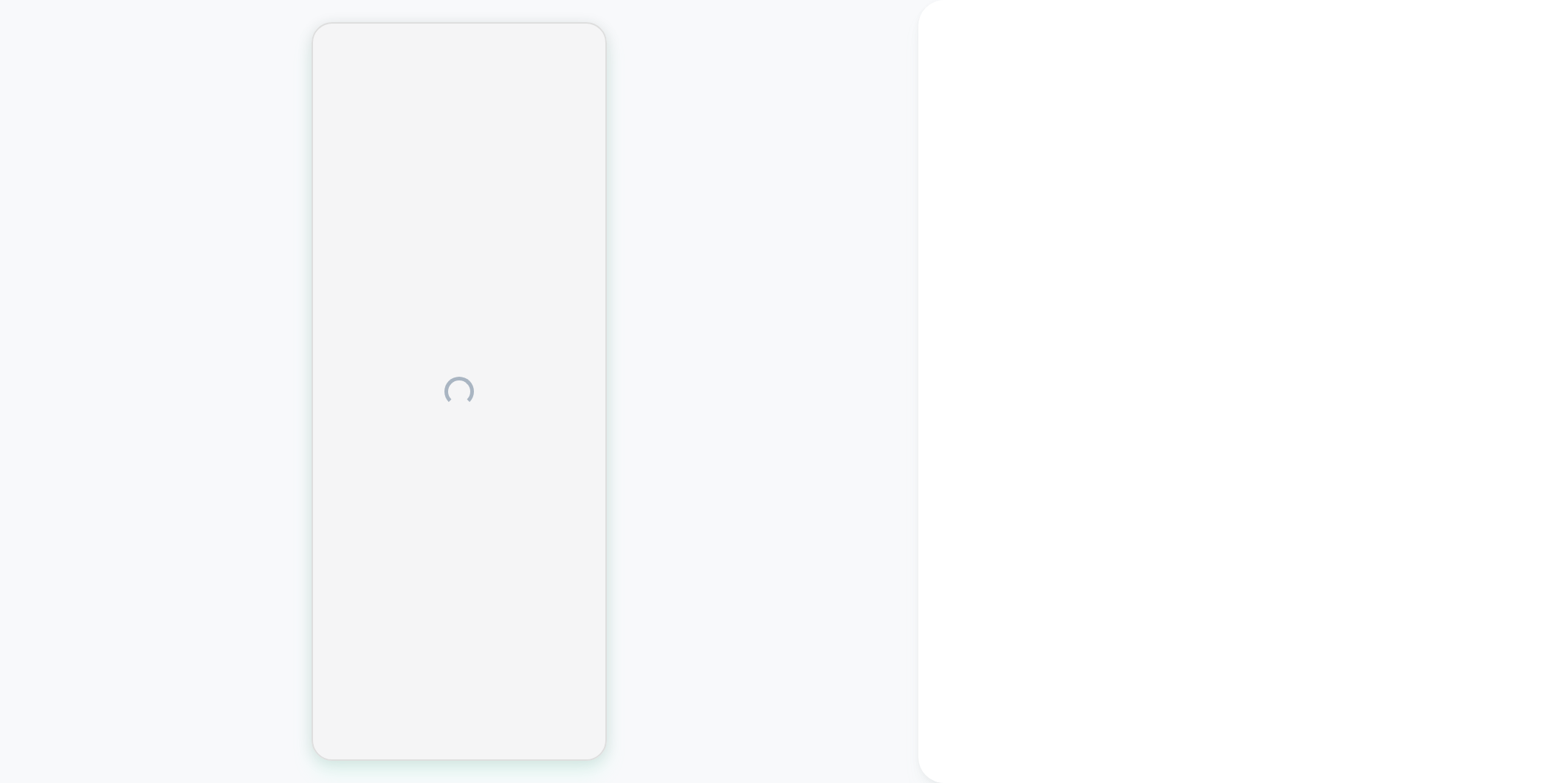 scroll, scrollTop: 0, scrollLeft: 0, axis: both 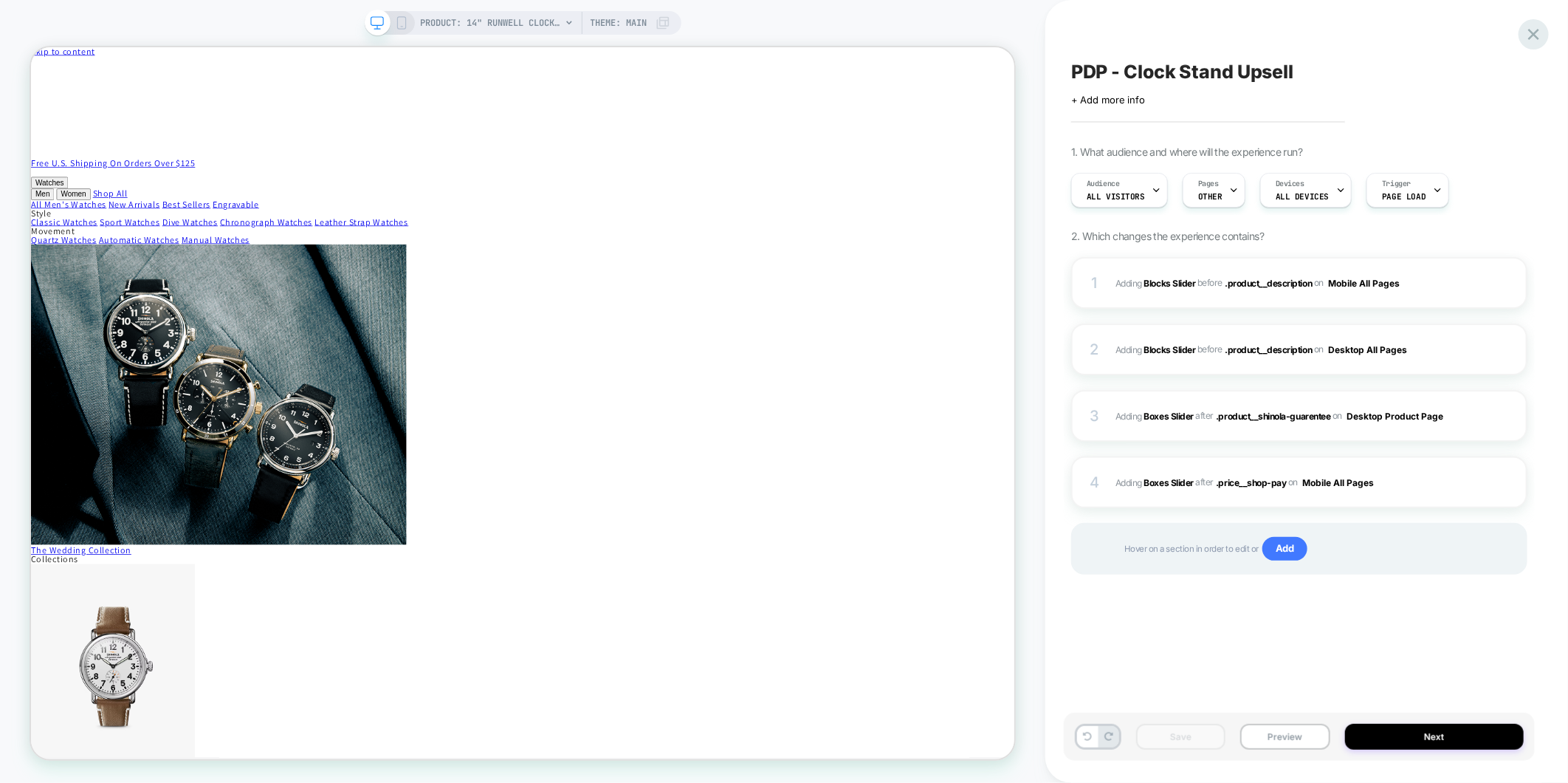click 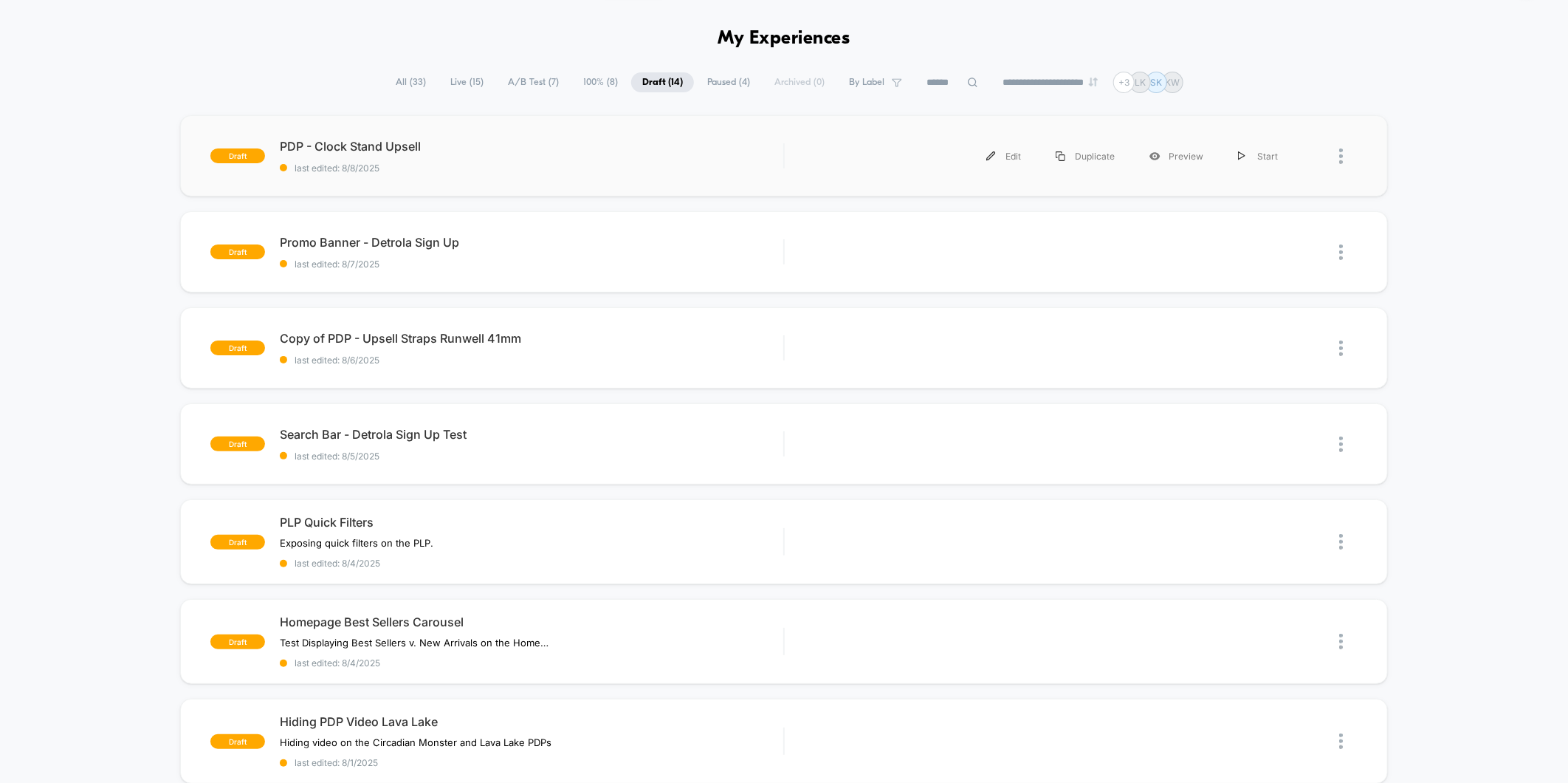 scroll, scrollTop: 82, scrollLeft: 0, axis: vertical 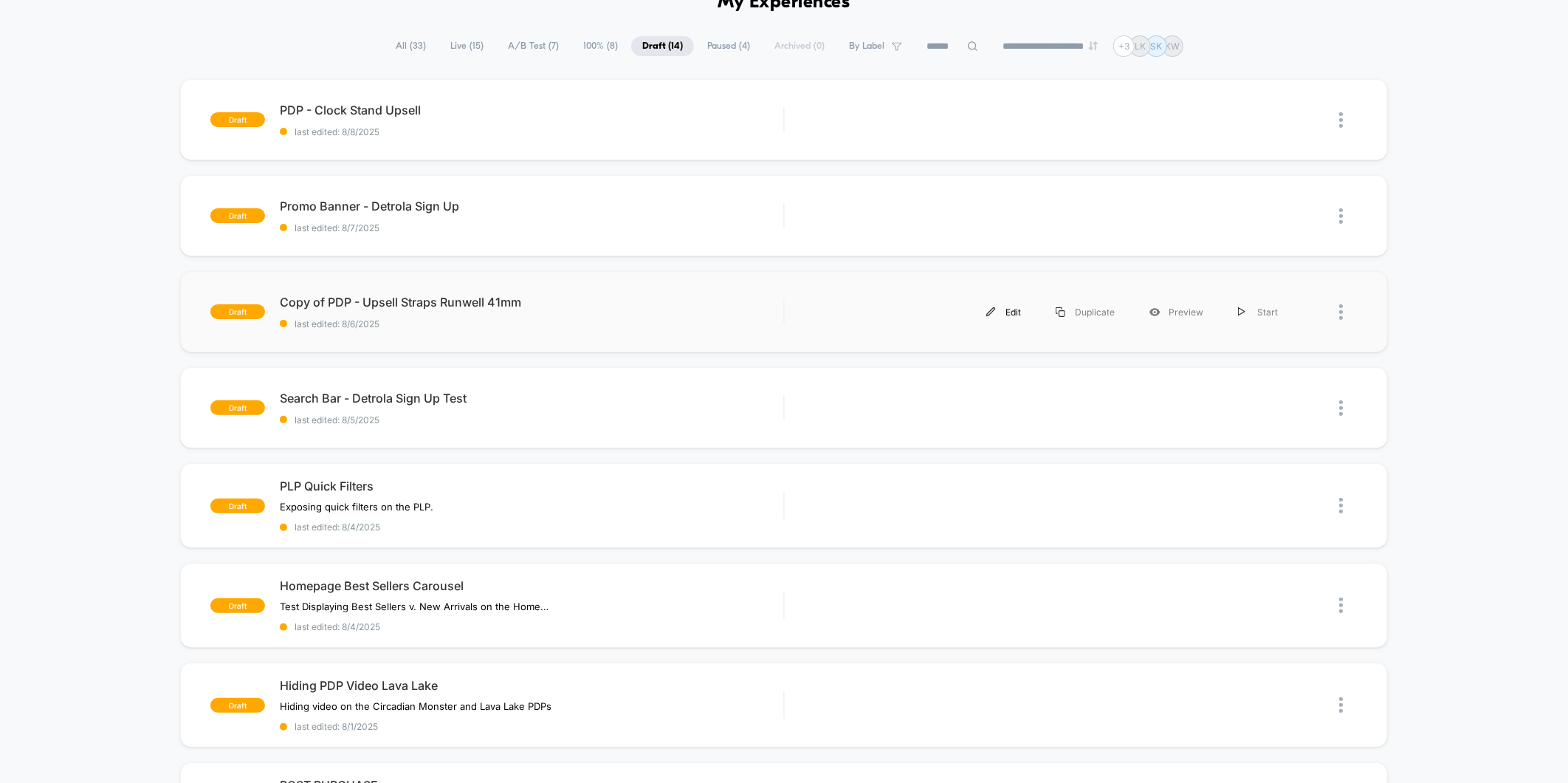 click on "Edit" at bounding box center (1004, 312) 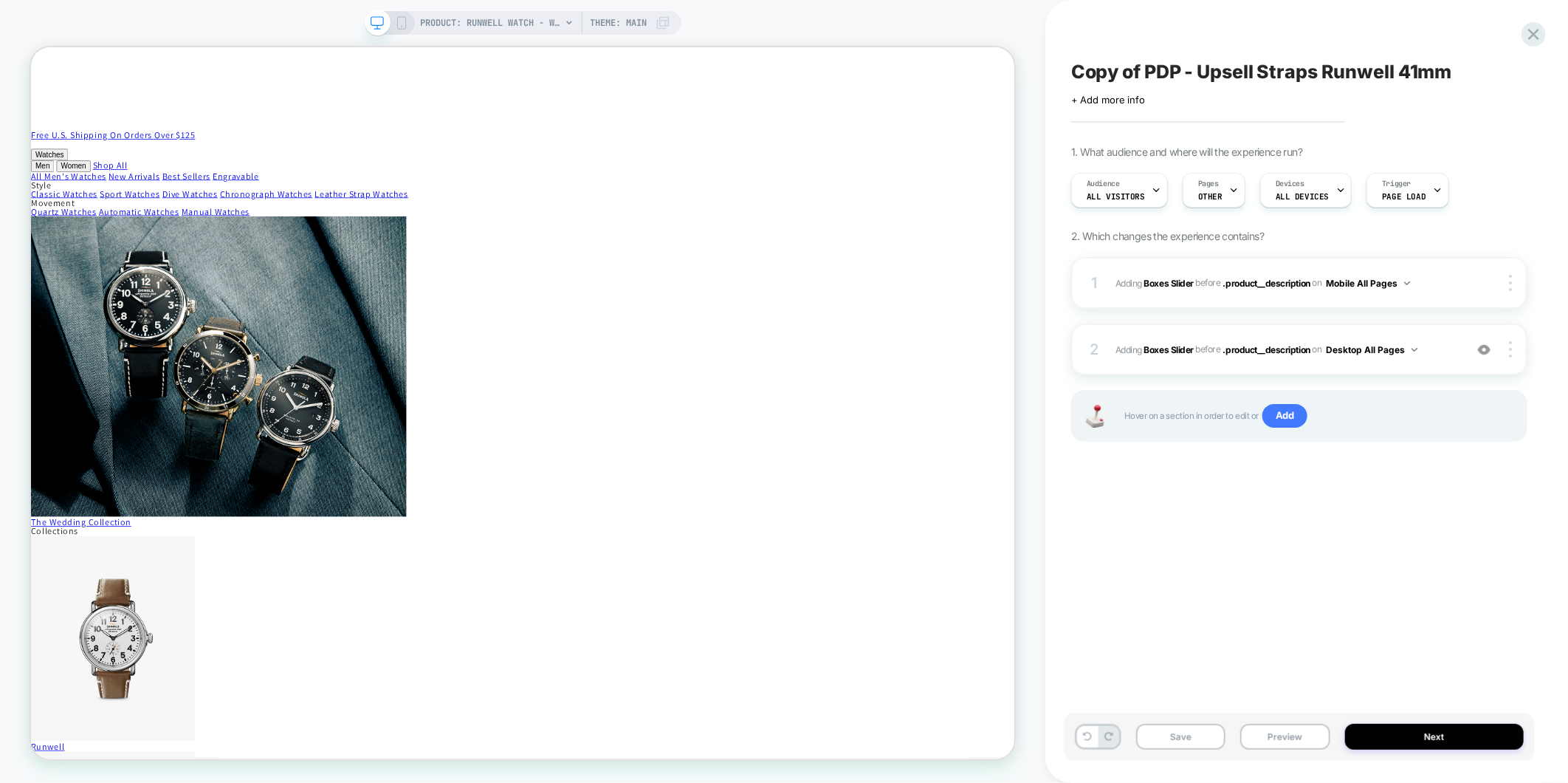 scroll, scrollTop: 0, scrollLeft: 0, axis: both 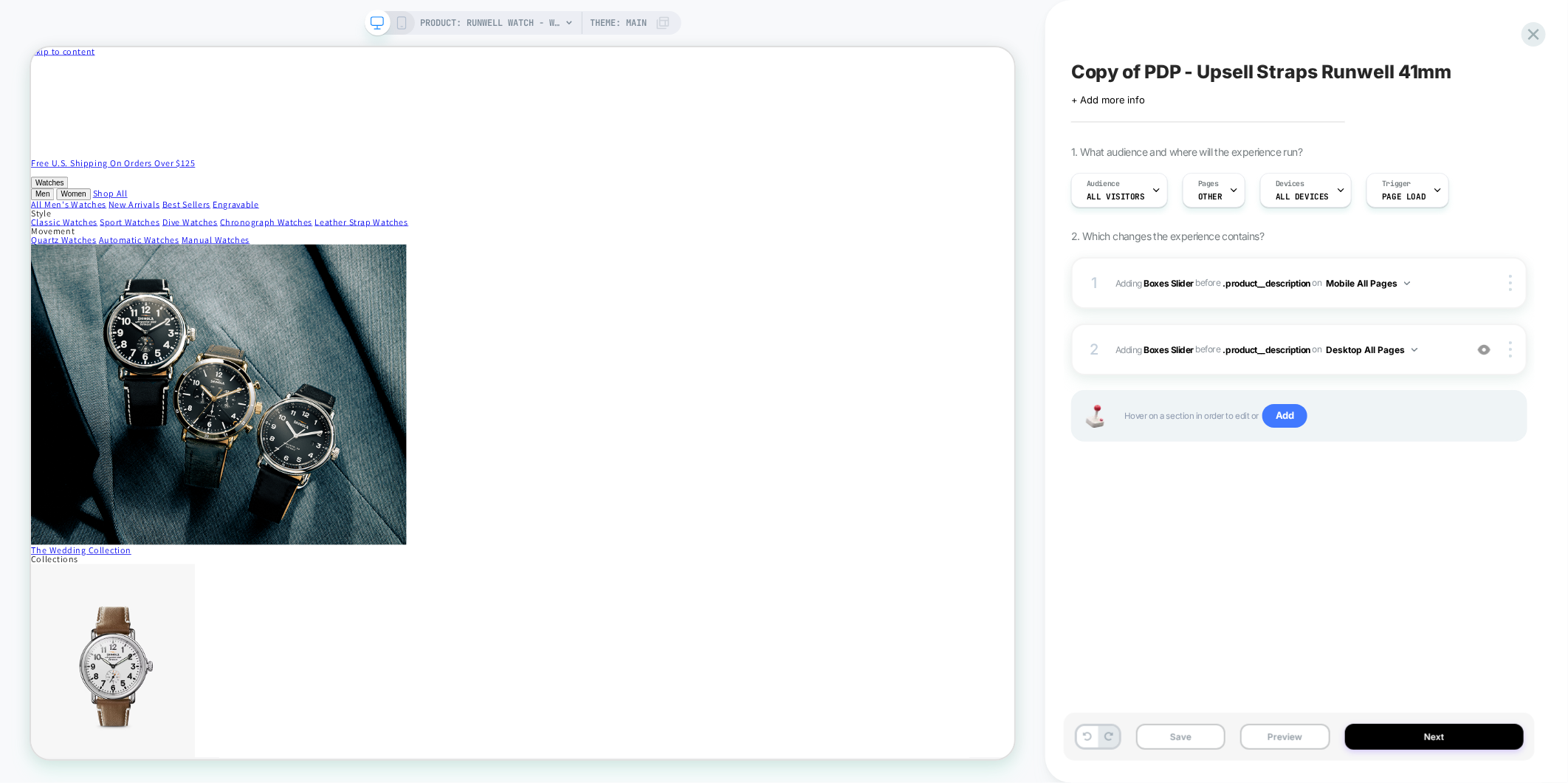 drag, startPoint x: 397, startPoint y: 20, endPoint x: 405, endPoint y: 19, distance: 8.062258 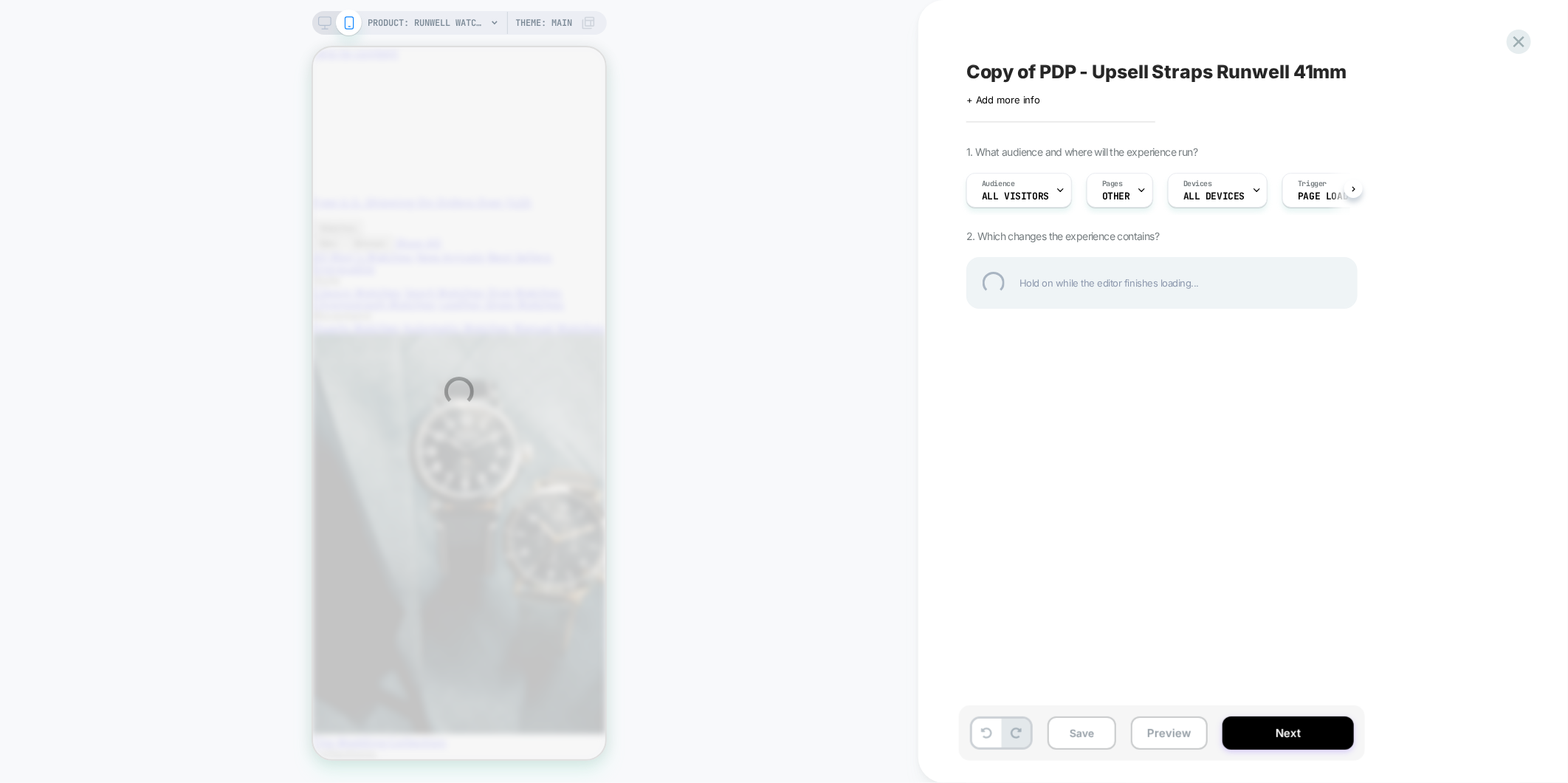 scroll, scrollTop: 0, scrollLeft: 0, axis: both 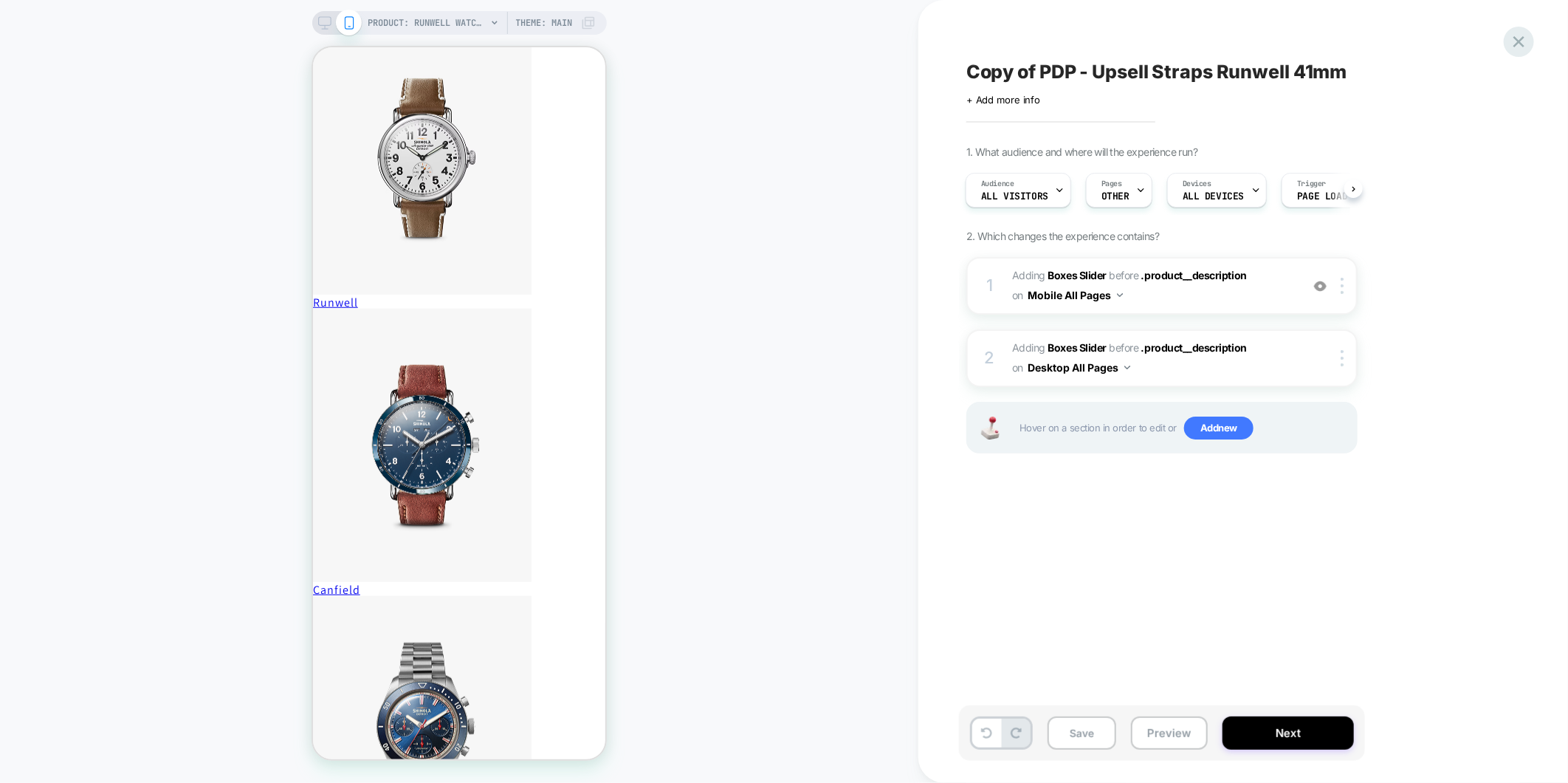 click 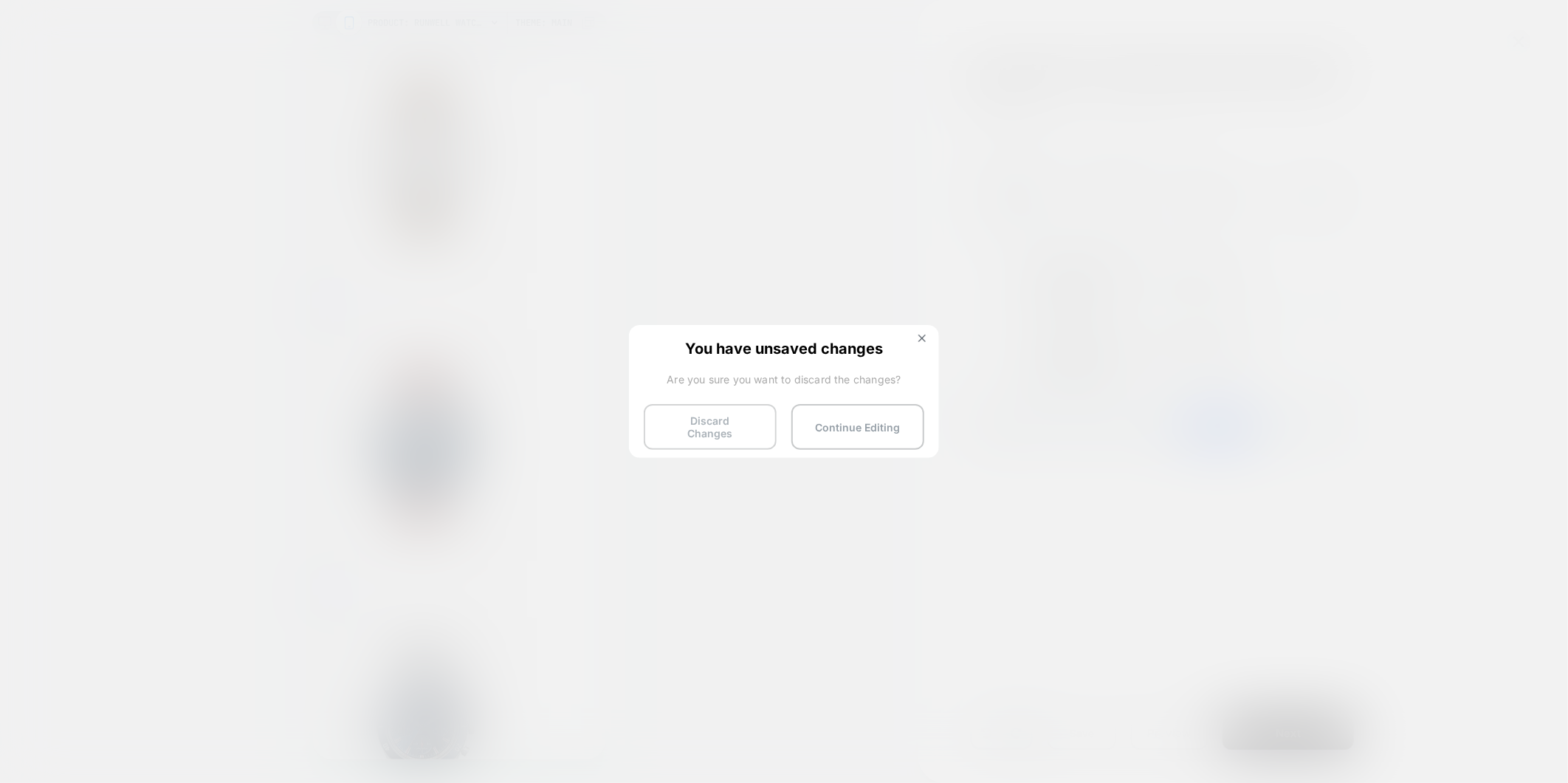 click on "Discard Changes" at bounding box center [710, 427] 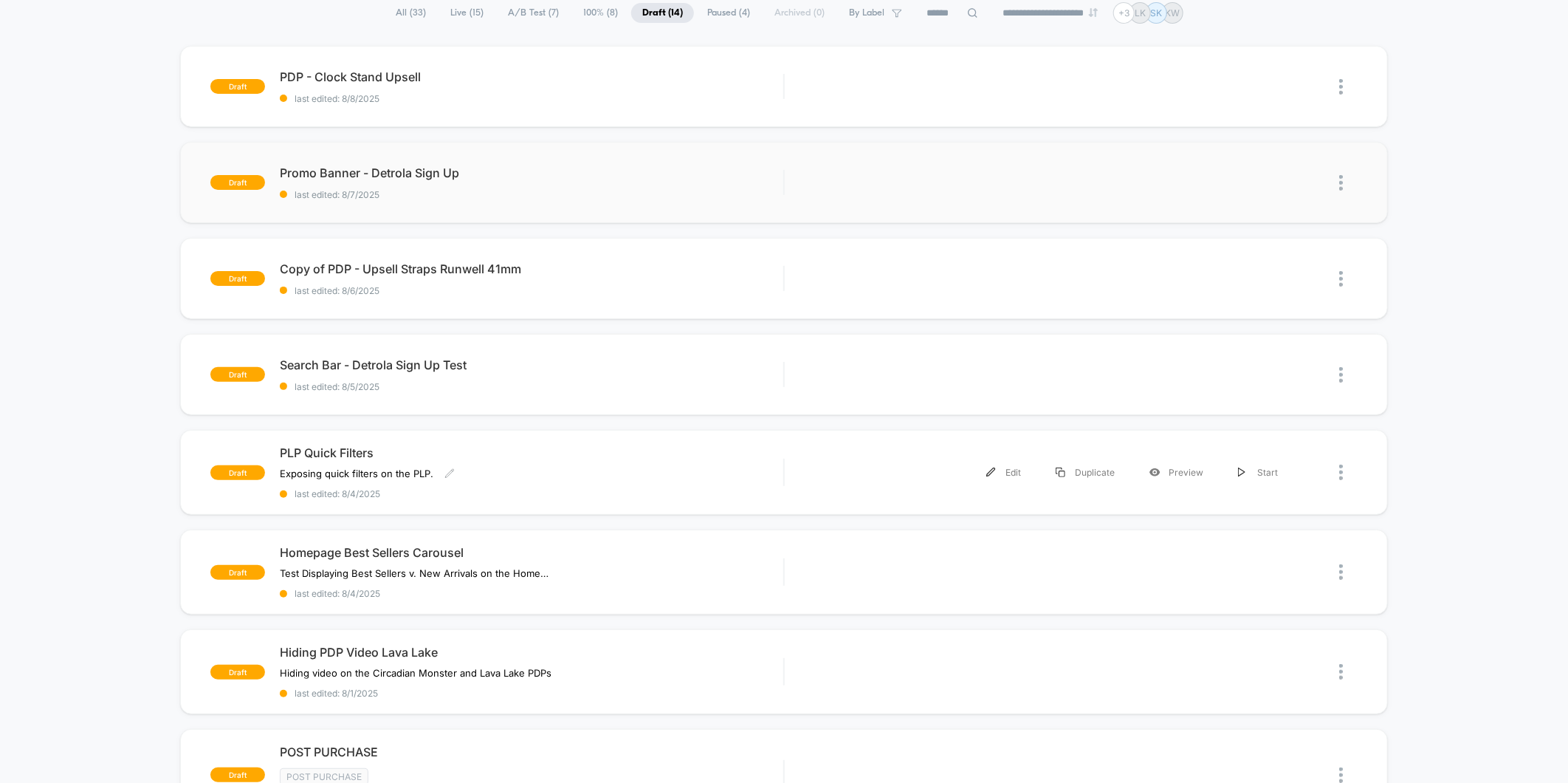 scroll, scrollTop: 0, scrollLeft: 0, axis: both 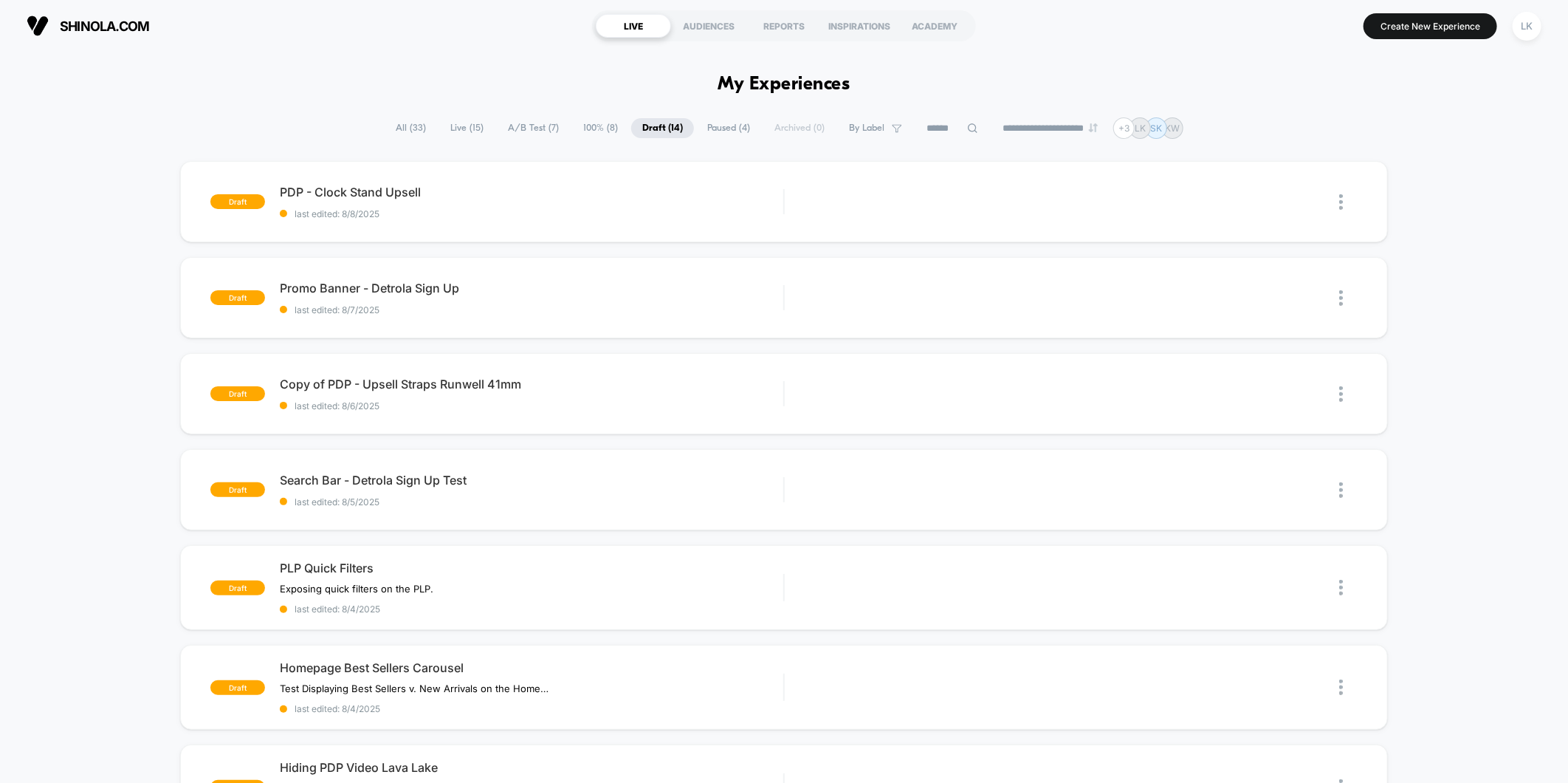 click on "Live ( 15 )" at bounding box center [467, 128] 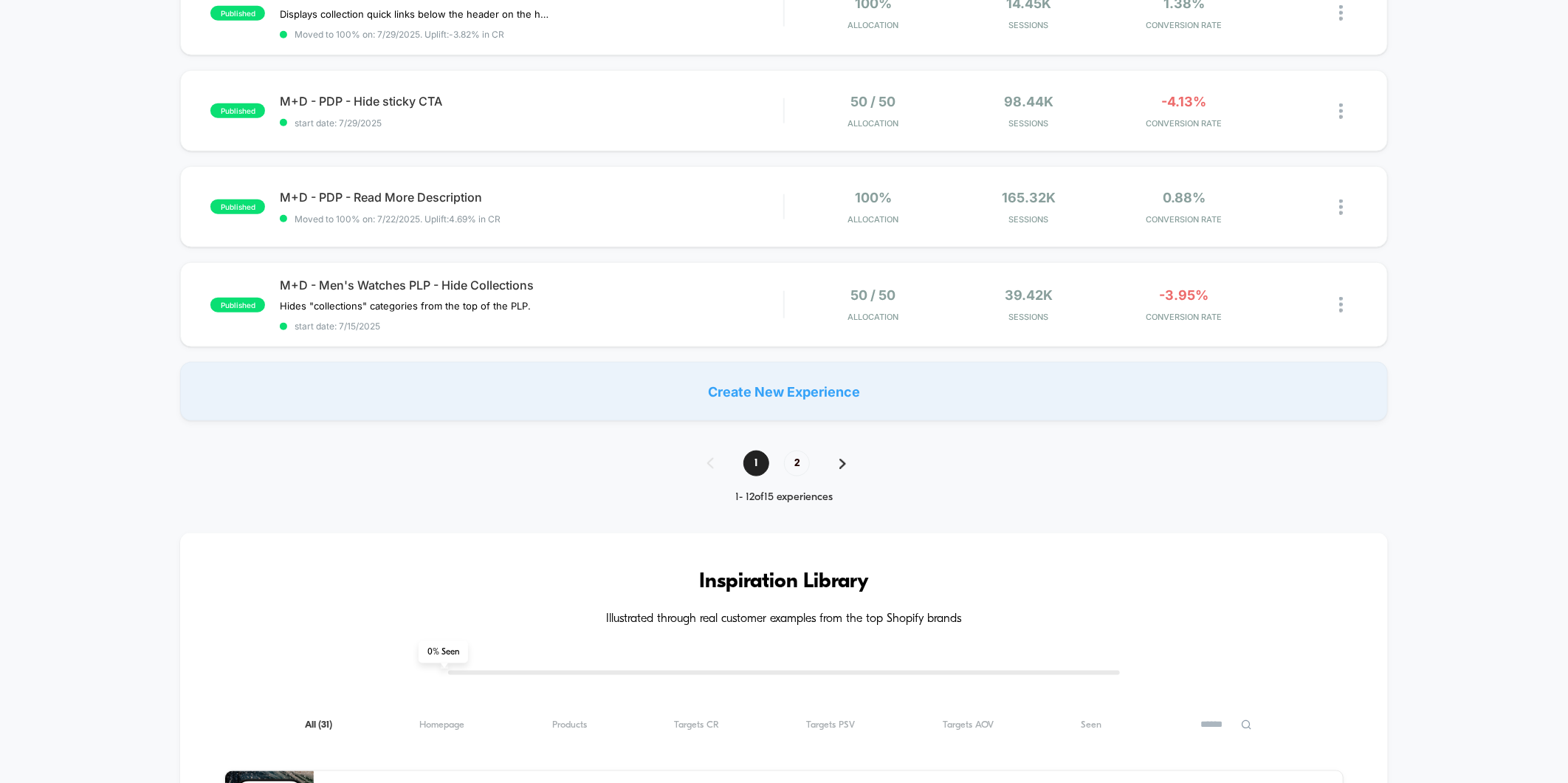 scroll, scrollTop: 985, scrollLeft: 0, axis: vertical 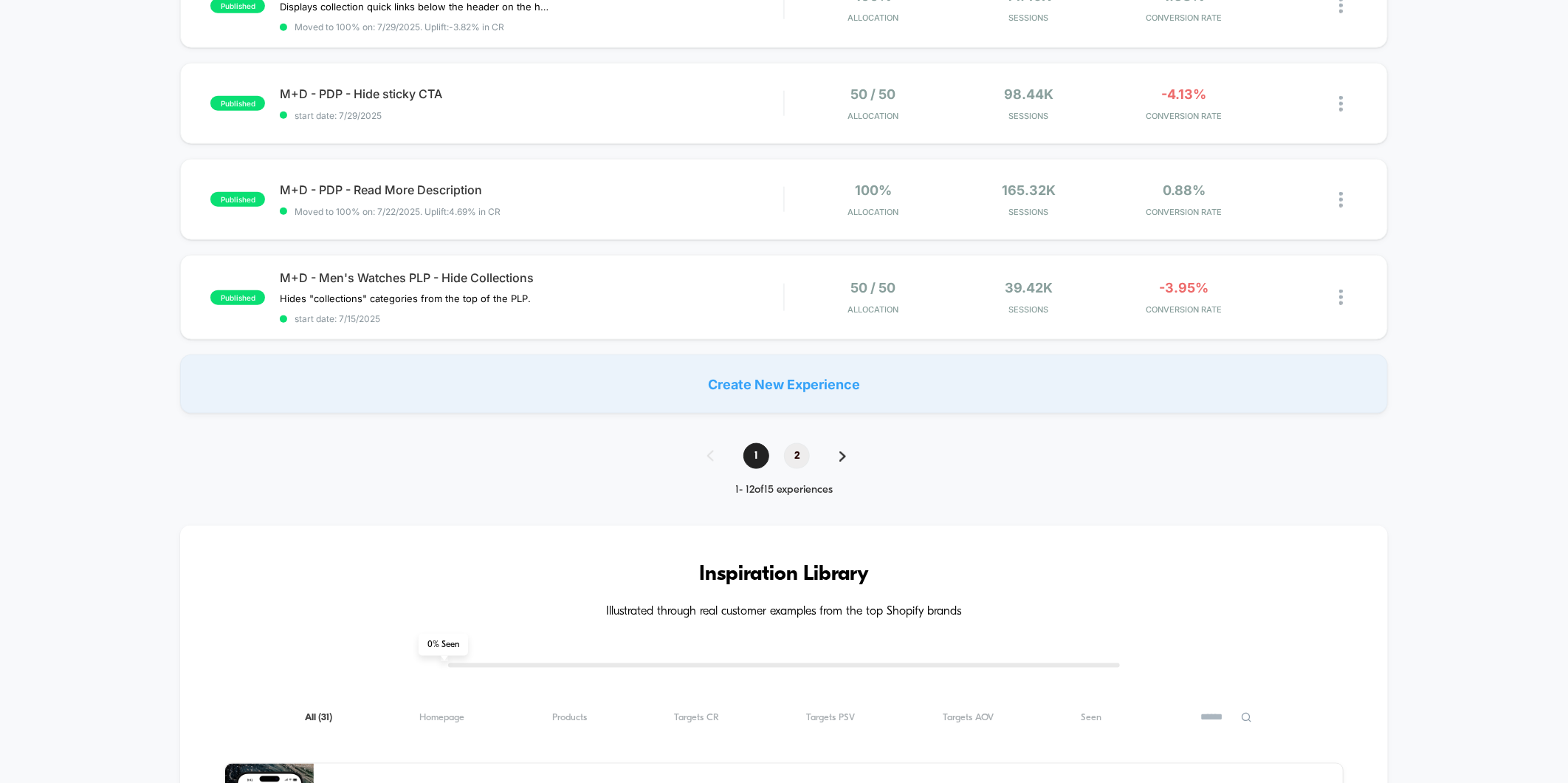 click on "2" at bounding box center [797, 456] 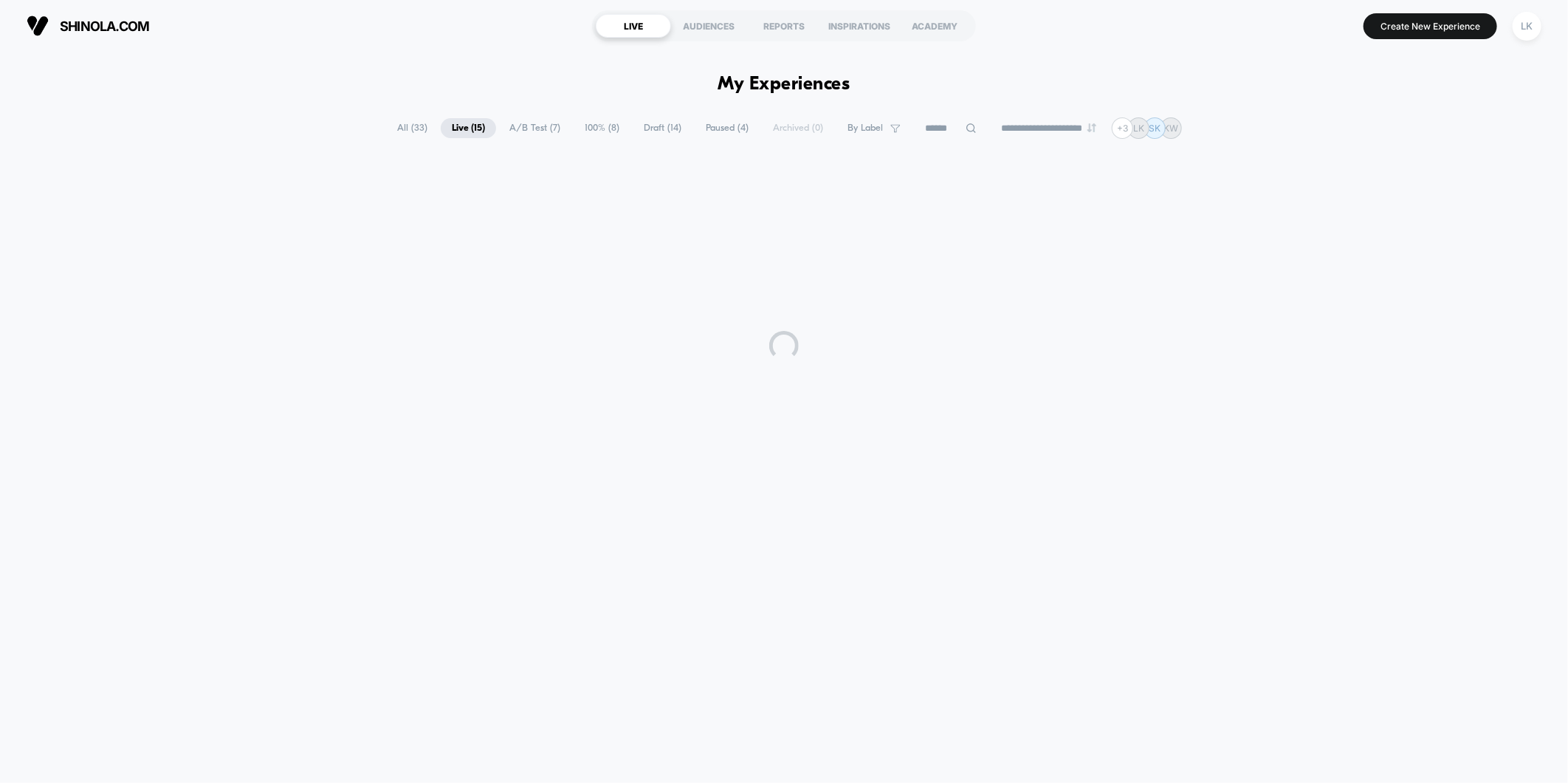 scroll, scrollTop: 0, scrollLeft: 0, axis: both 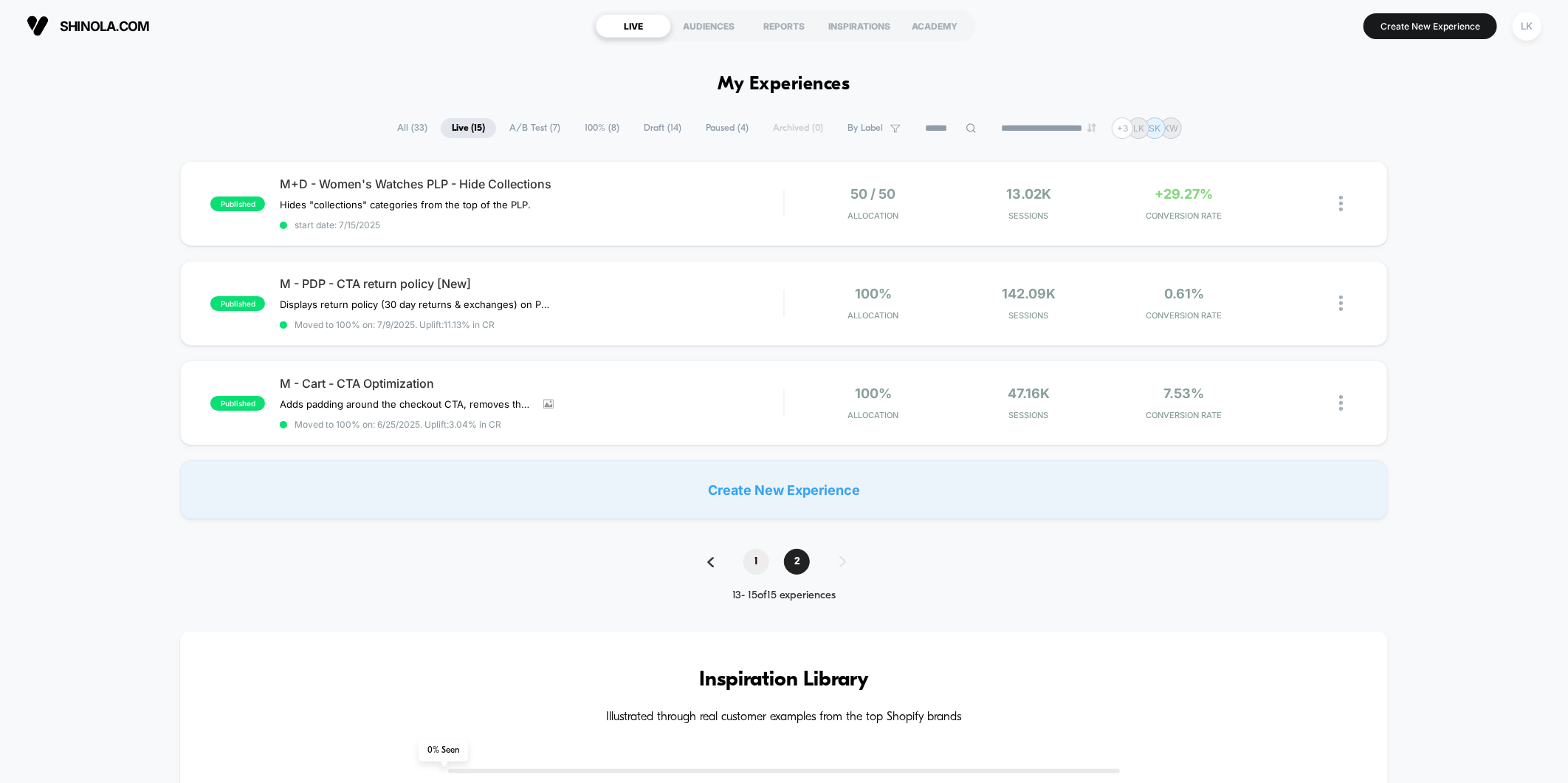 click on "1" at bounding box center (756, 561) 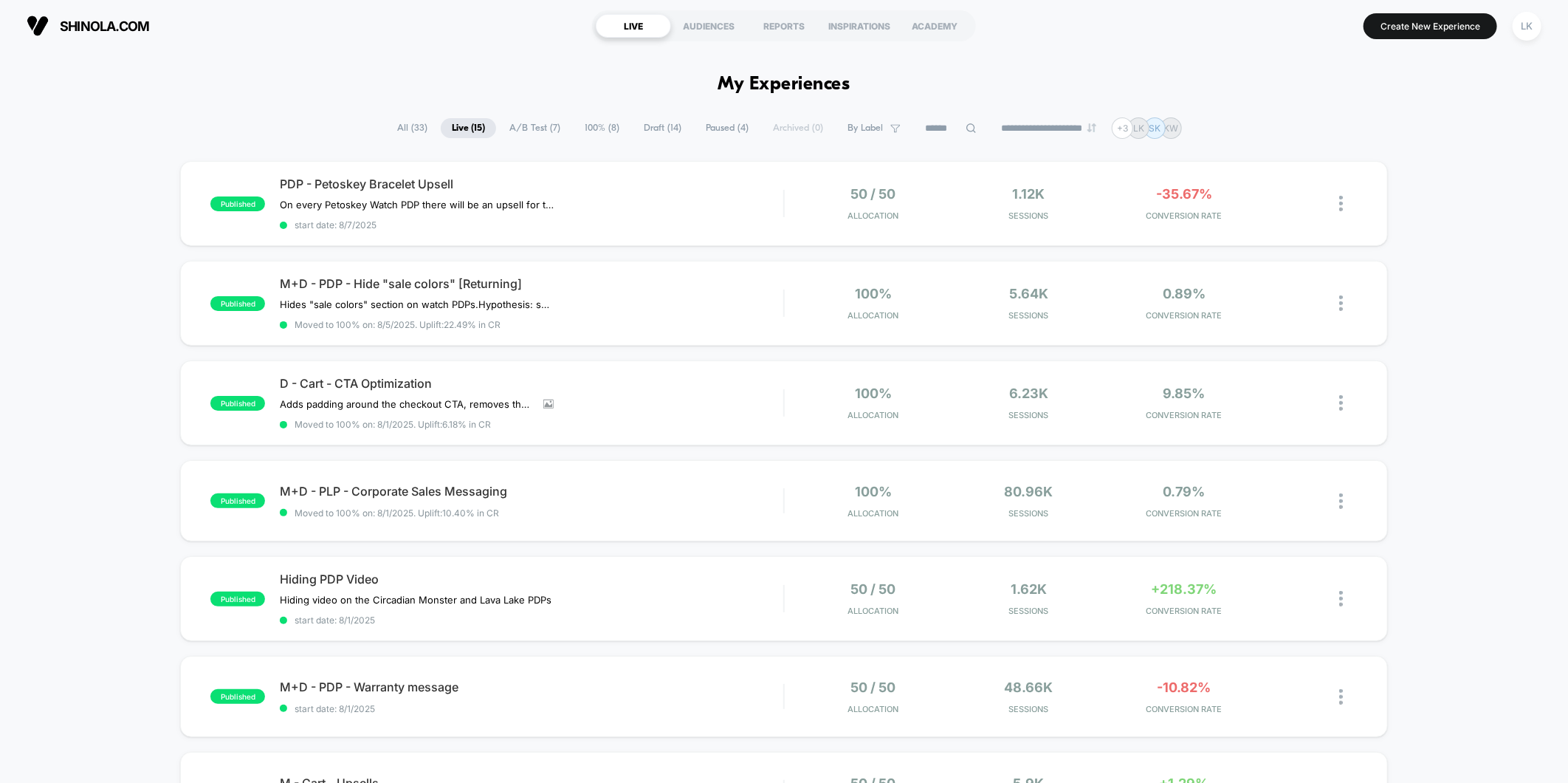 click on "All ( 33 )" at bounding box center [412, 128] 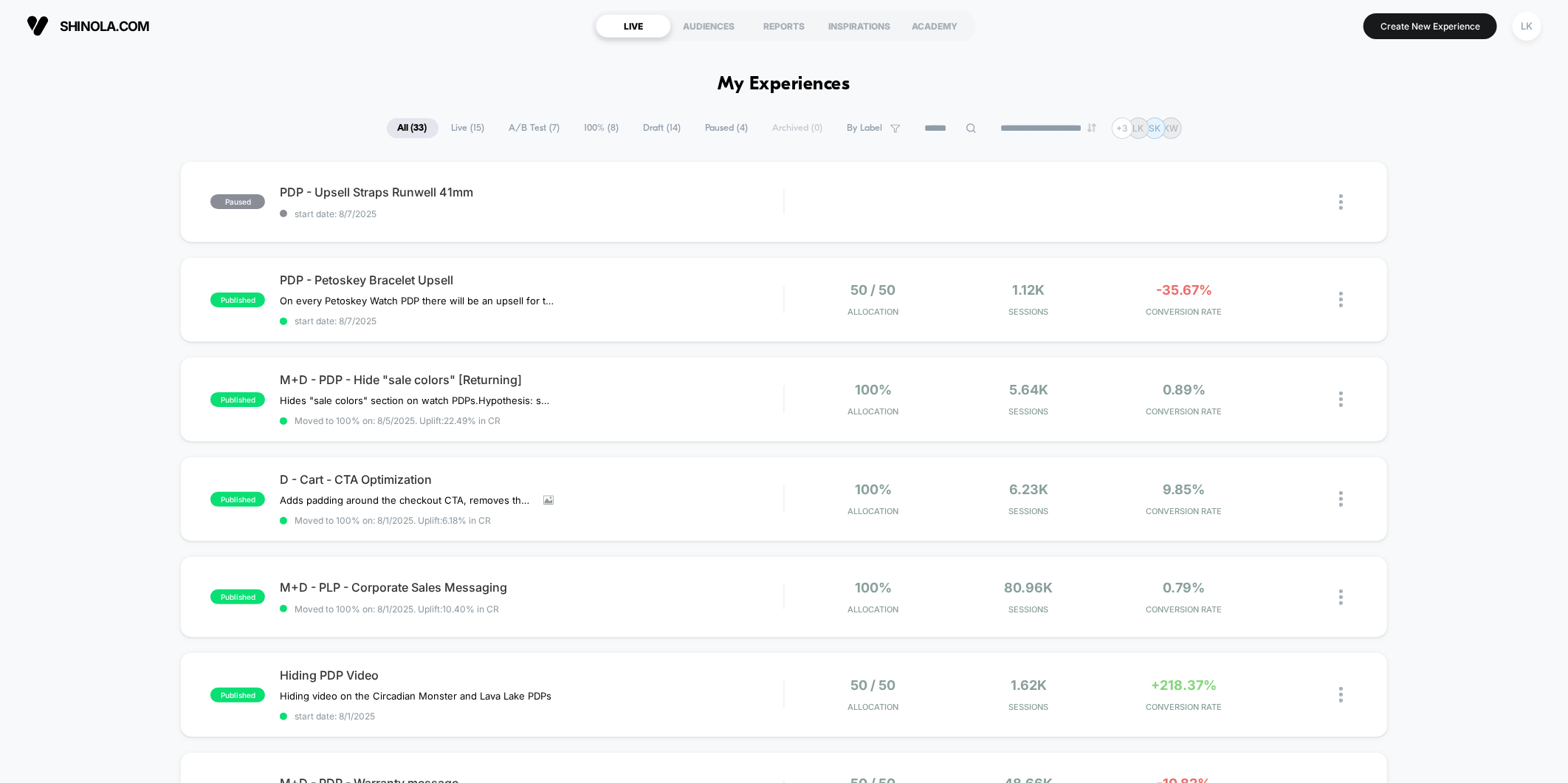 click on "Paused ( 4 )" at bounding box center [727, 128] 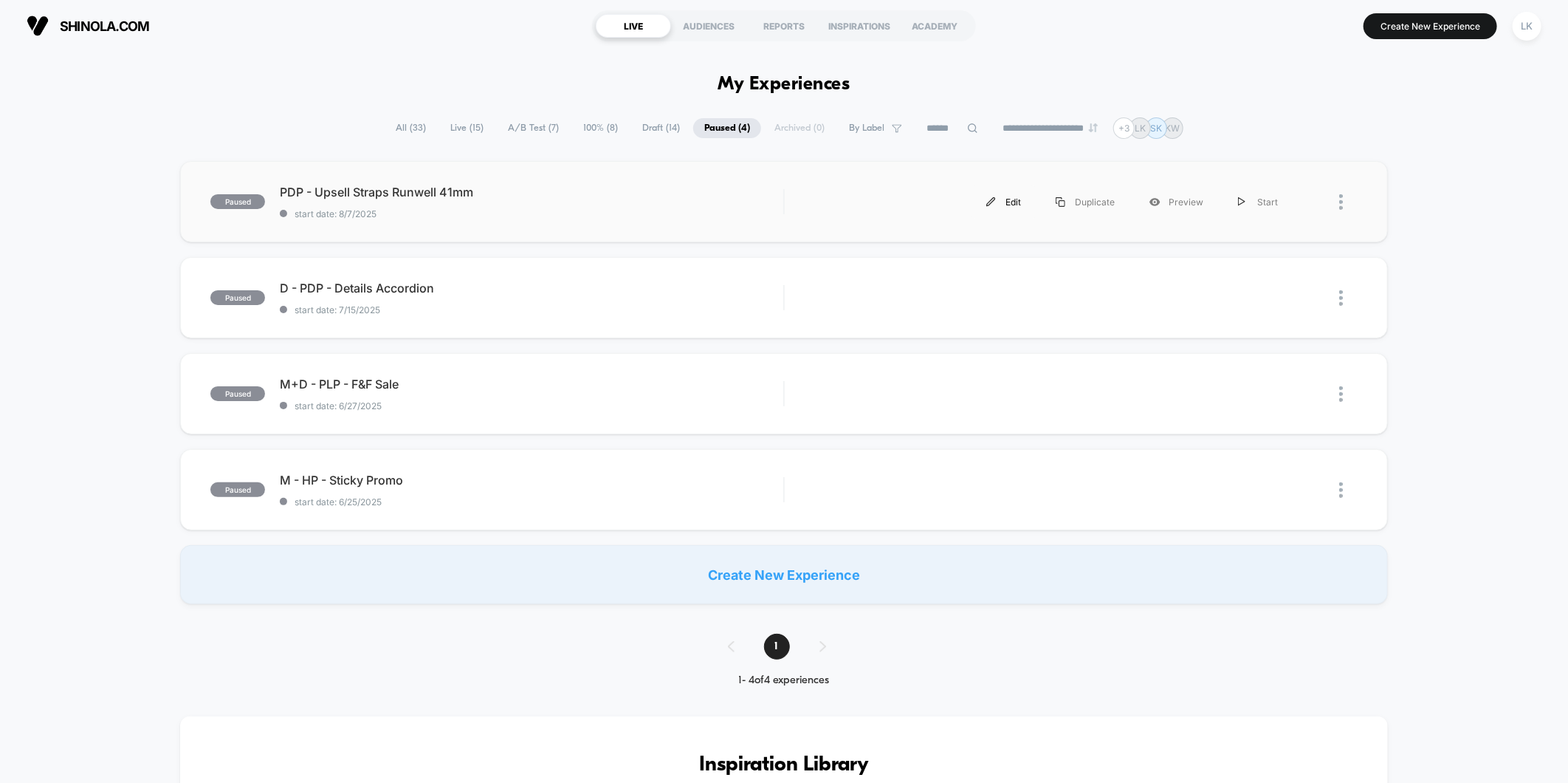 click on "Edit" at bounding box center (1004, 202) 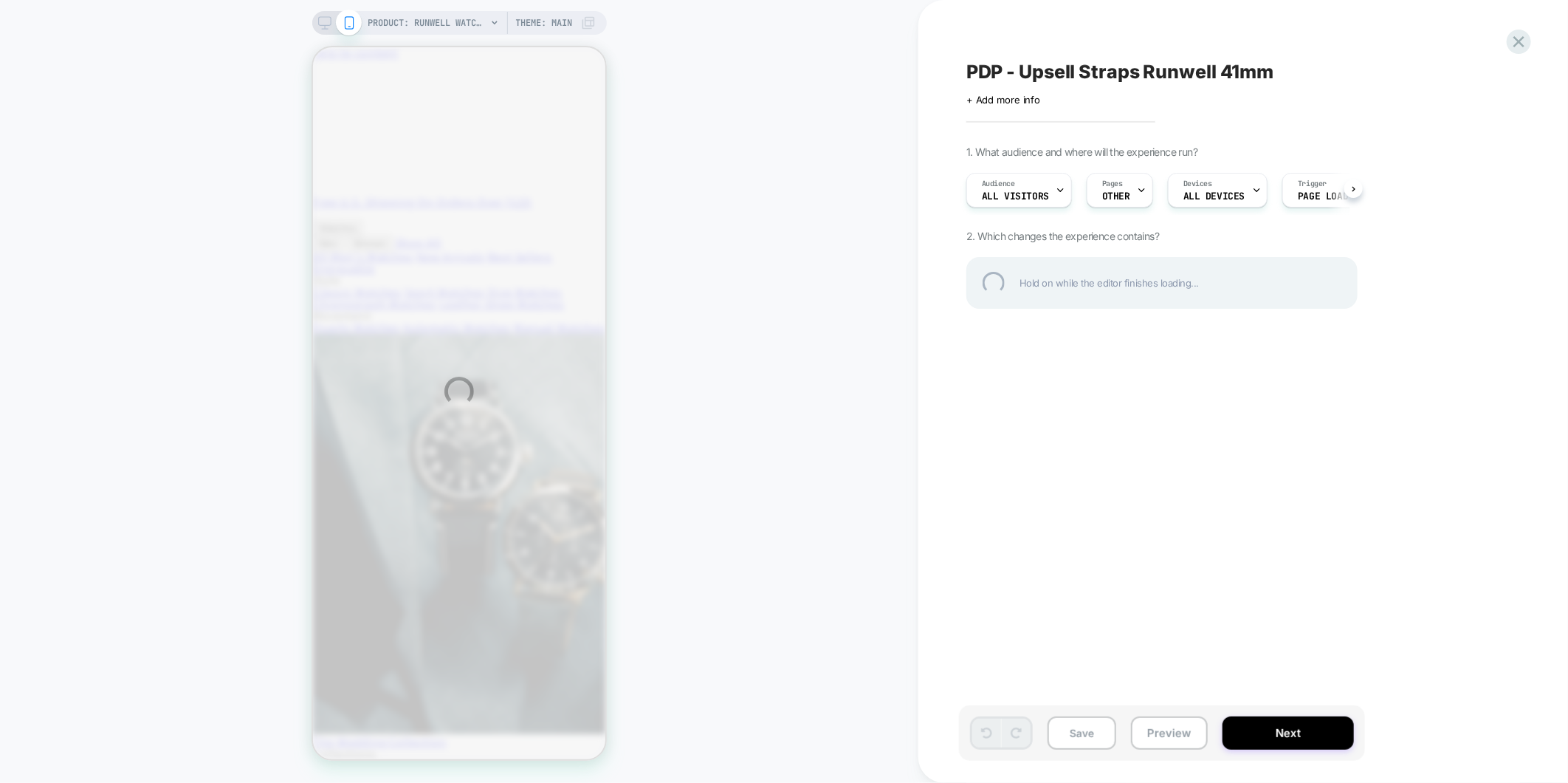 scroll, scrollTop: 0, scrollLeft: 0, axis: both 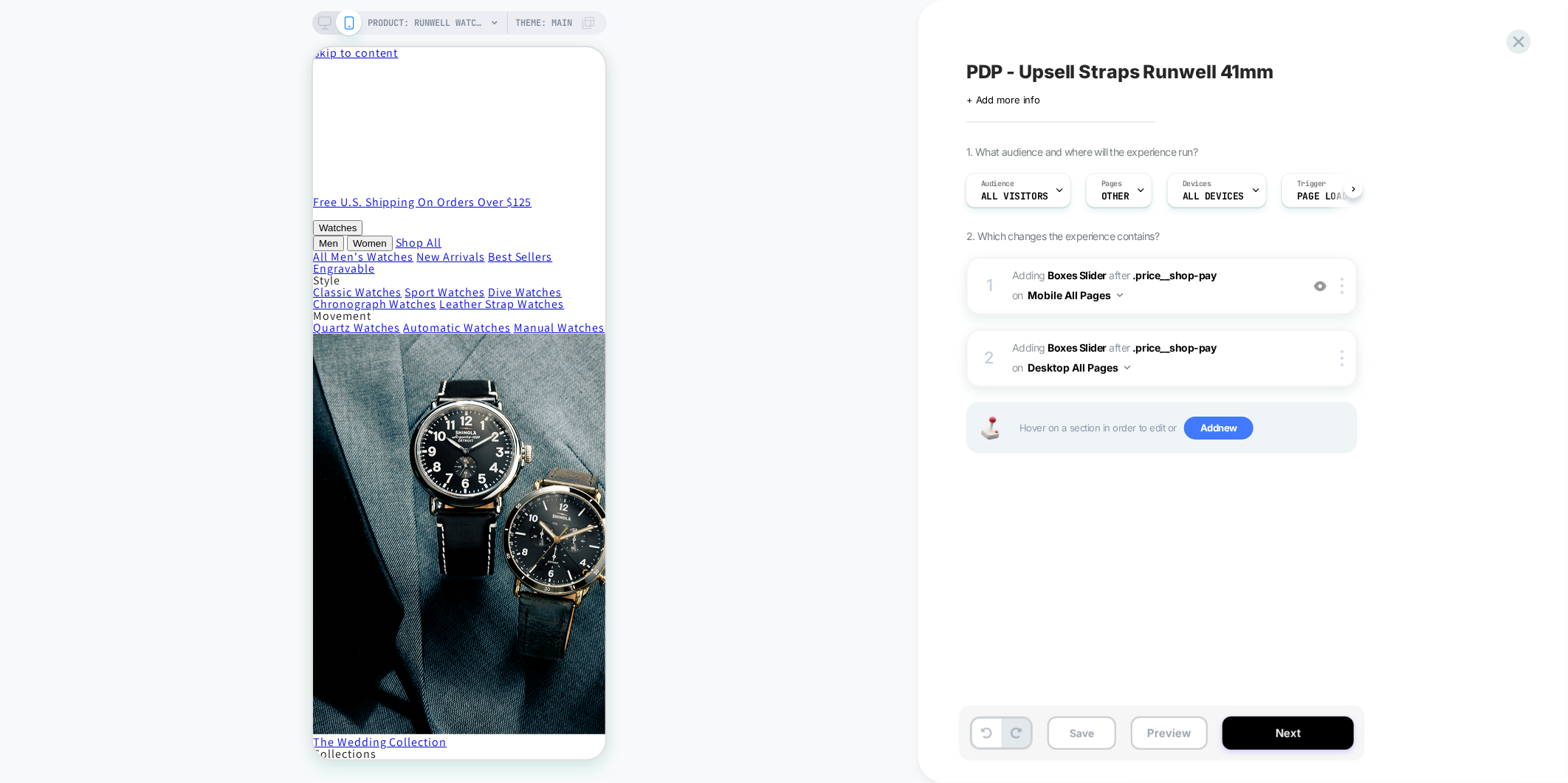 click 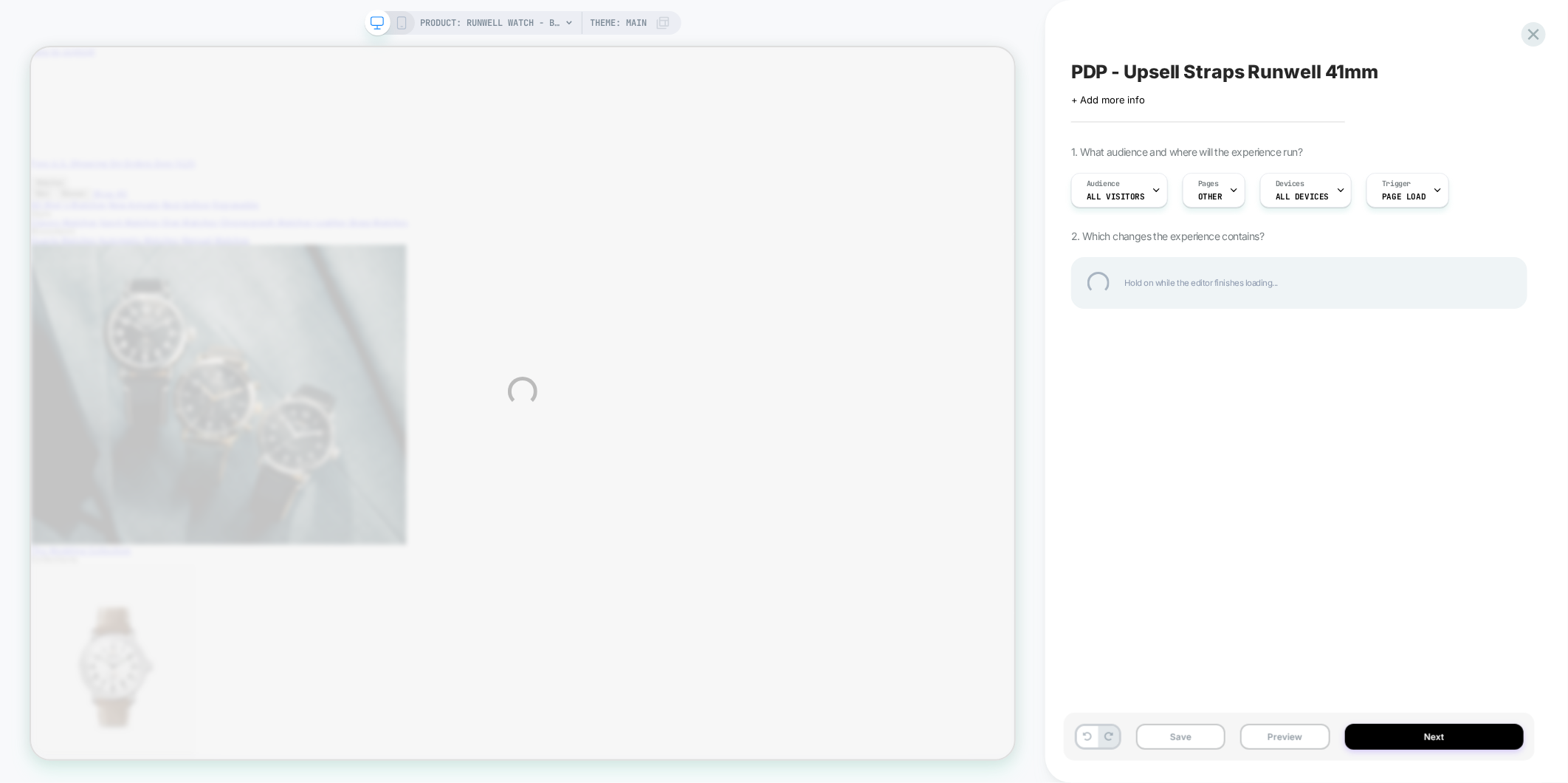 scroll, scrollTop: 0, scrollLeft: 0, axis: both 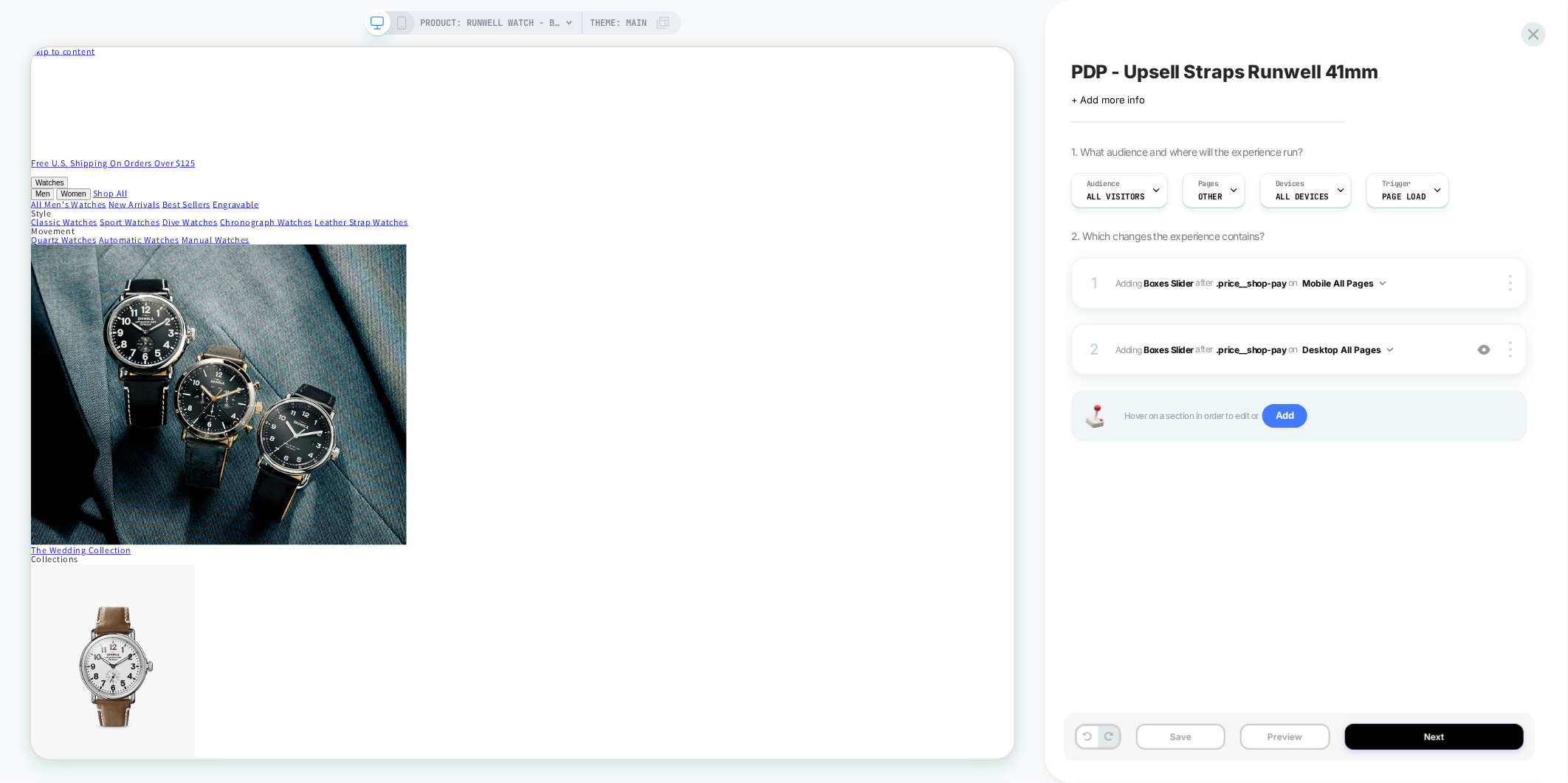 click 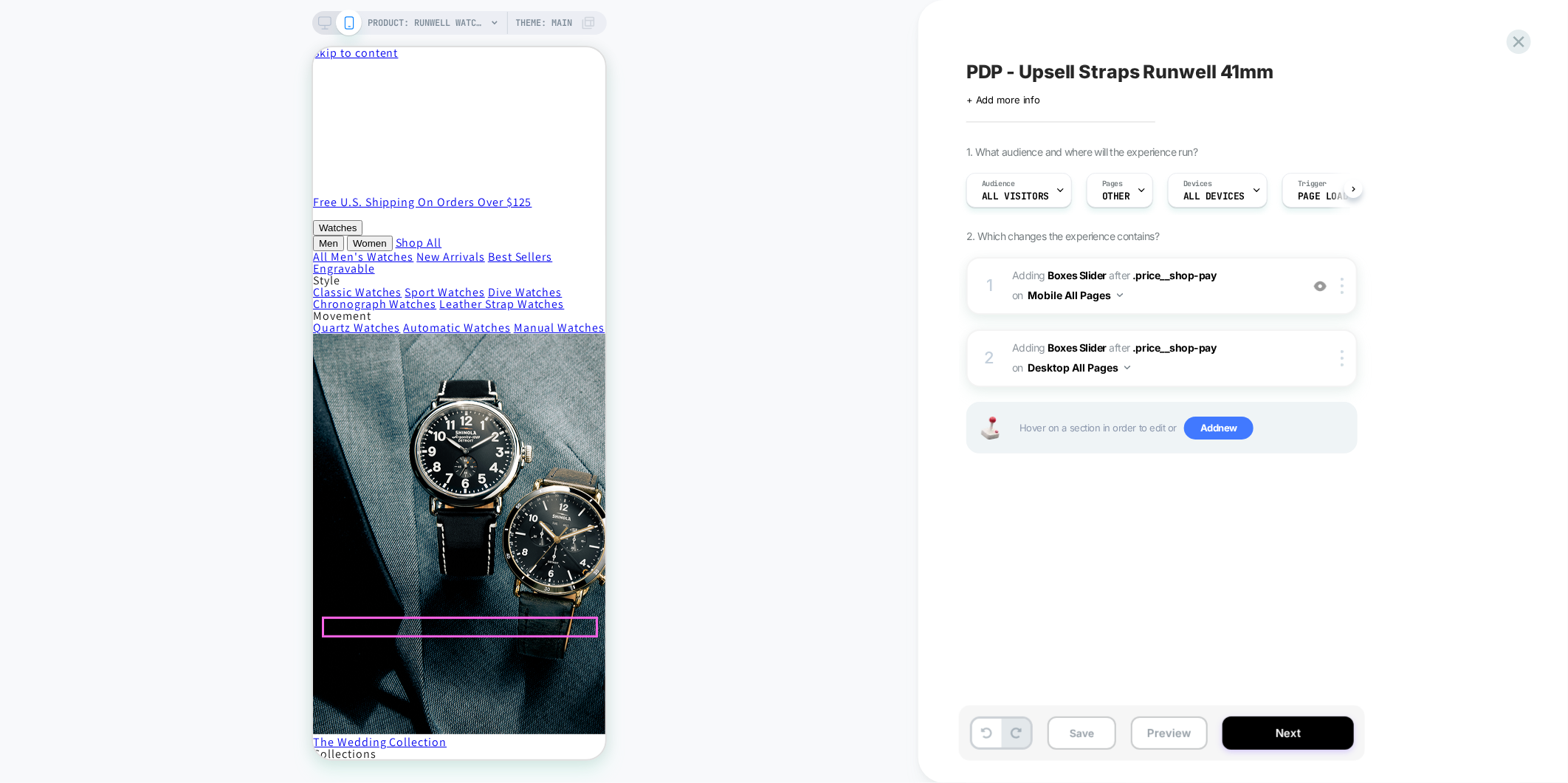 scroll, scrollTop: 145, scrollLeft: 0, axis: vertical 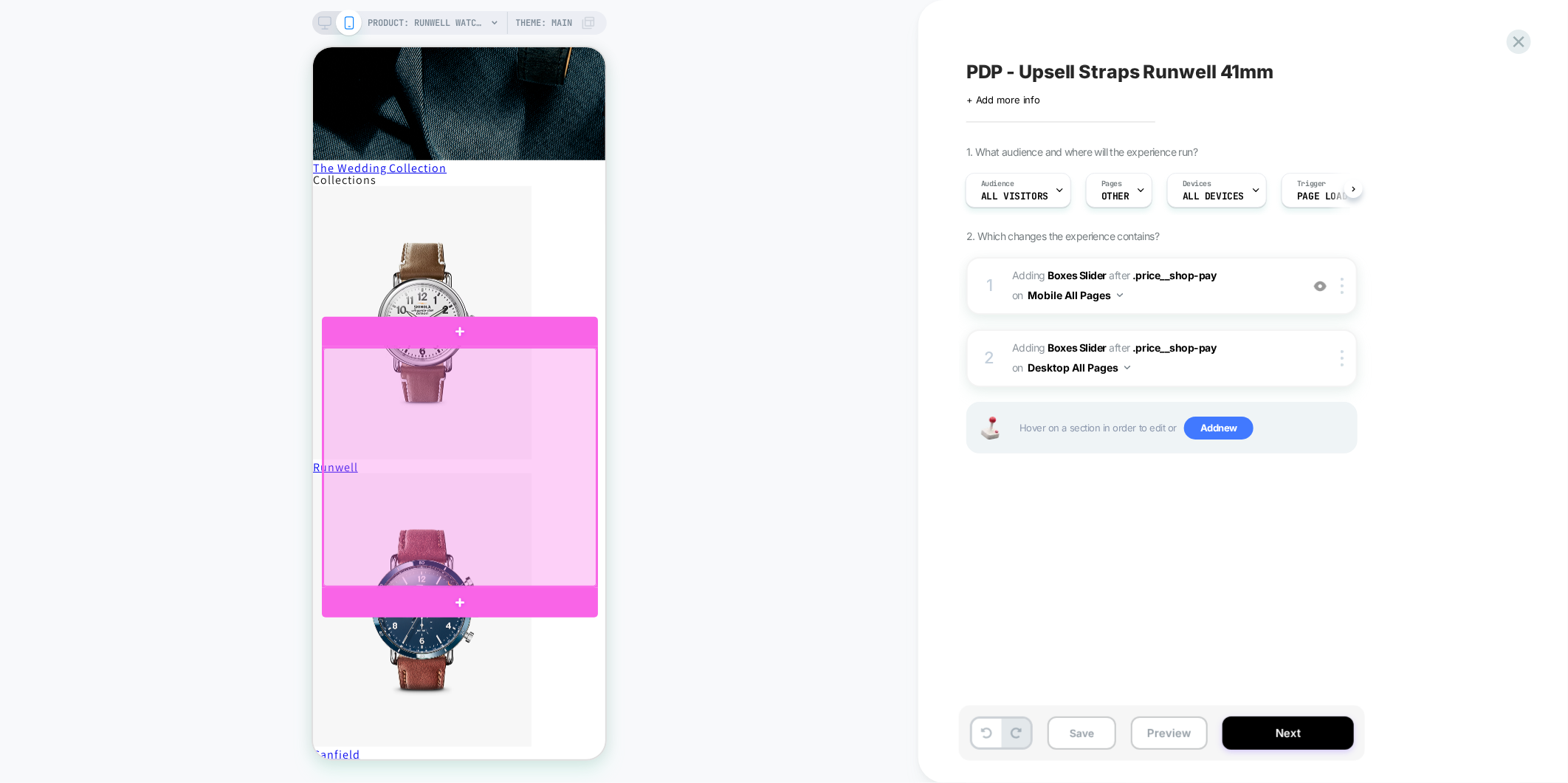 click at bounding box center (459, 466) 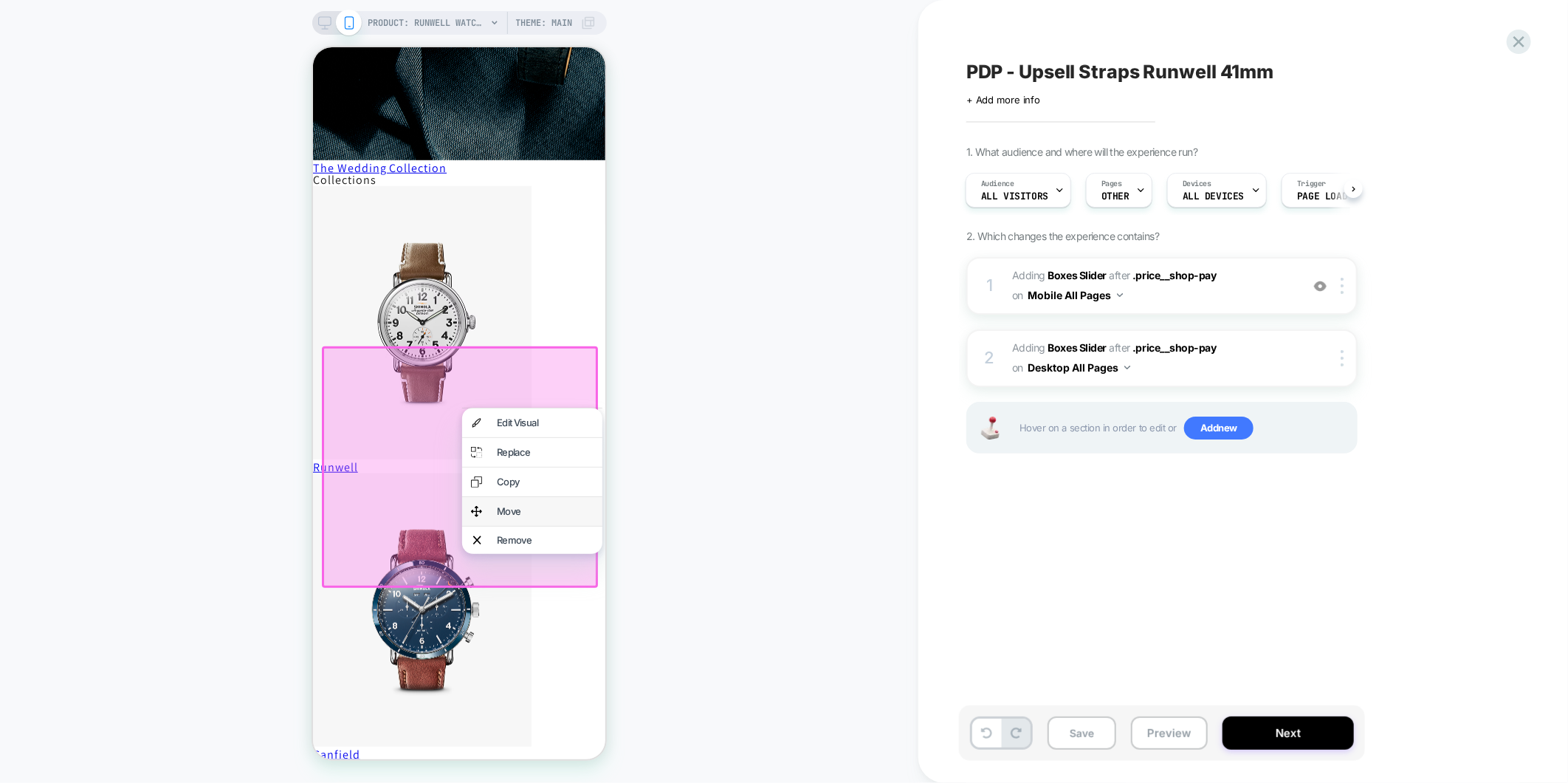 click on "Move" at bounding box center [544, 510] 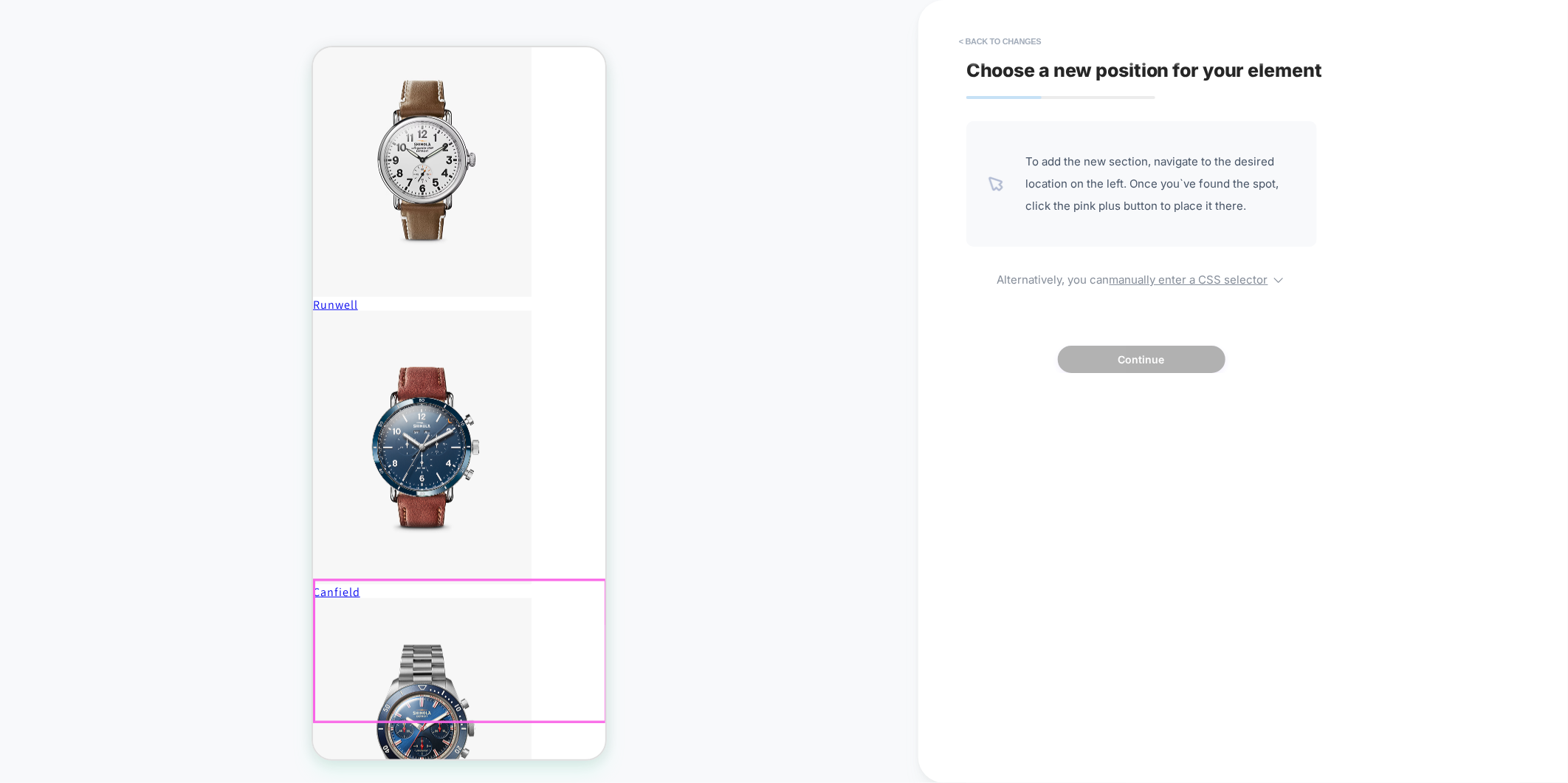 scroll, scrollTop: 739, scrollLeft: 0, axis: vertical 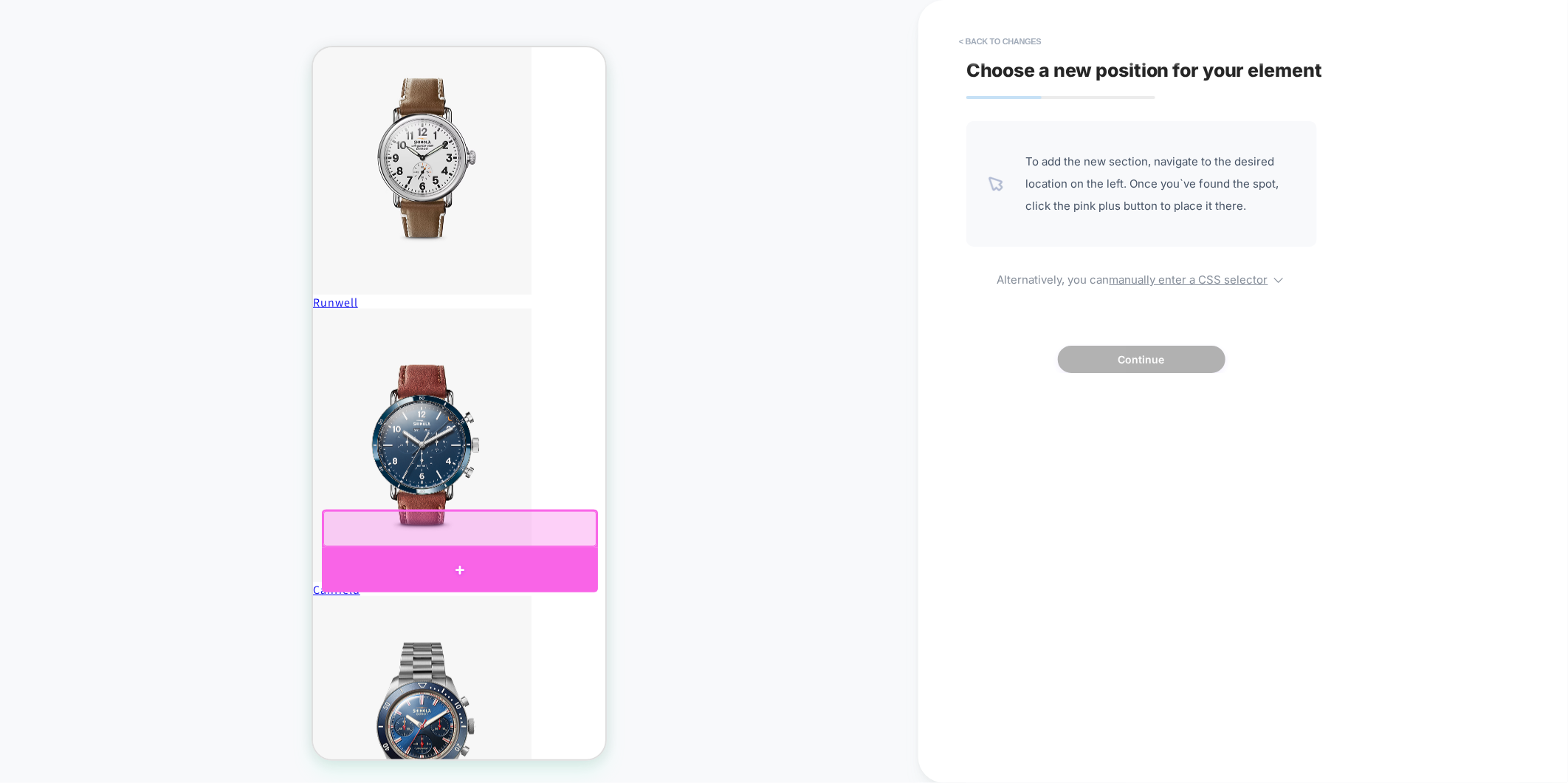 click at bounding box center [459, 570] 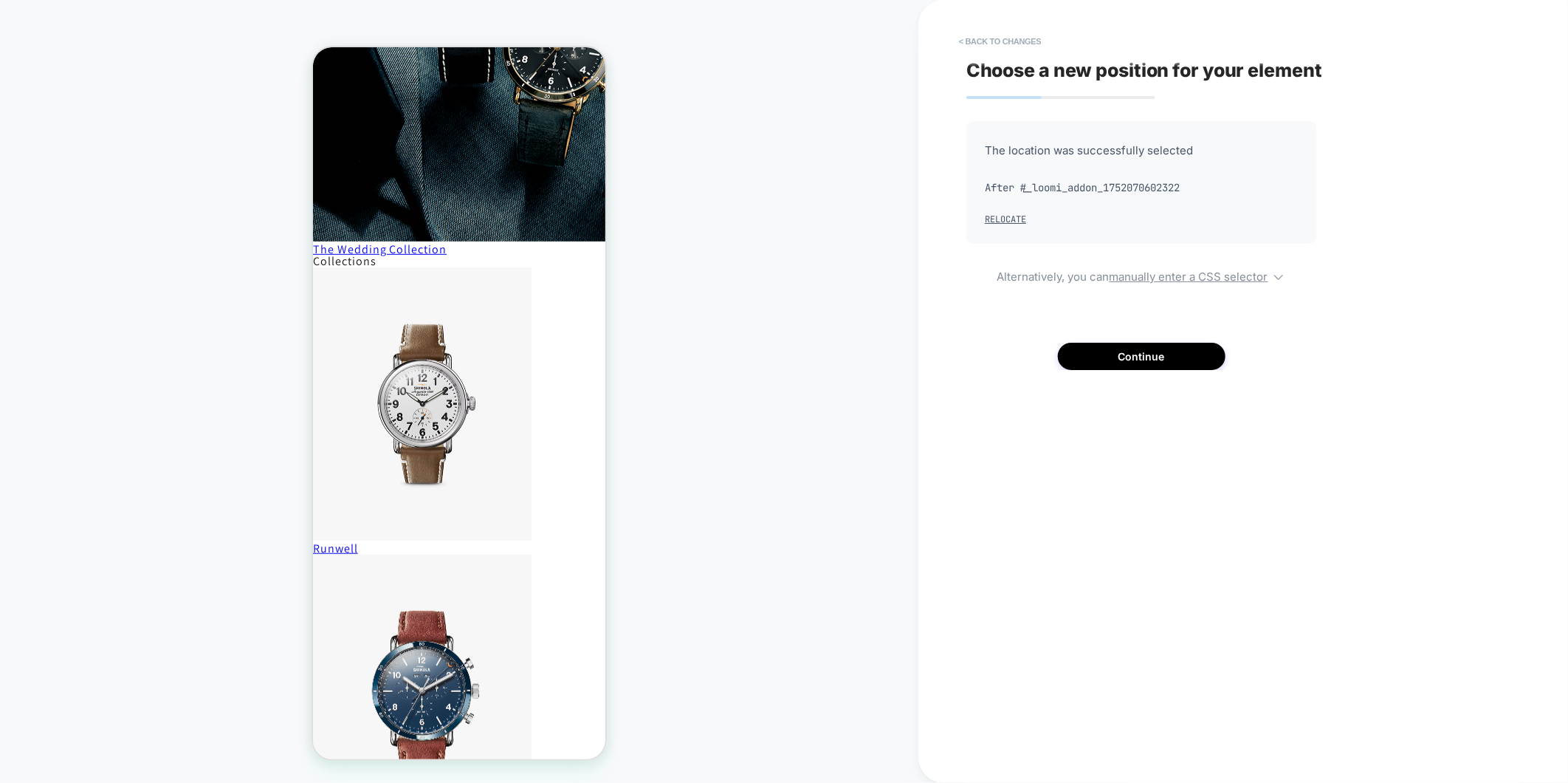 scroll, scrollTop: 492, scrollLeft: 0, axis: vertical 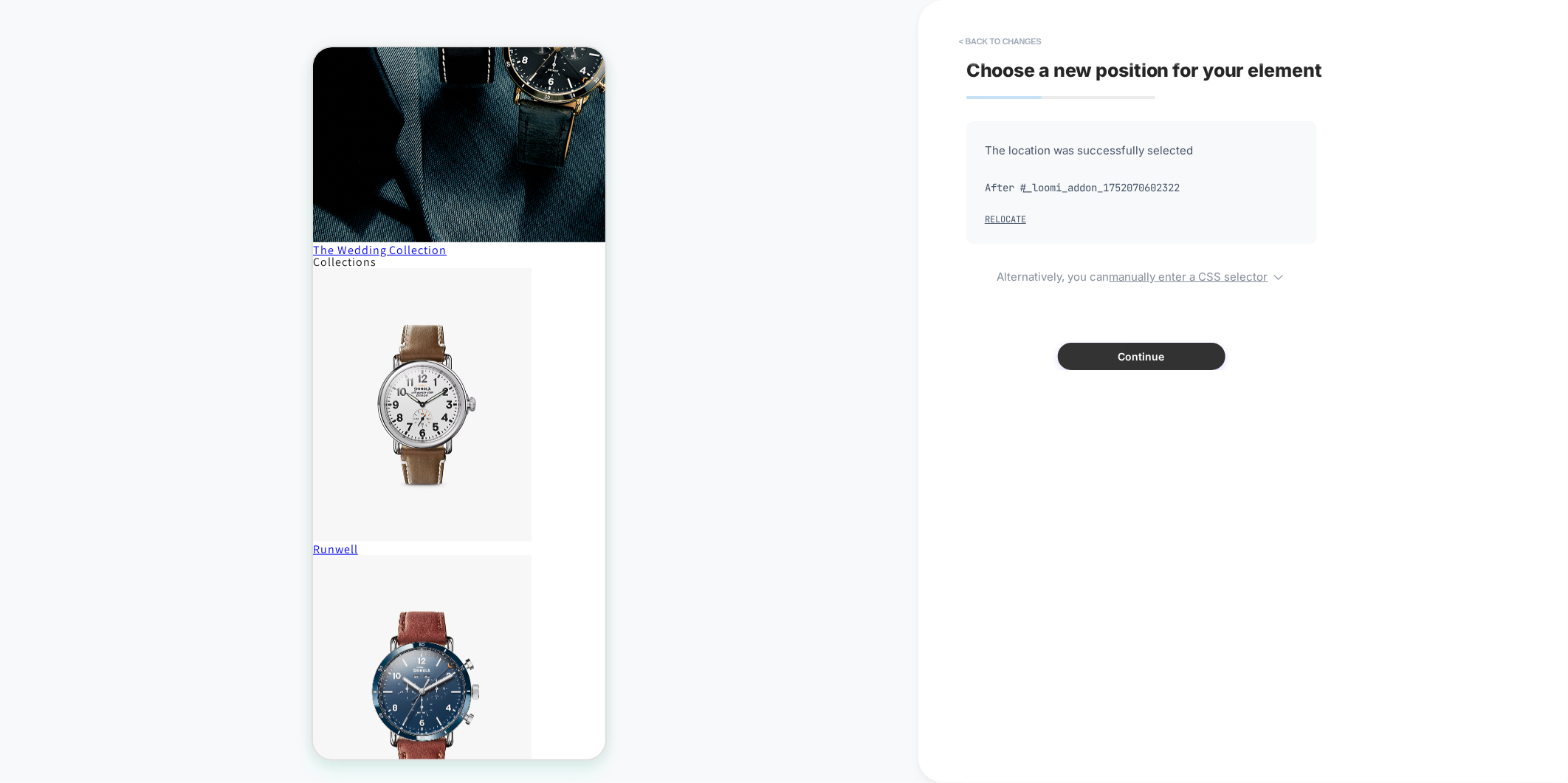 click on "Continue" at bounding box center (1141, 356) 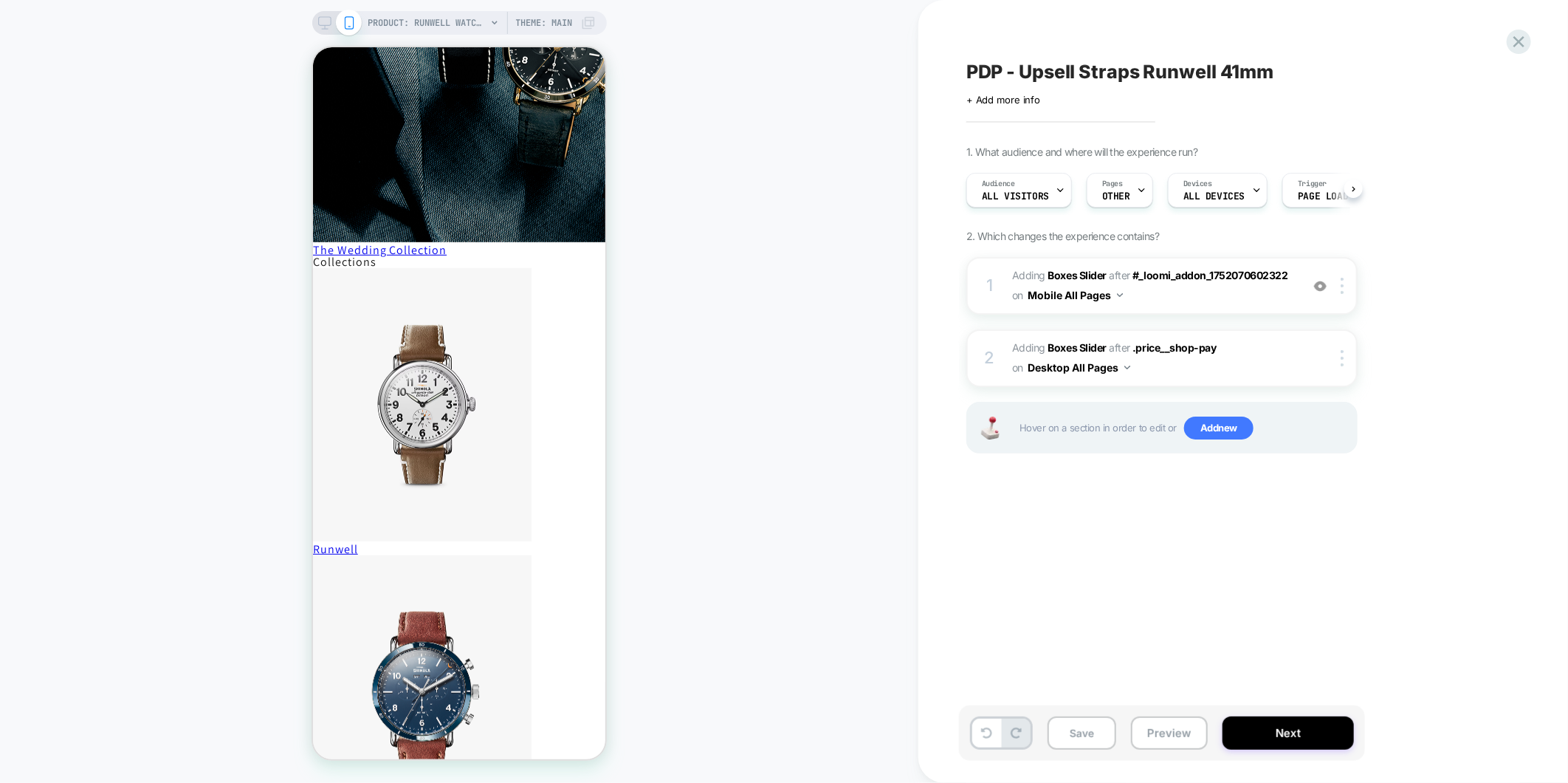 scroll, scrollTop: 0, scrollLeft: 1, axis: horizontal 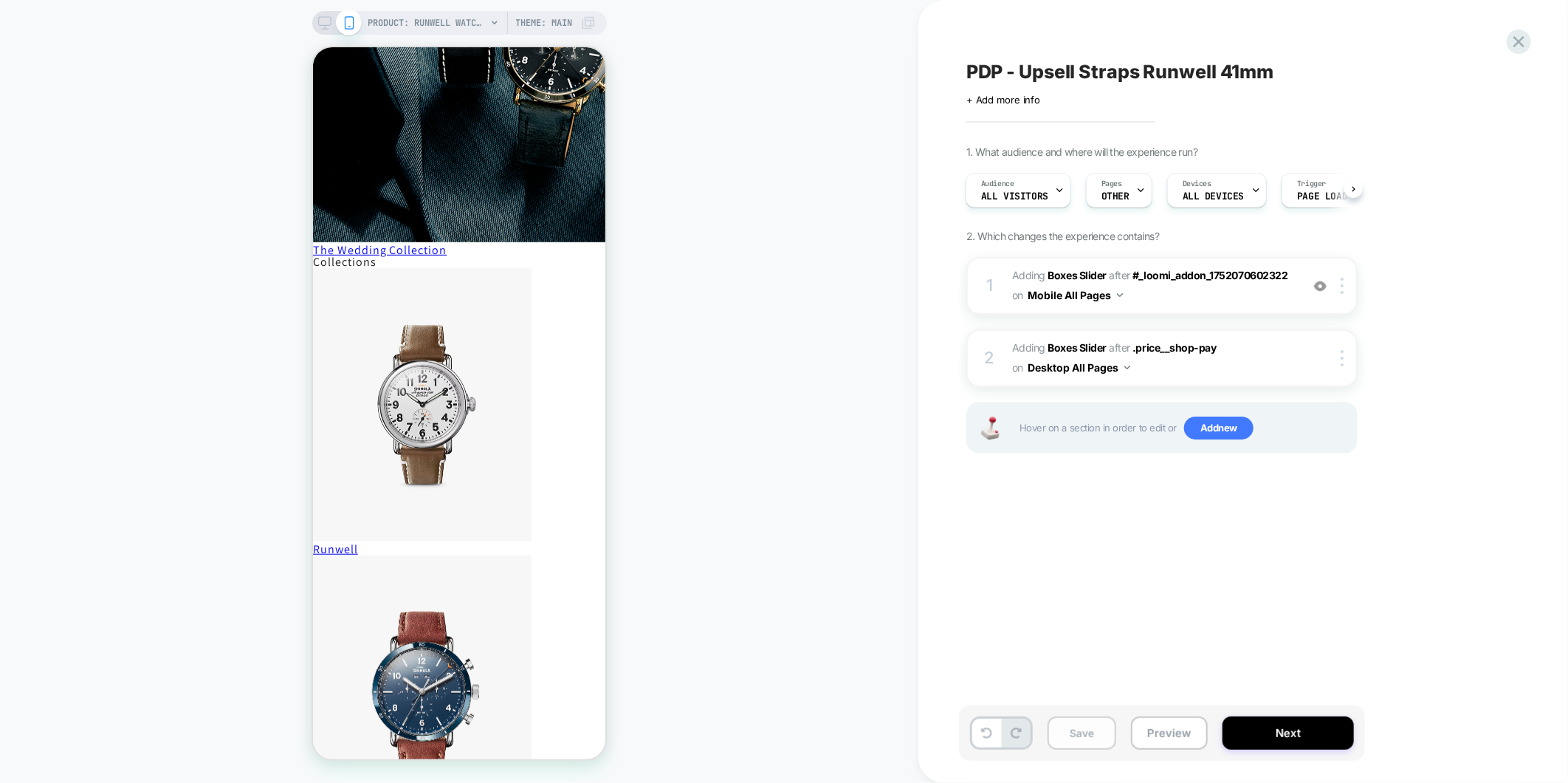 click on "Save" at bounding box center [1082, 733] 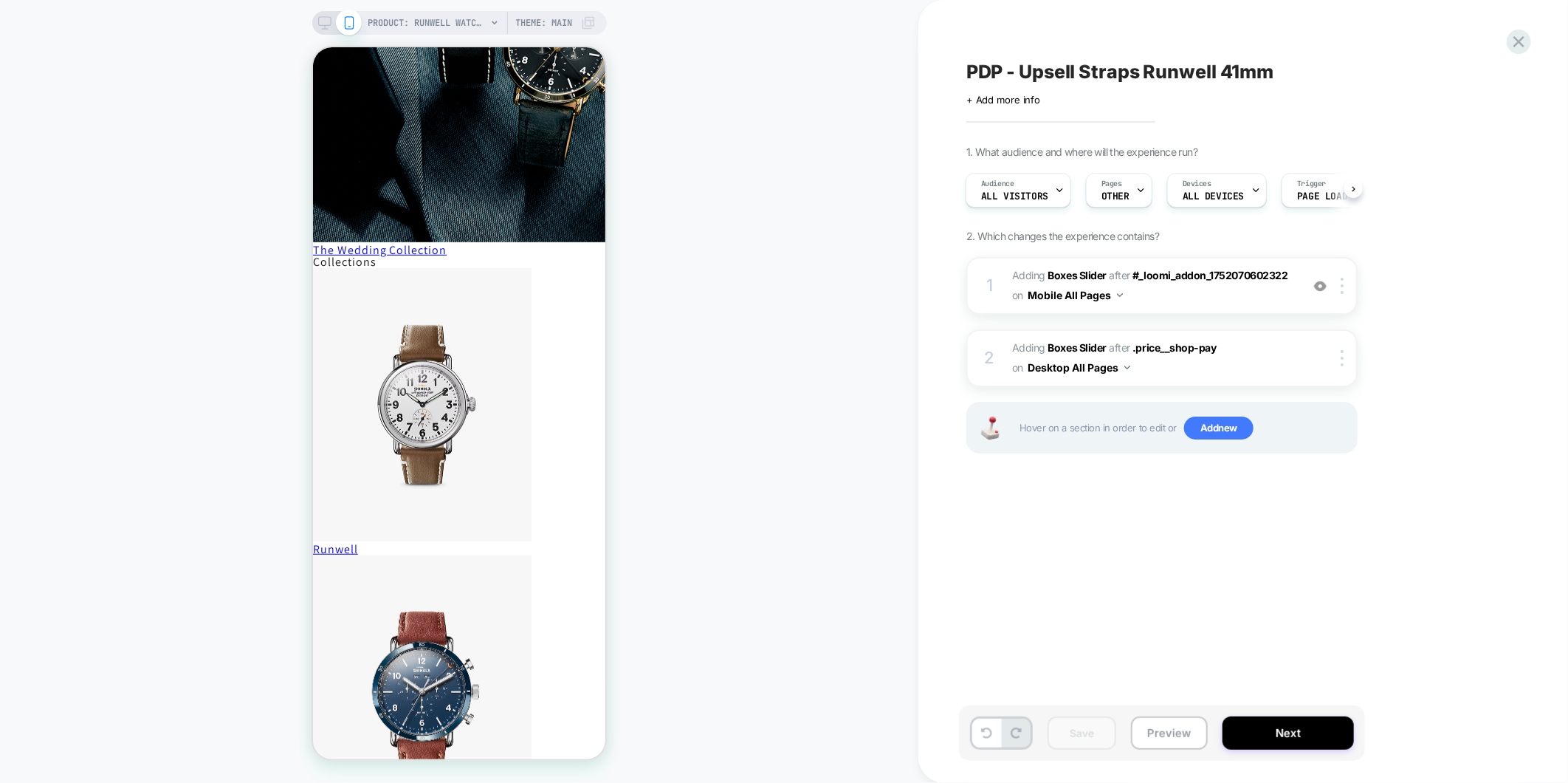 click 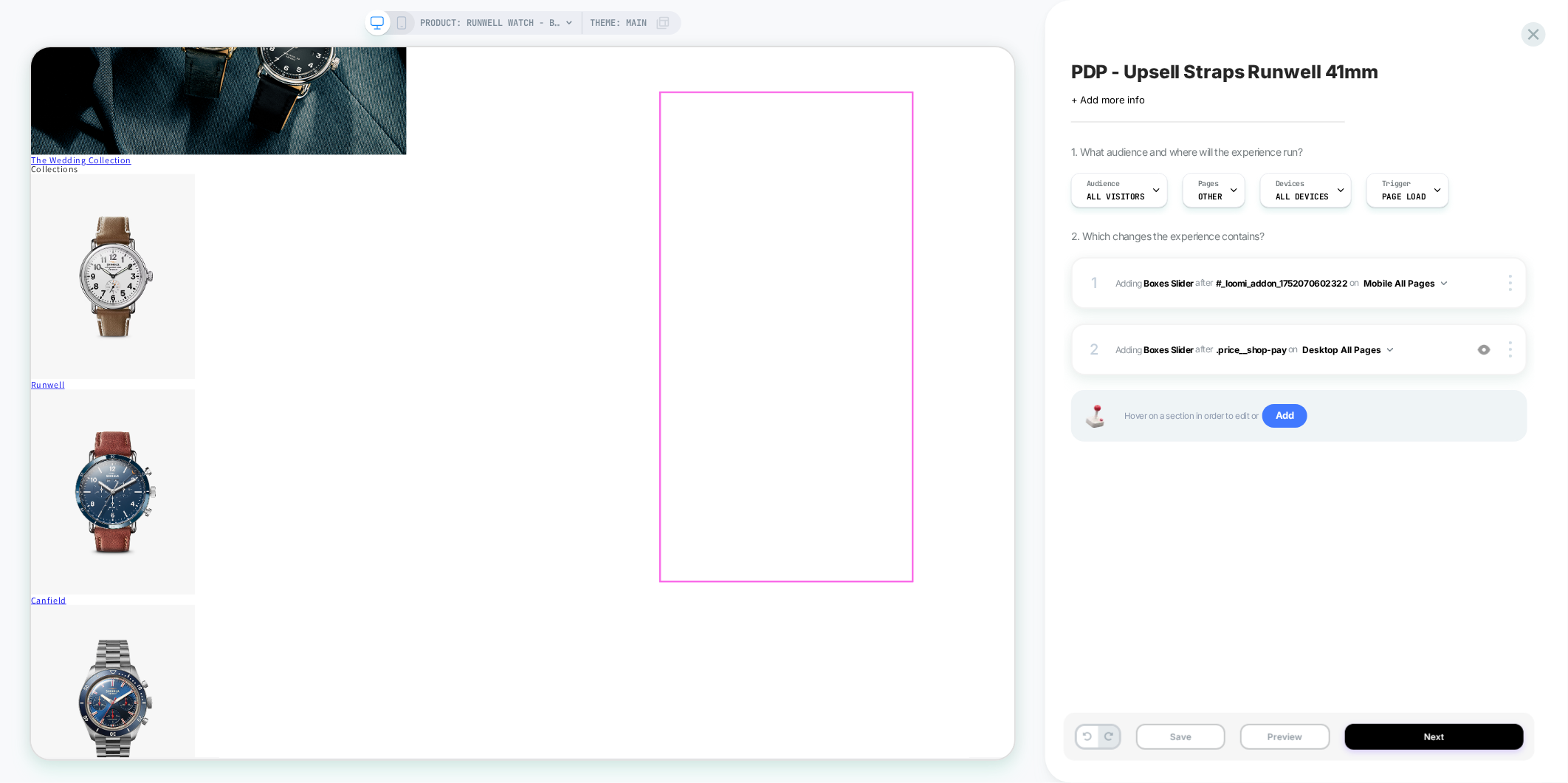 scroll, scrollTop: 492, scrollLeft: 0, axis: vertical 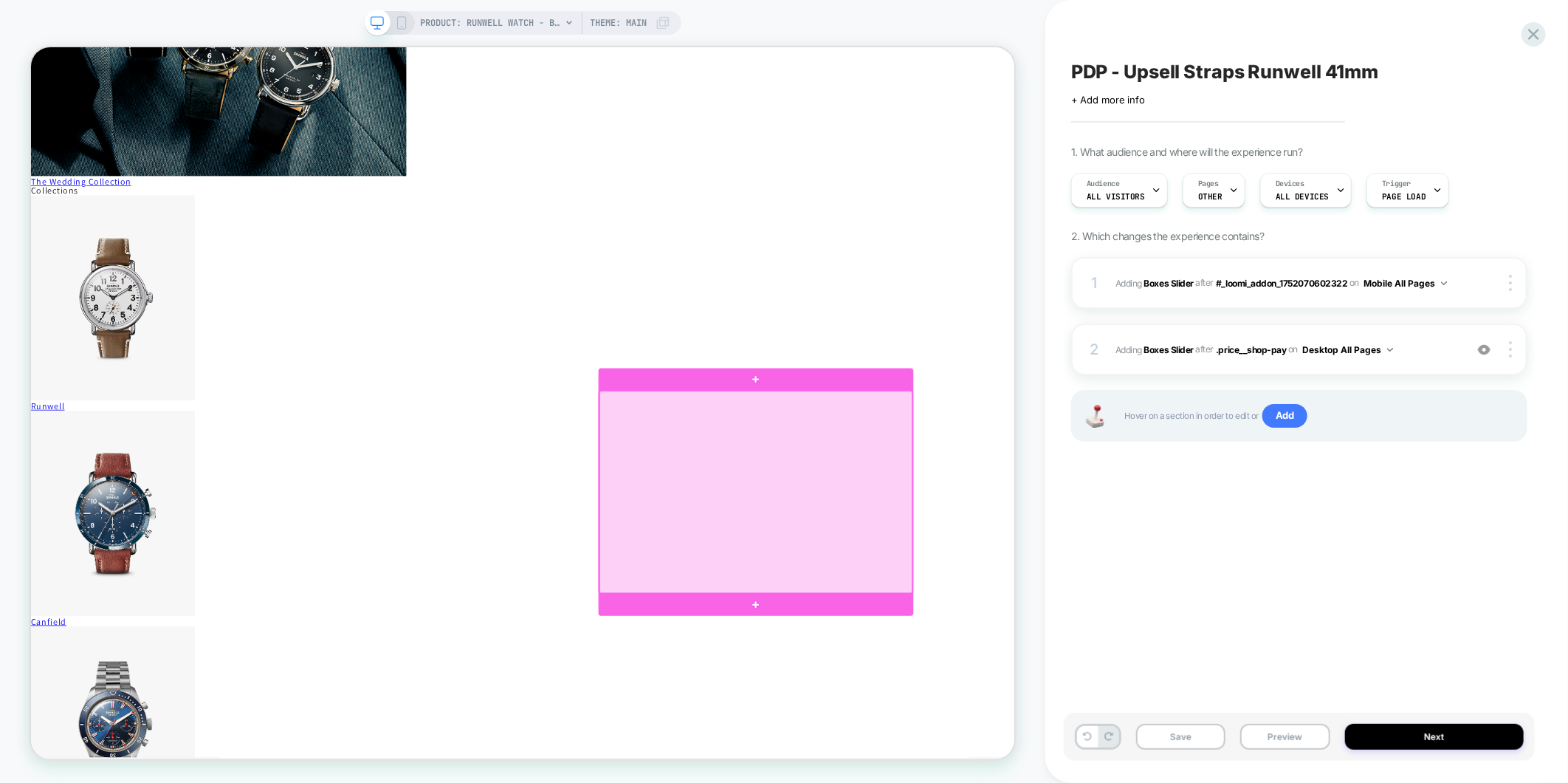 click at bounding box center (997, 639) 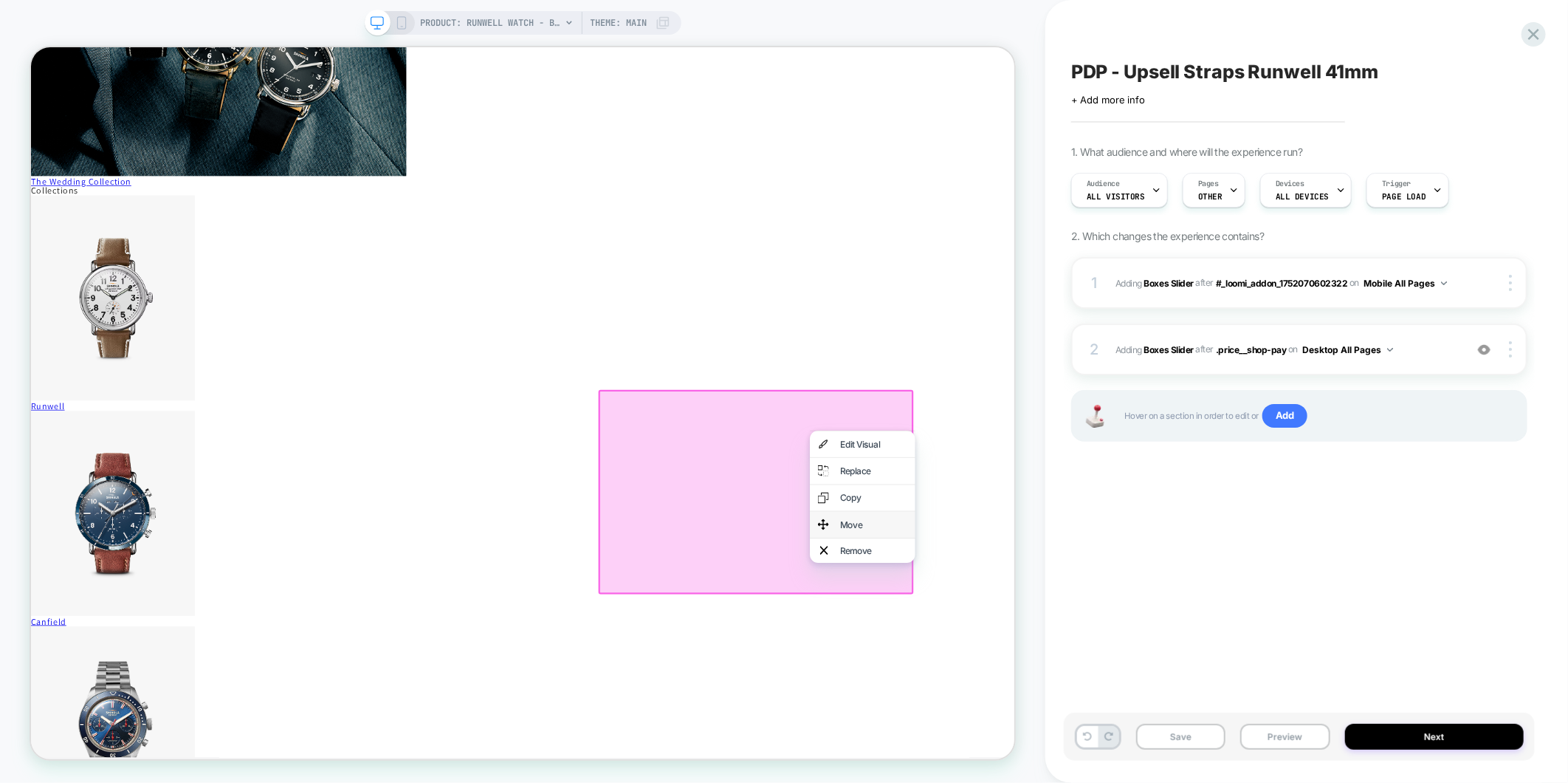 click on "Move" at bounding box center (1154, 683) 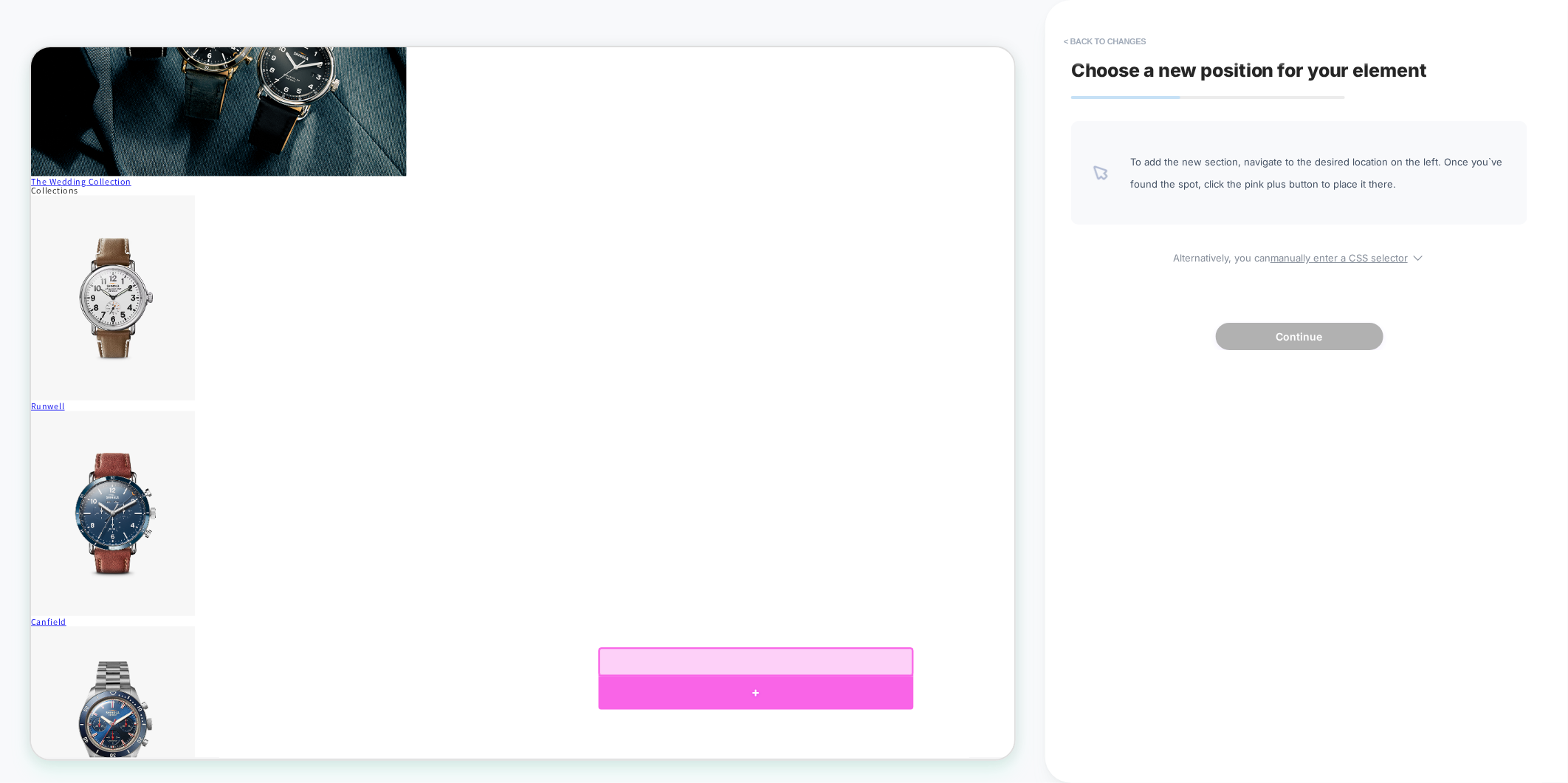 click at bounding box center [997, 907] 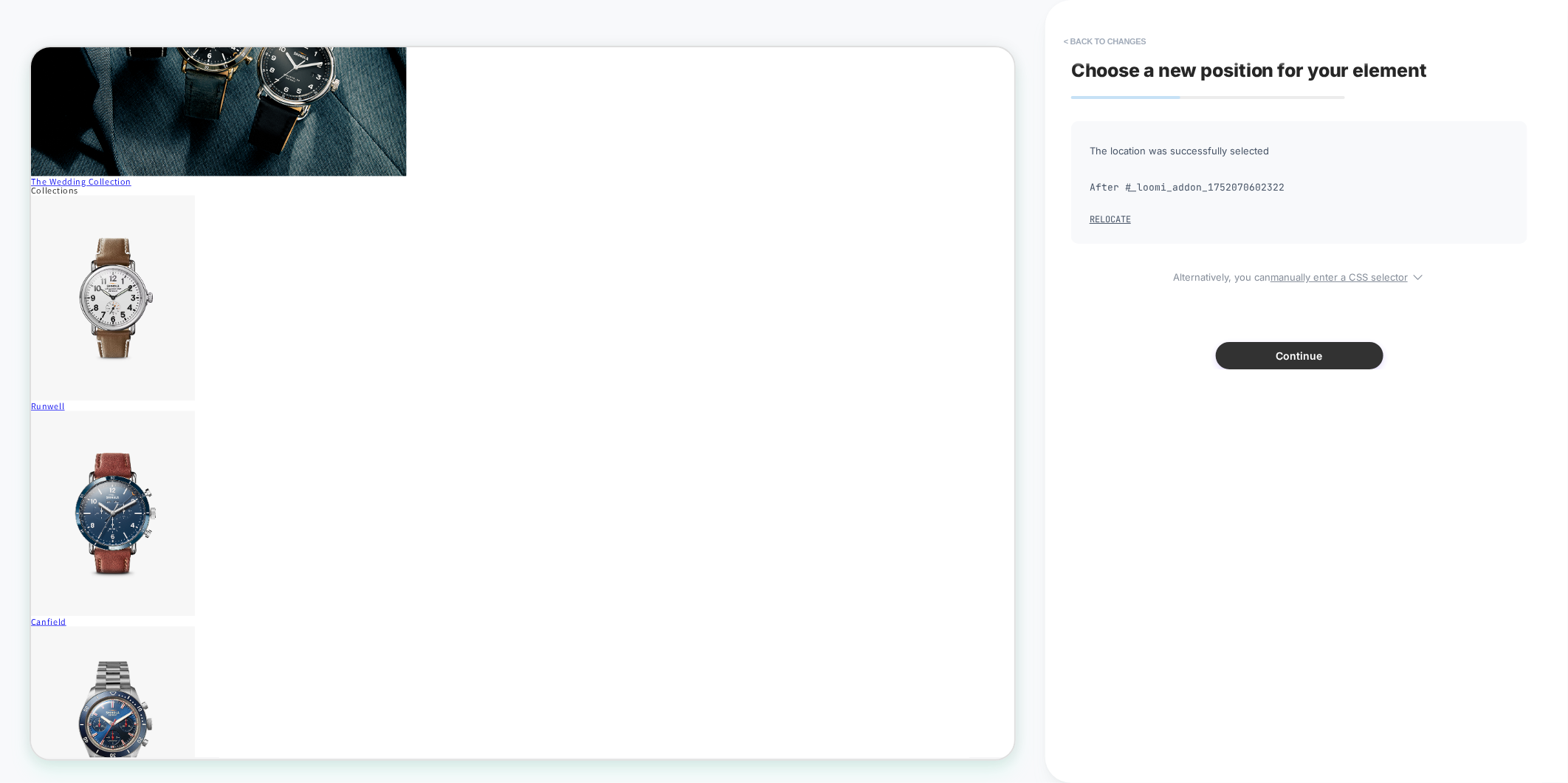 click on "Continue" at bounding box center [1299, 355] 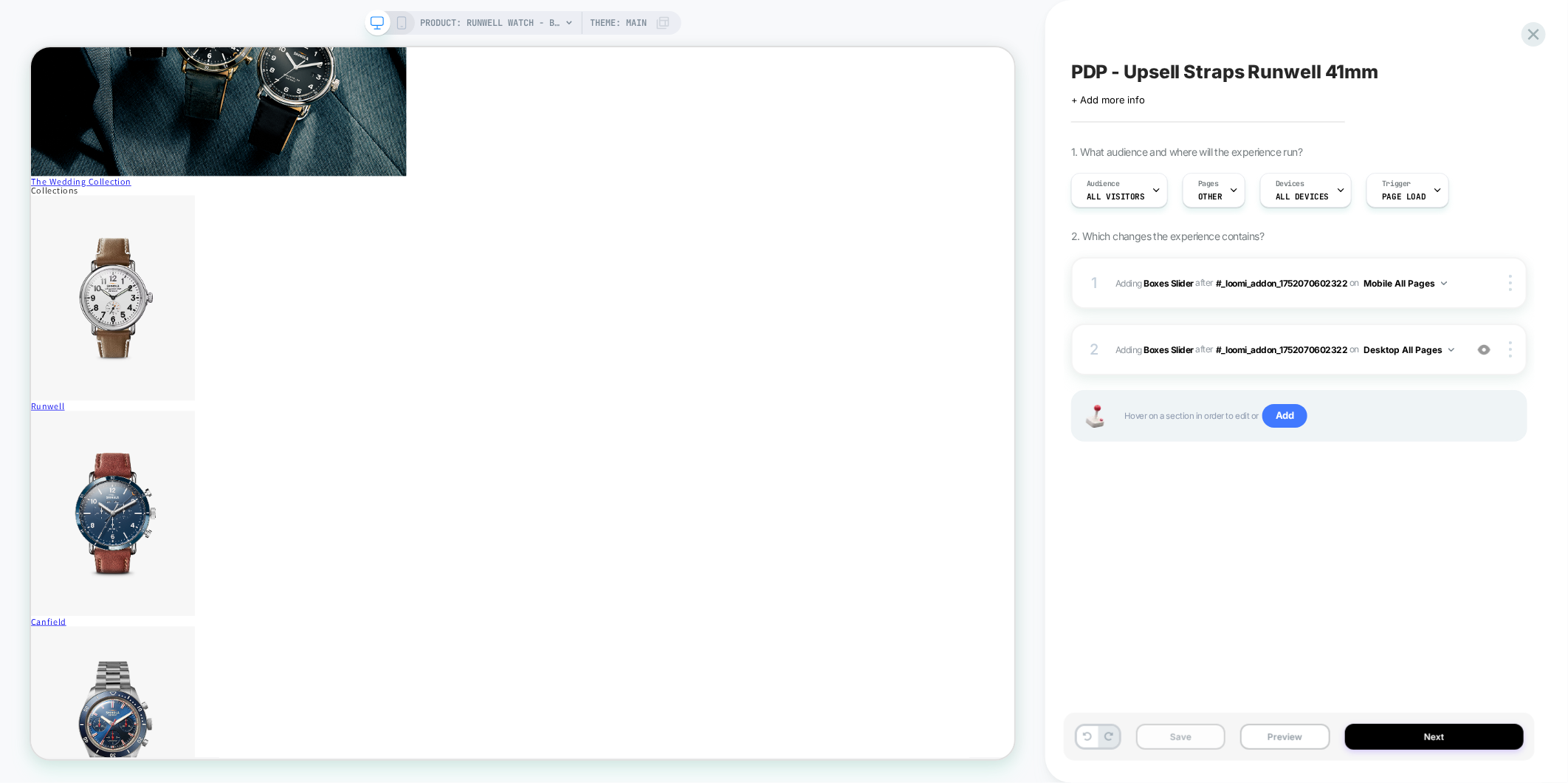 click on "Save" at bounding box center (1180, 736) 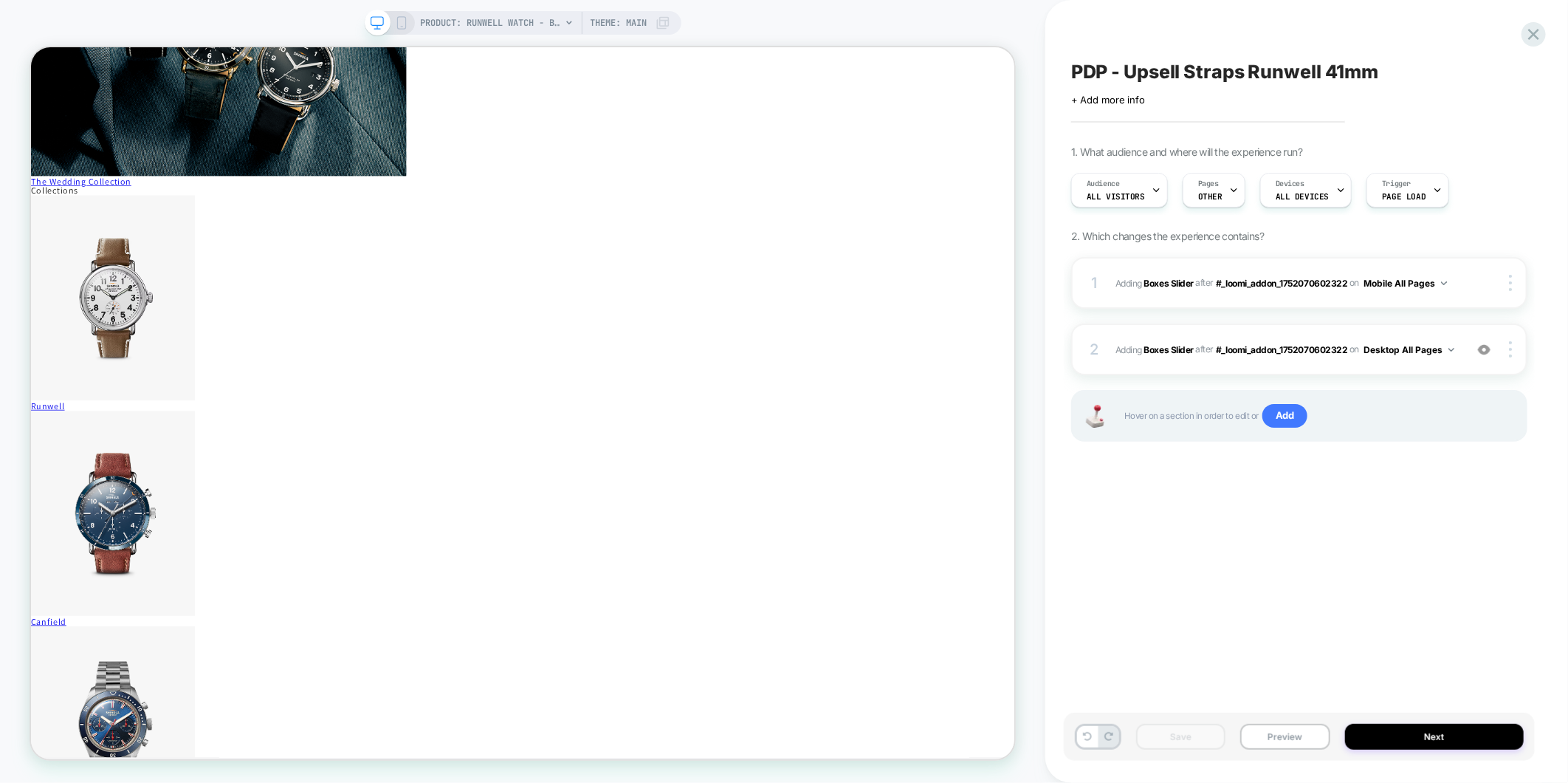 click 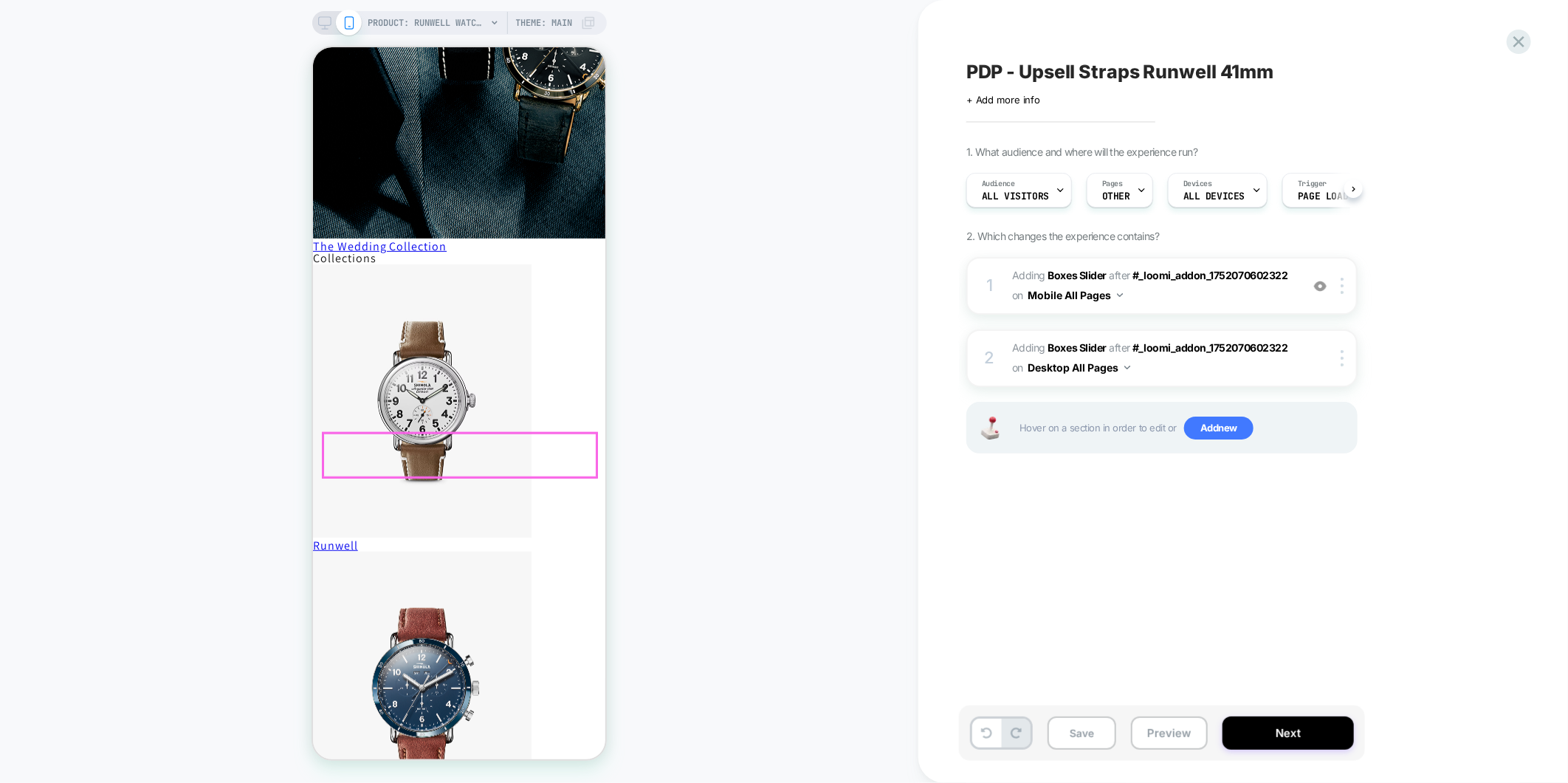 scroll, scrollTop: 566, scrollLeft: 0, axis: vertical 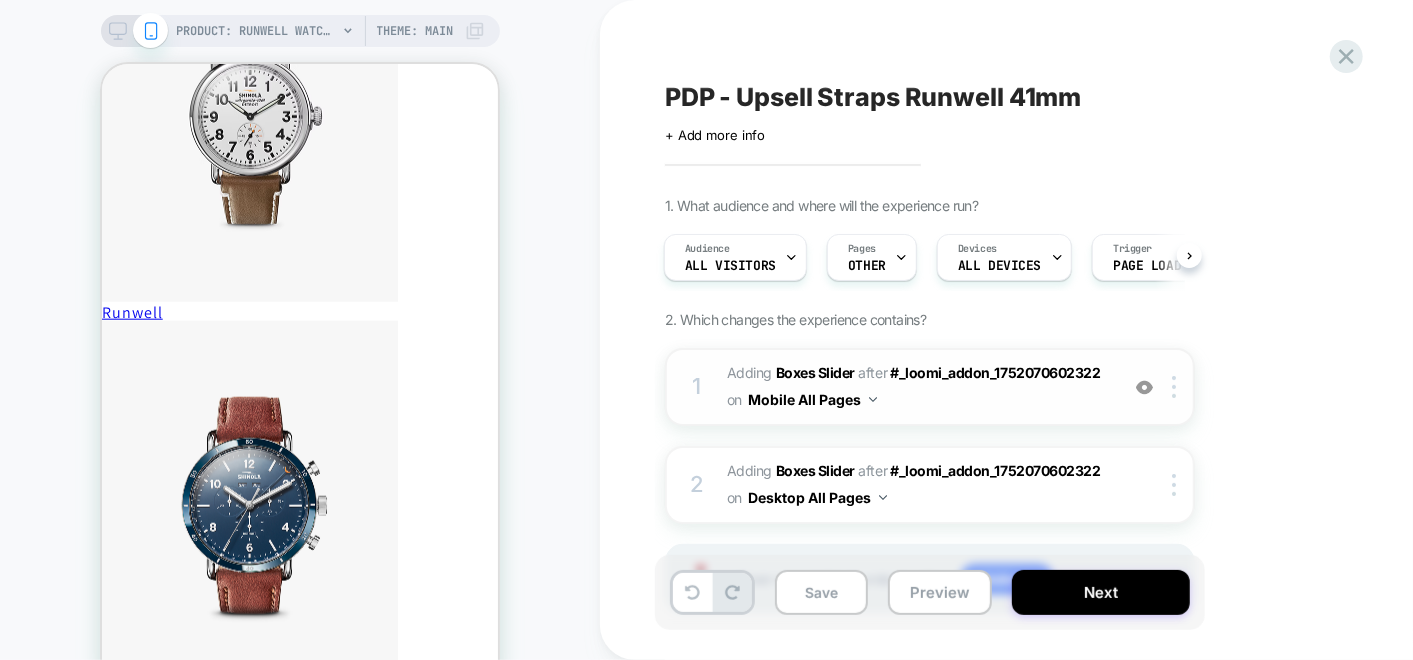 click on "#_loomi_addon_1754488257219 Adding   Boxes Slider   AFTER #_loomi_addon_1752070602322 #_loomi_addon_1752070602322   on Mobile All Pages" at bounding box center (917, 387) 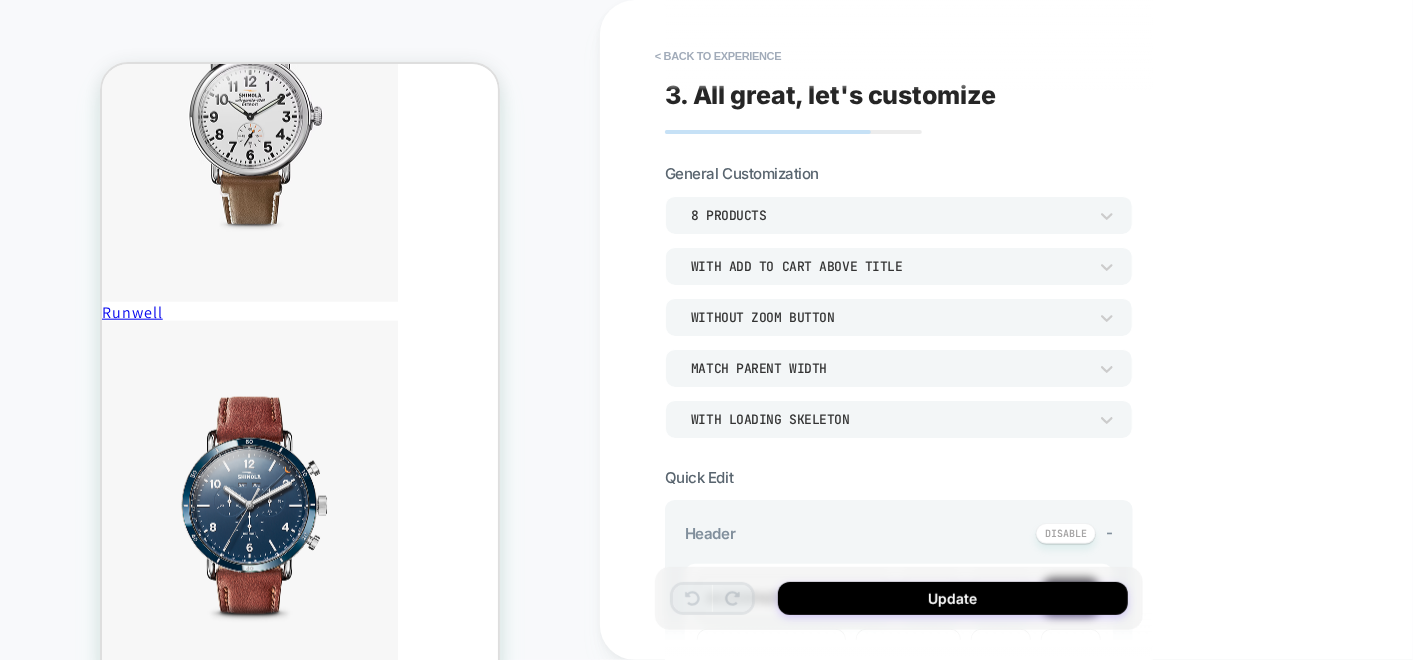 scroll, scrollTop: 1073, scrollLeft: 0, axis: vertical 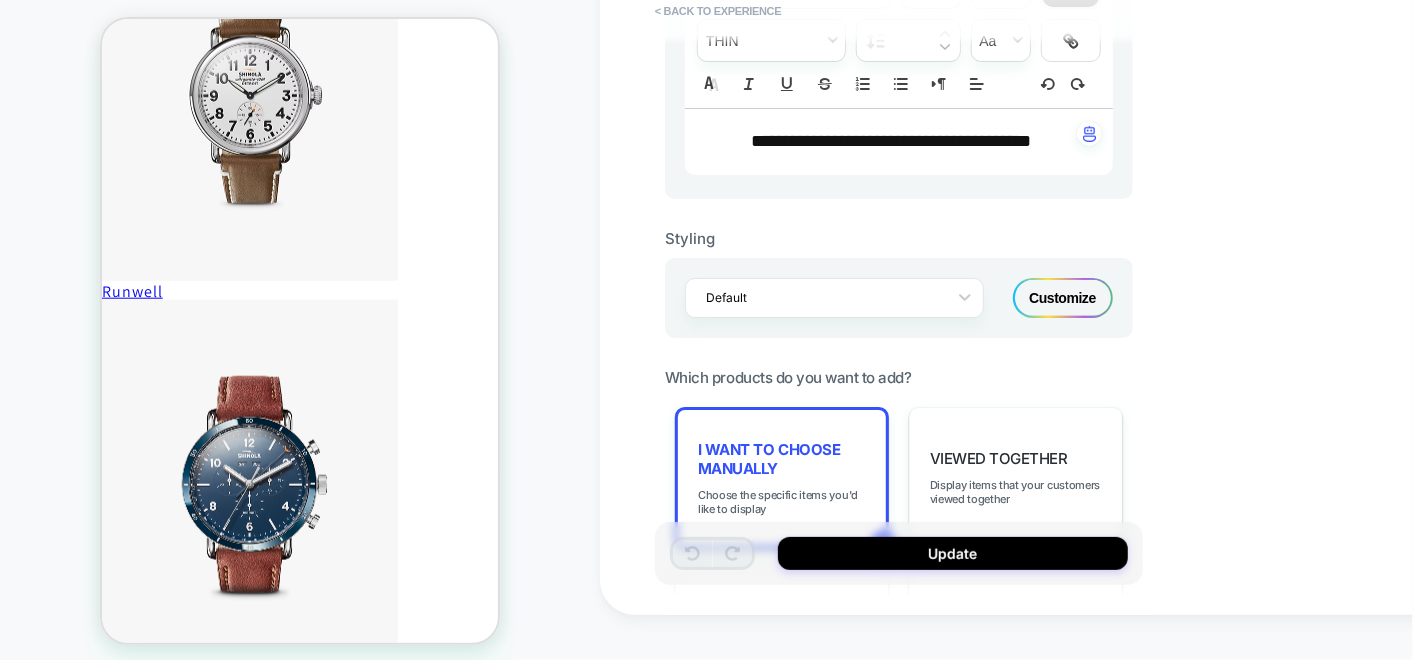 click on "Customize" at bounding box center (1063, 298) 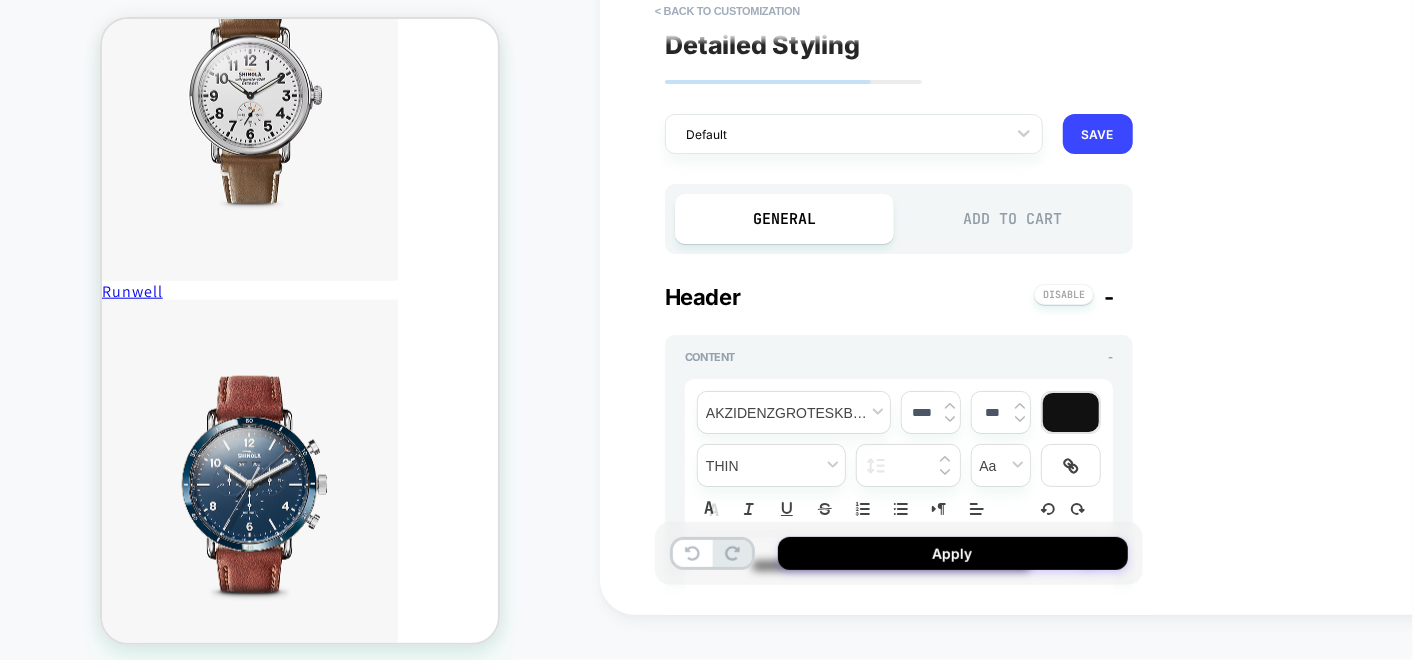 scroll, scrollTop: 0, scrollLeft: 0, axis: both 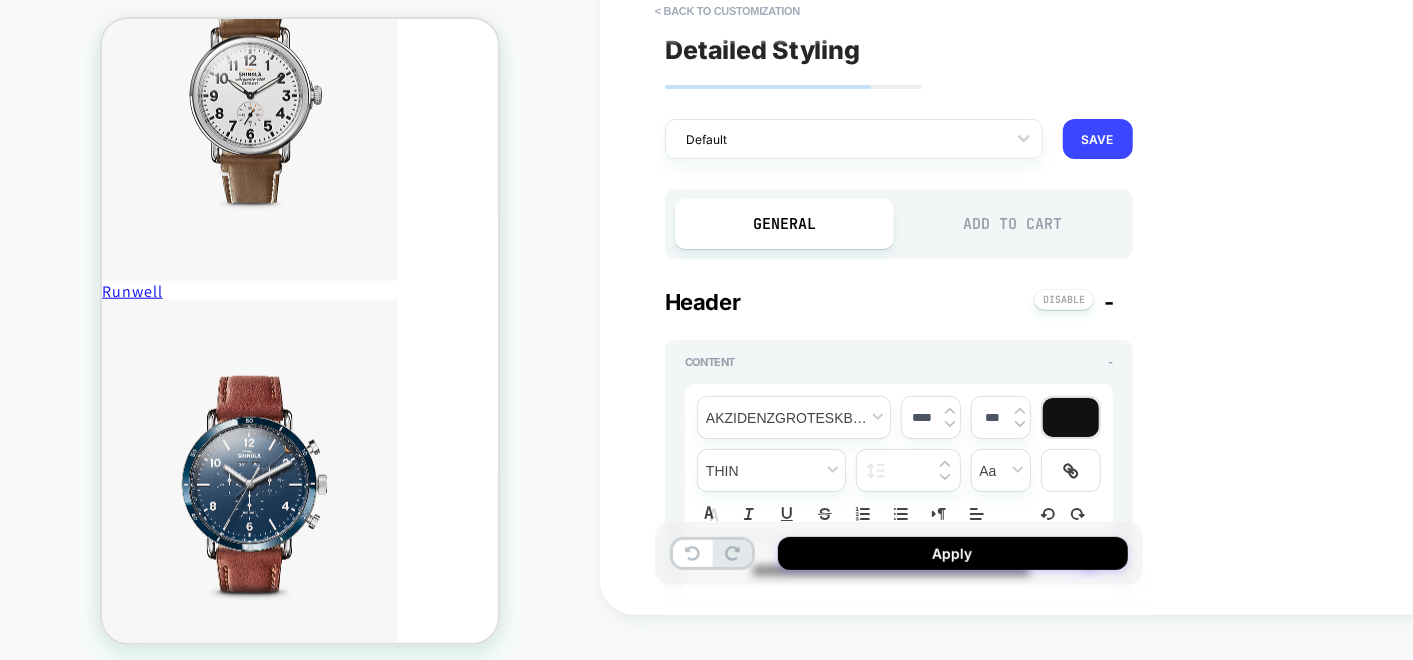 click on "Add to Cart" at bounding box center [1013, 224] 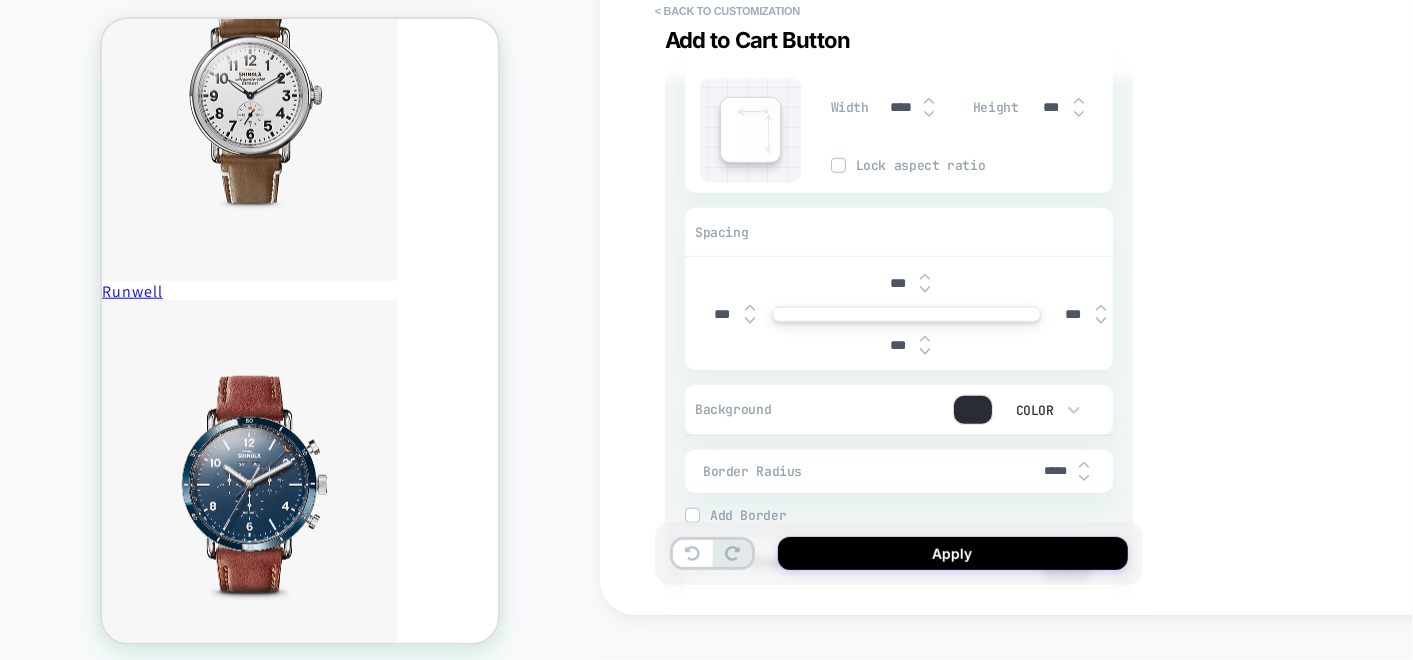 scroll, scrollTop: 666, scrollLeft: 0, axis: vertical 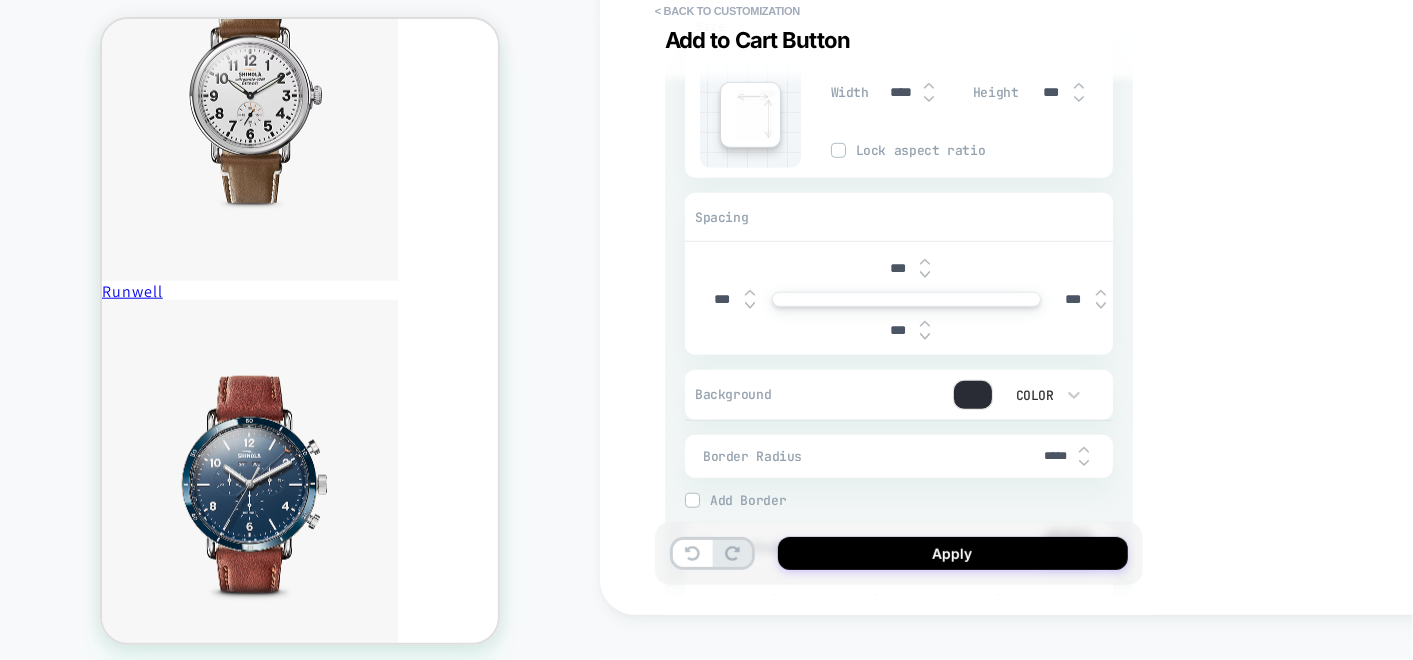 click at bounding box center (1084, 463) 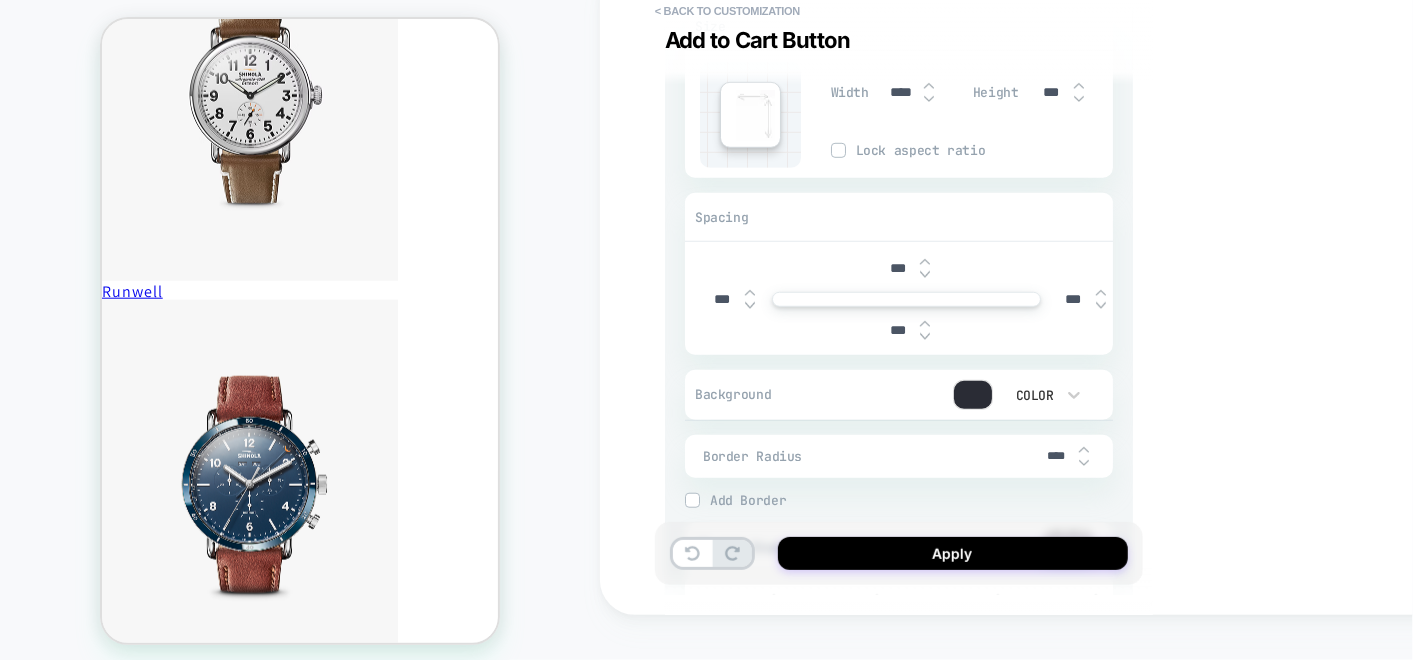 click at bounding box center (1084, 463) 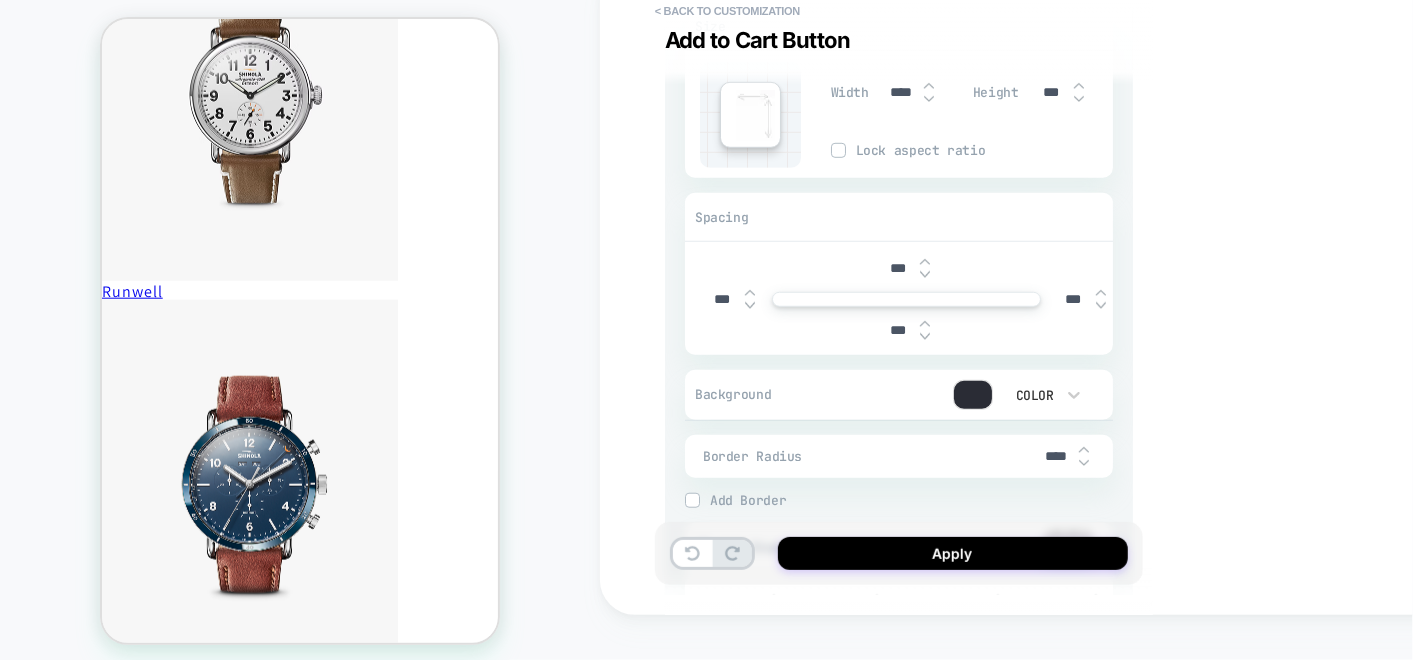 type on "*" 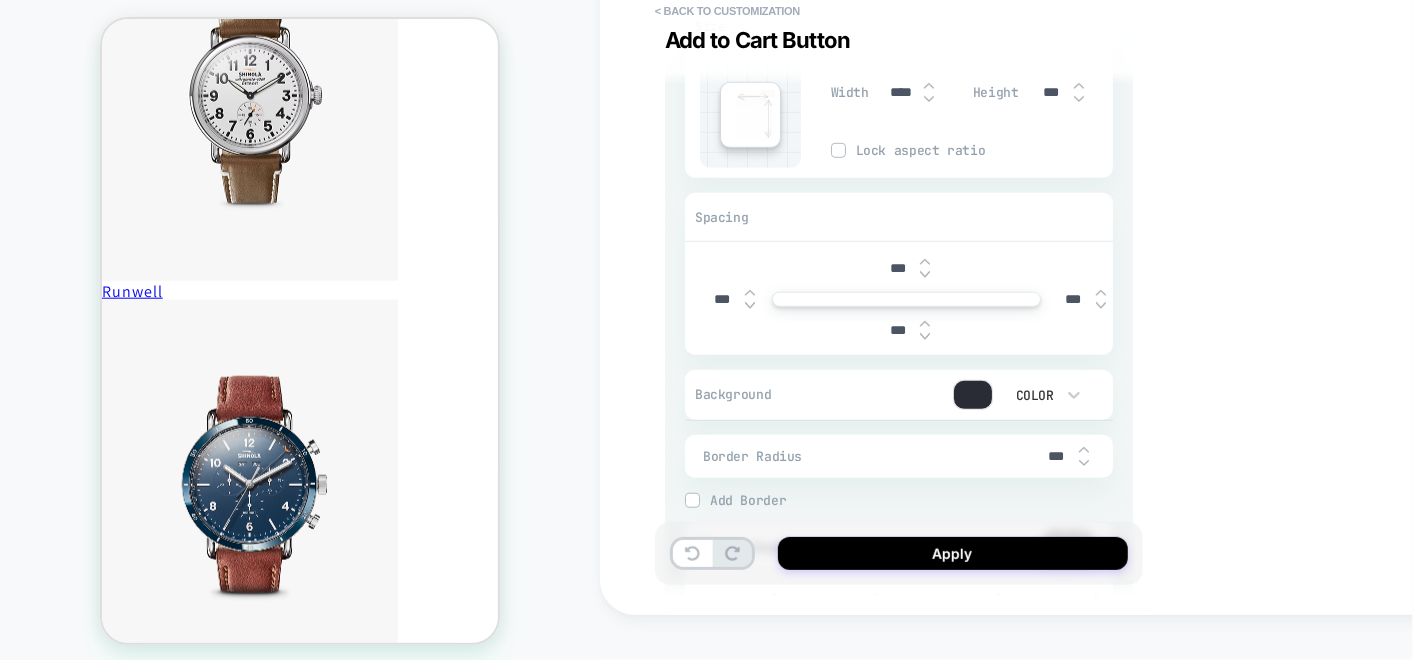 type on "*" 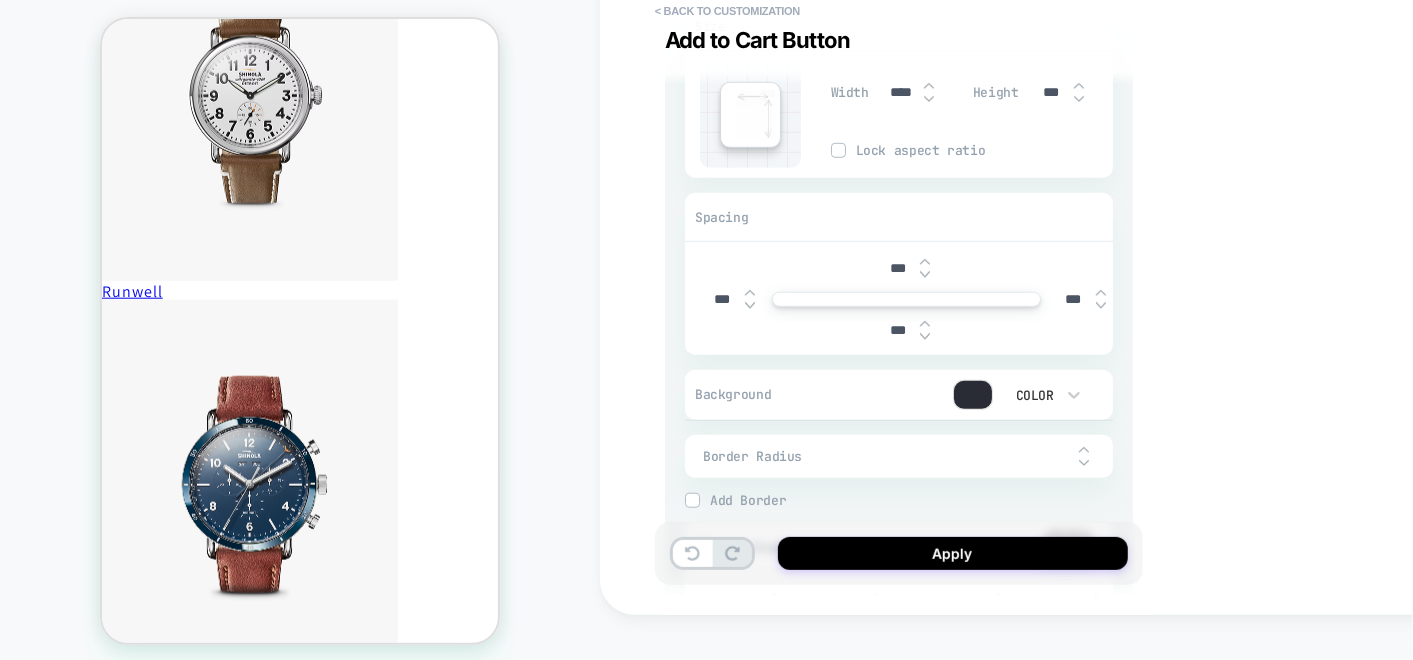 type on "*" 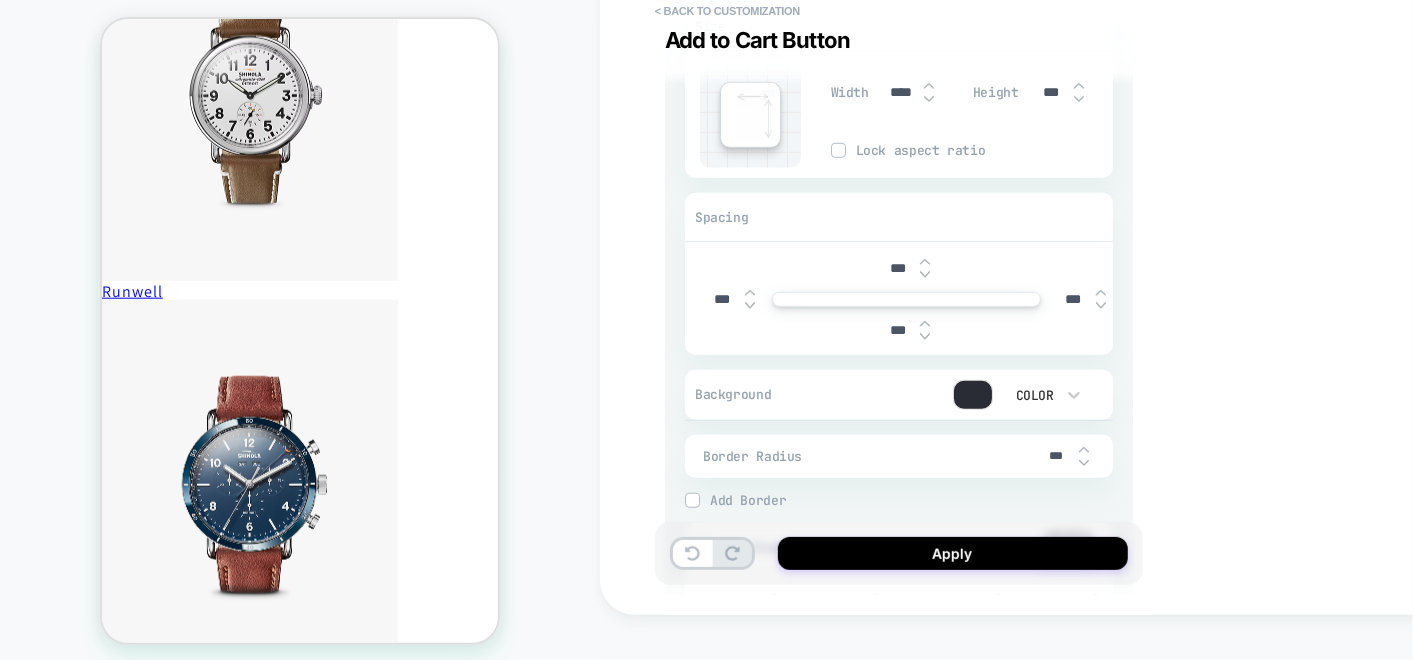 type on "****" 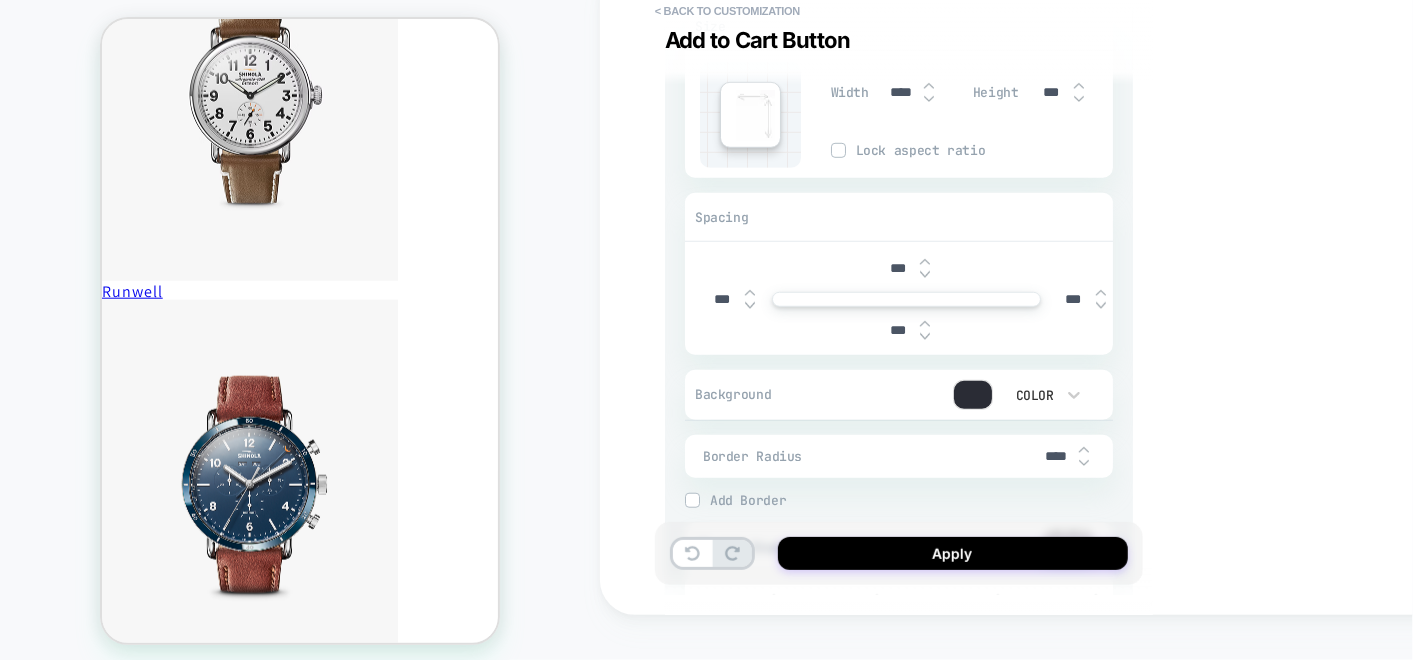 type on "*" 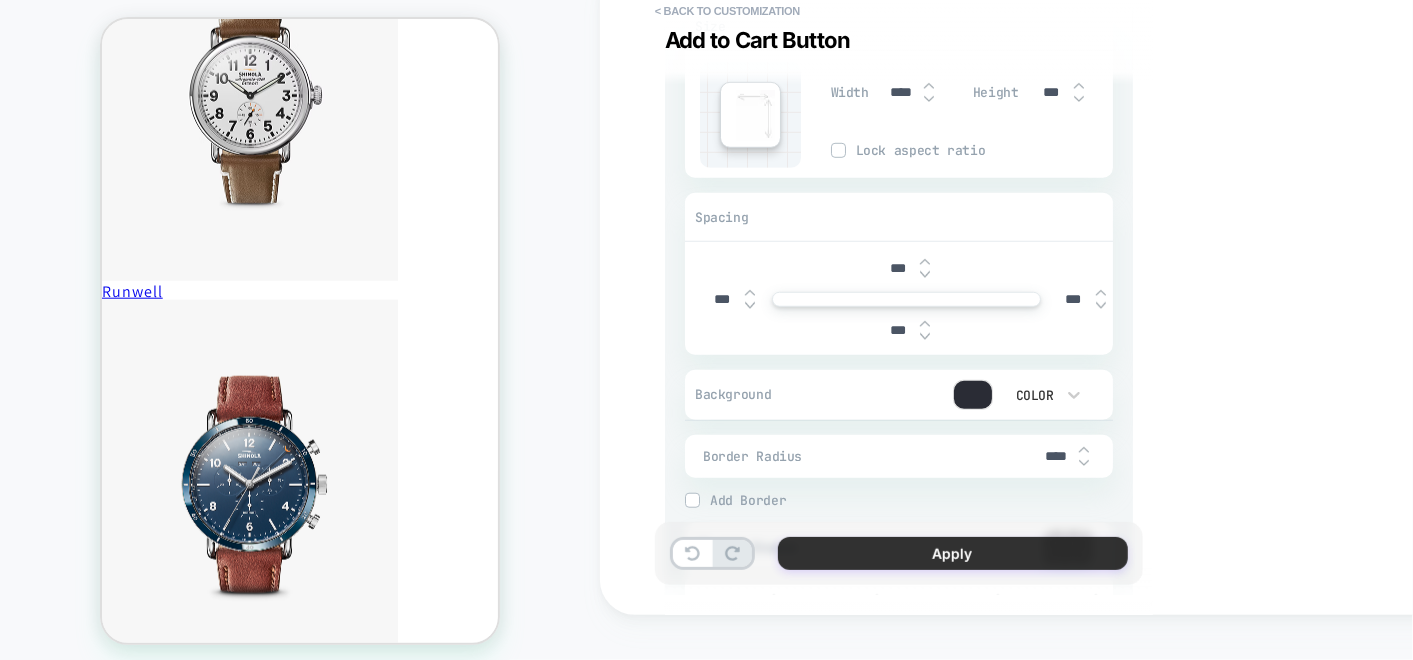 click on "Apply" at bounding box center [953, 553] 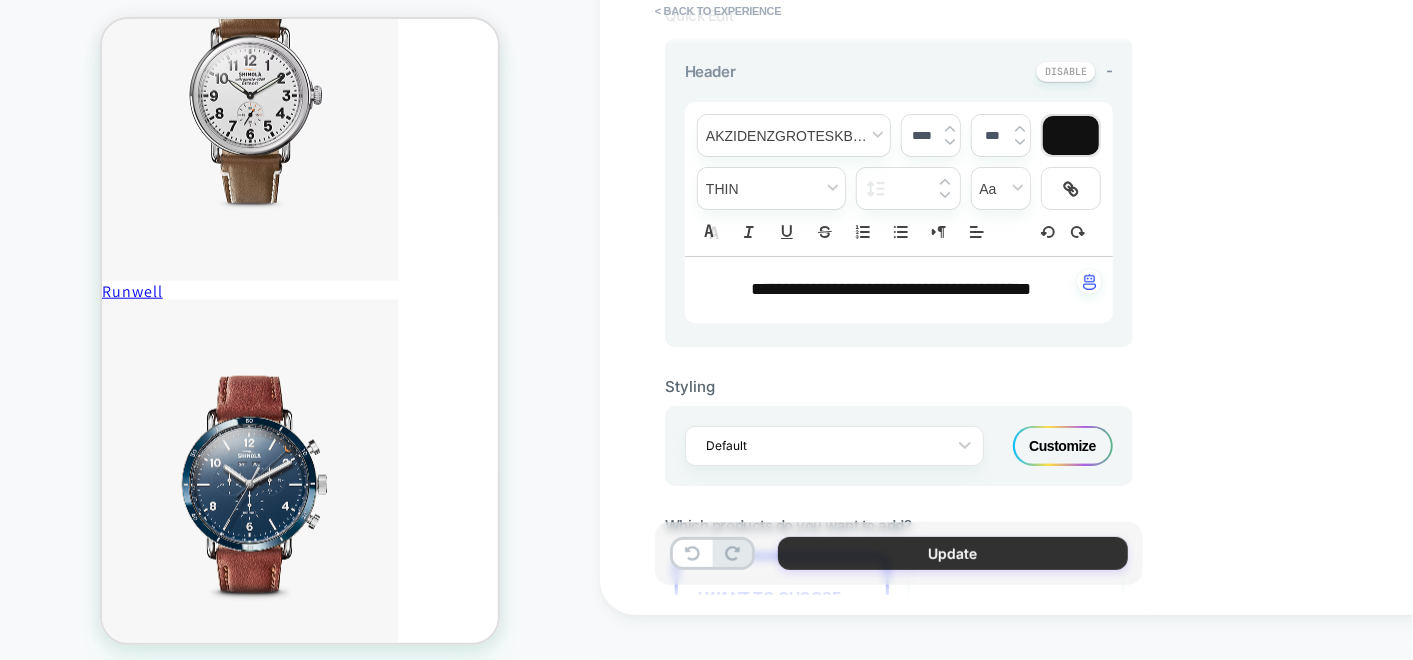 scroll, scrollTop: 342, scrollLeft: 0, axis: vertical 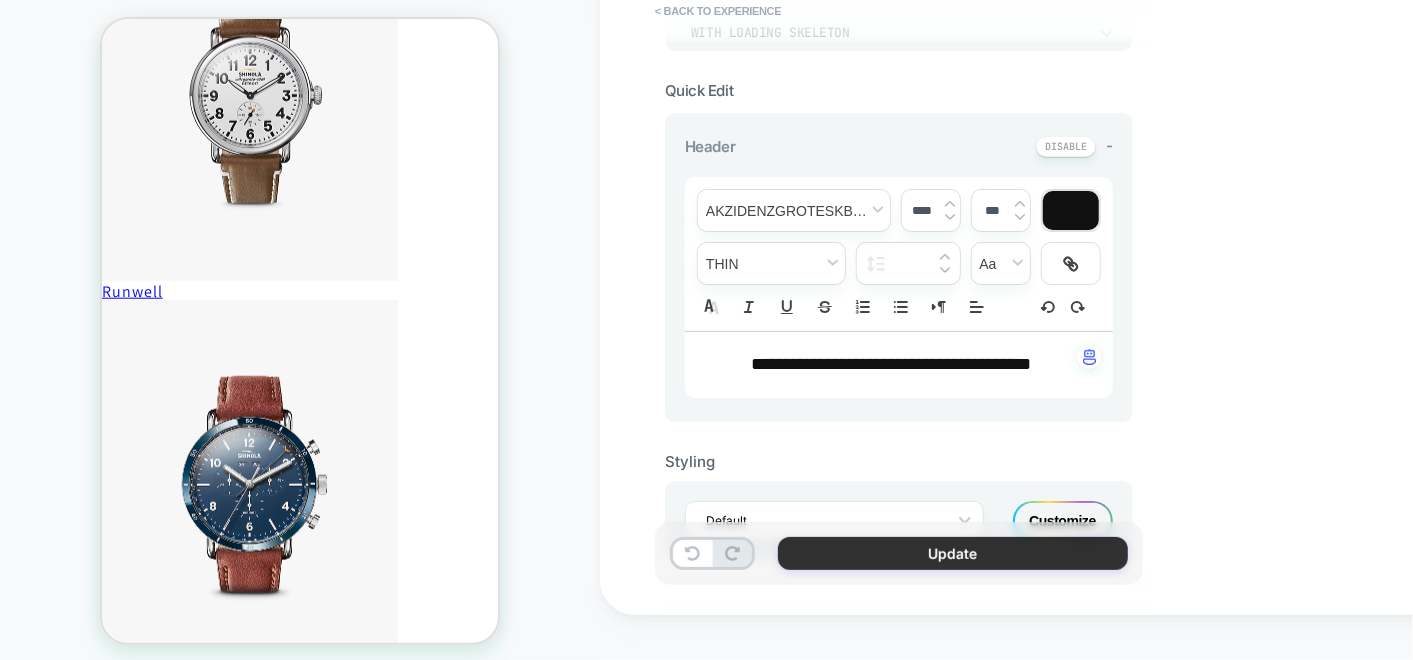 click on "Update" at bounding box center (953, 553) 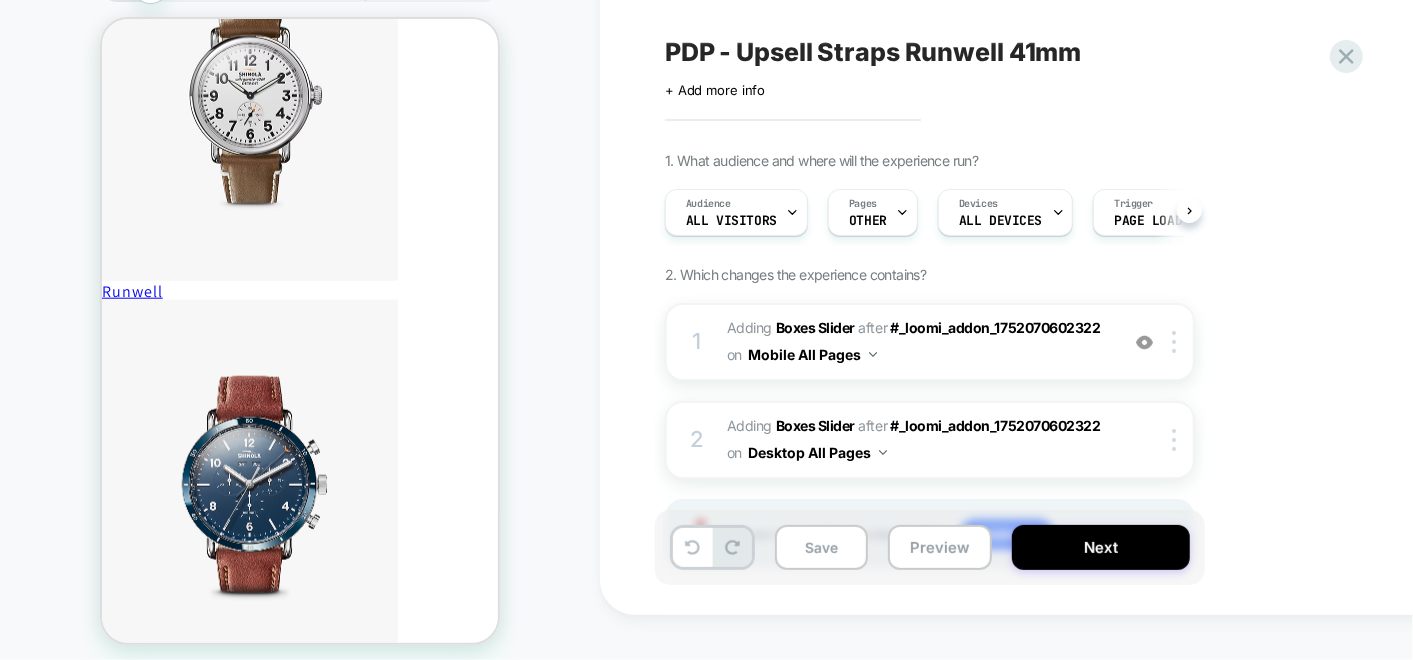 scroll, scrollTop: 0, scrollLeft: 0, axis: both 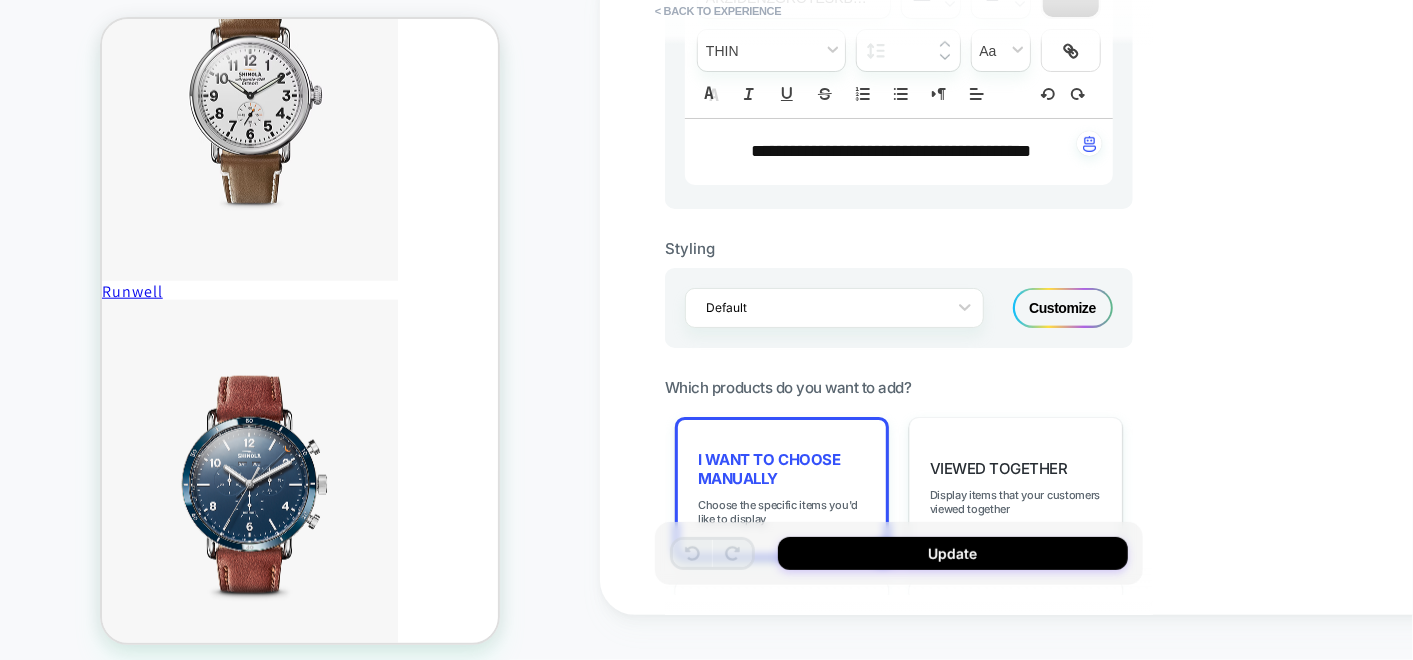 click on "Customize" at bounding box center (1063, 308) 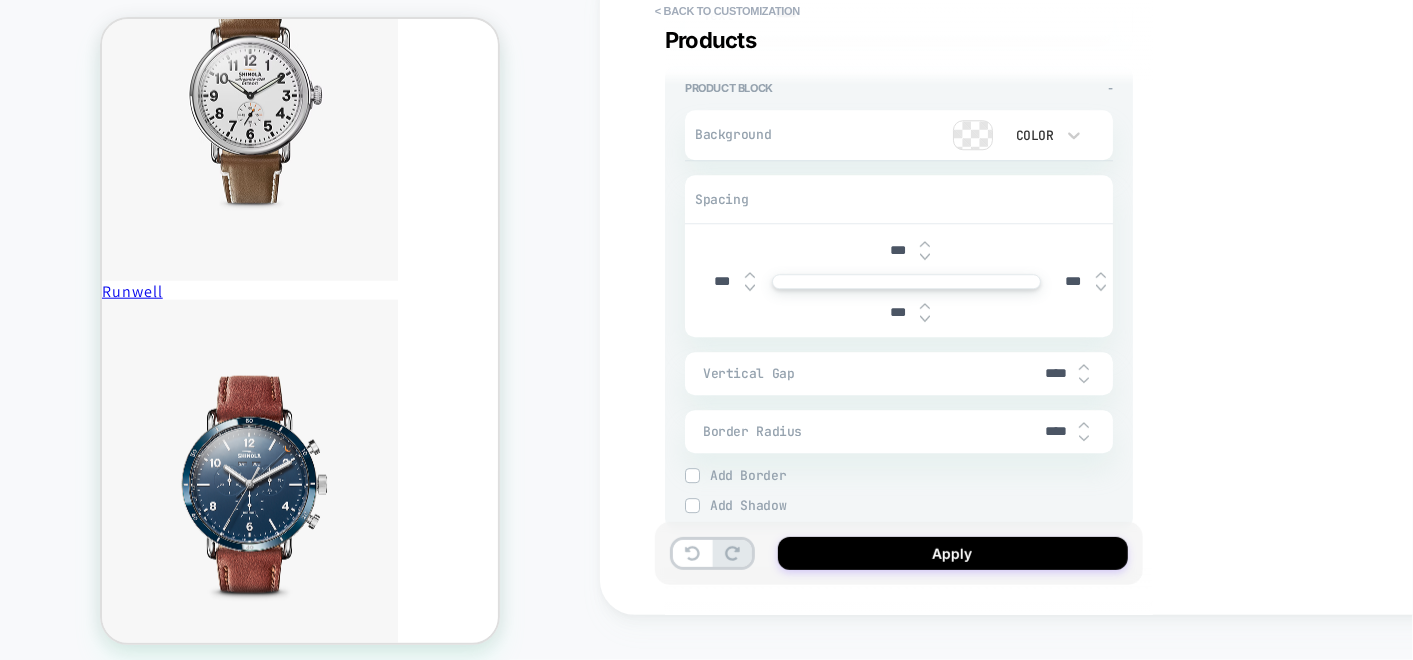 scroll, scrollTop: 3000, scrollLeft: 0, axis: vertical 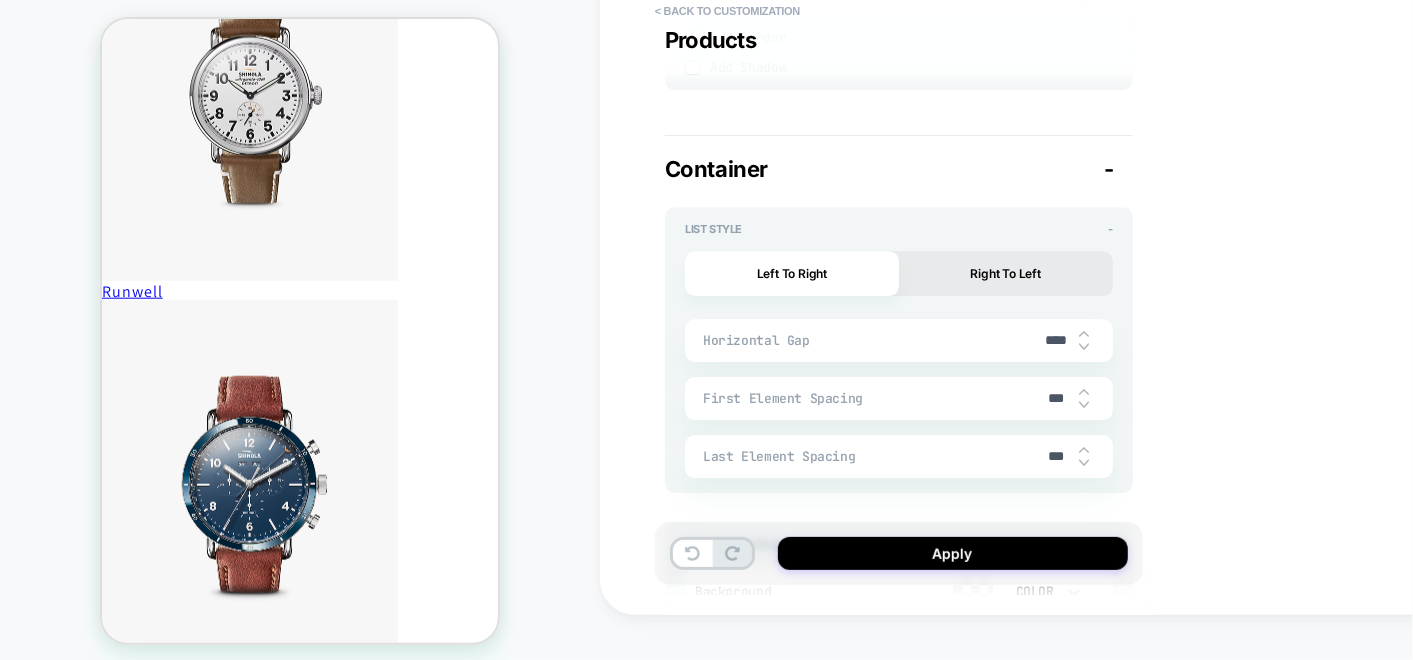 type on "*" 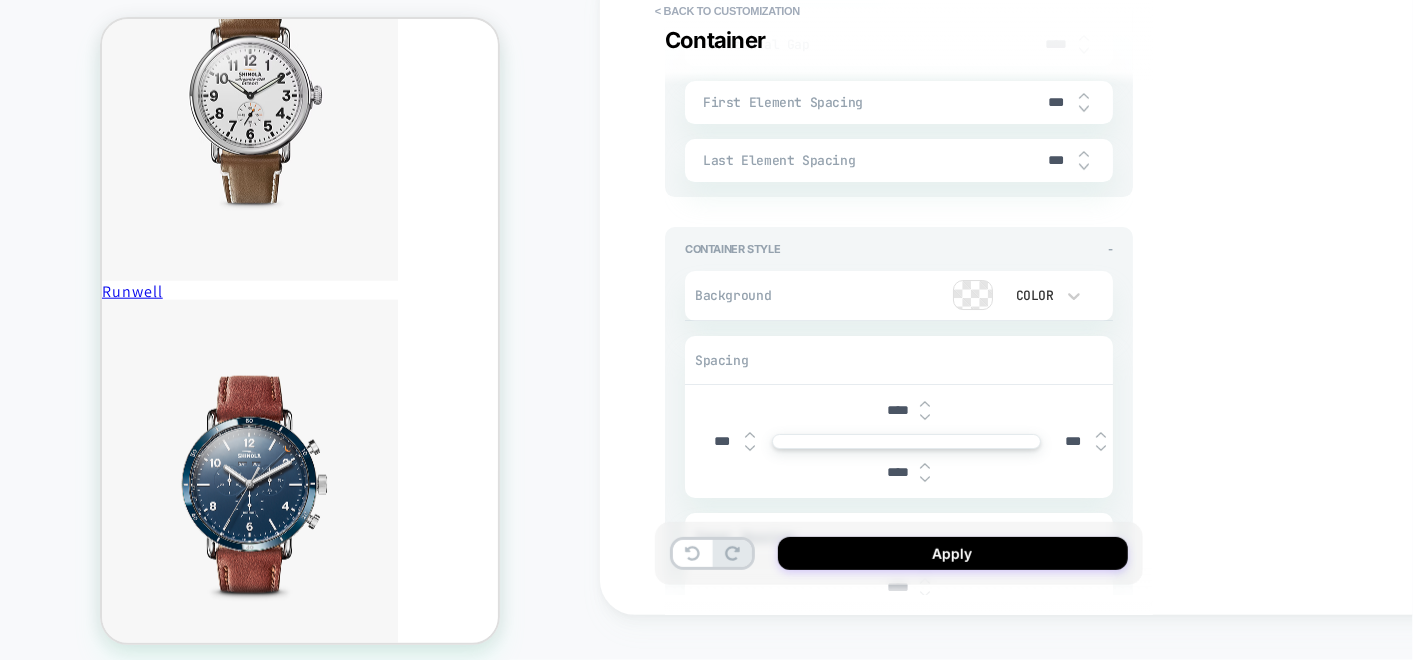 scroll, scrollTop: 3609, scrollLeft: 0, axis: vertical 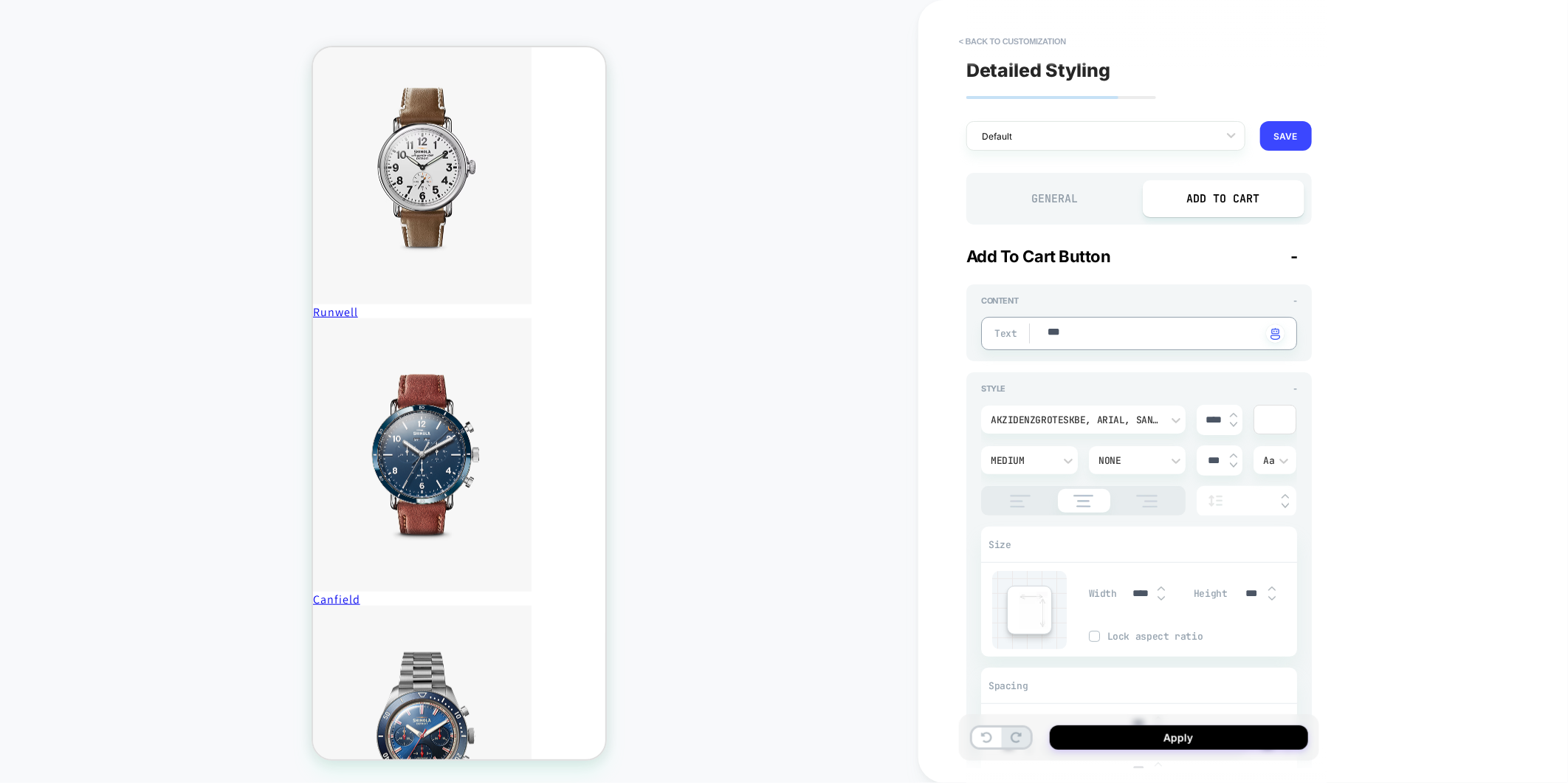 type on "***" 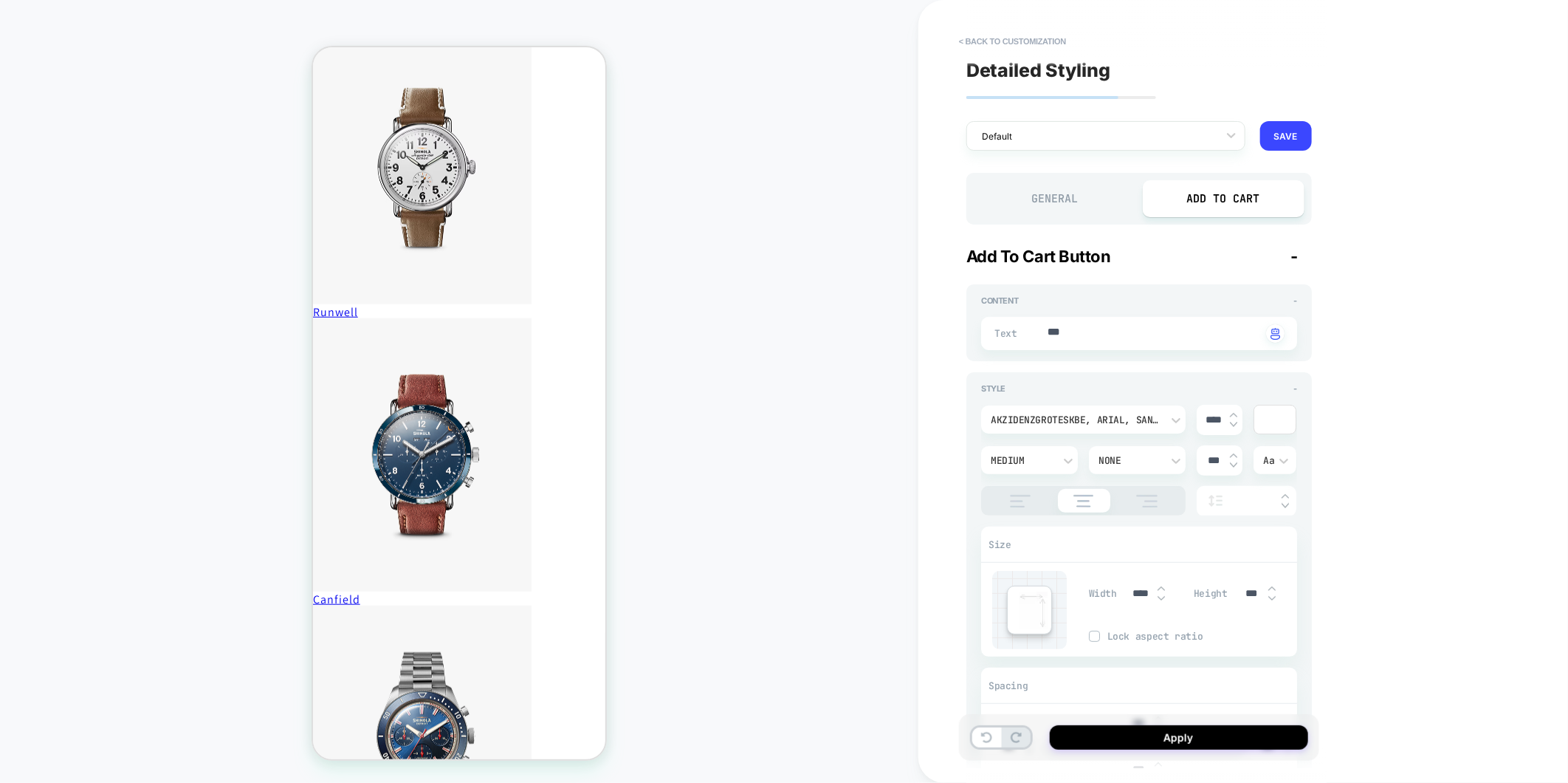 type on "*" 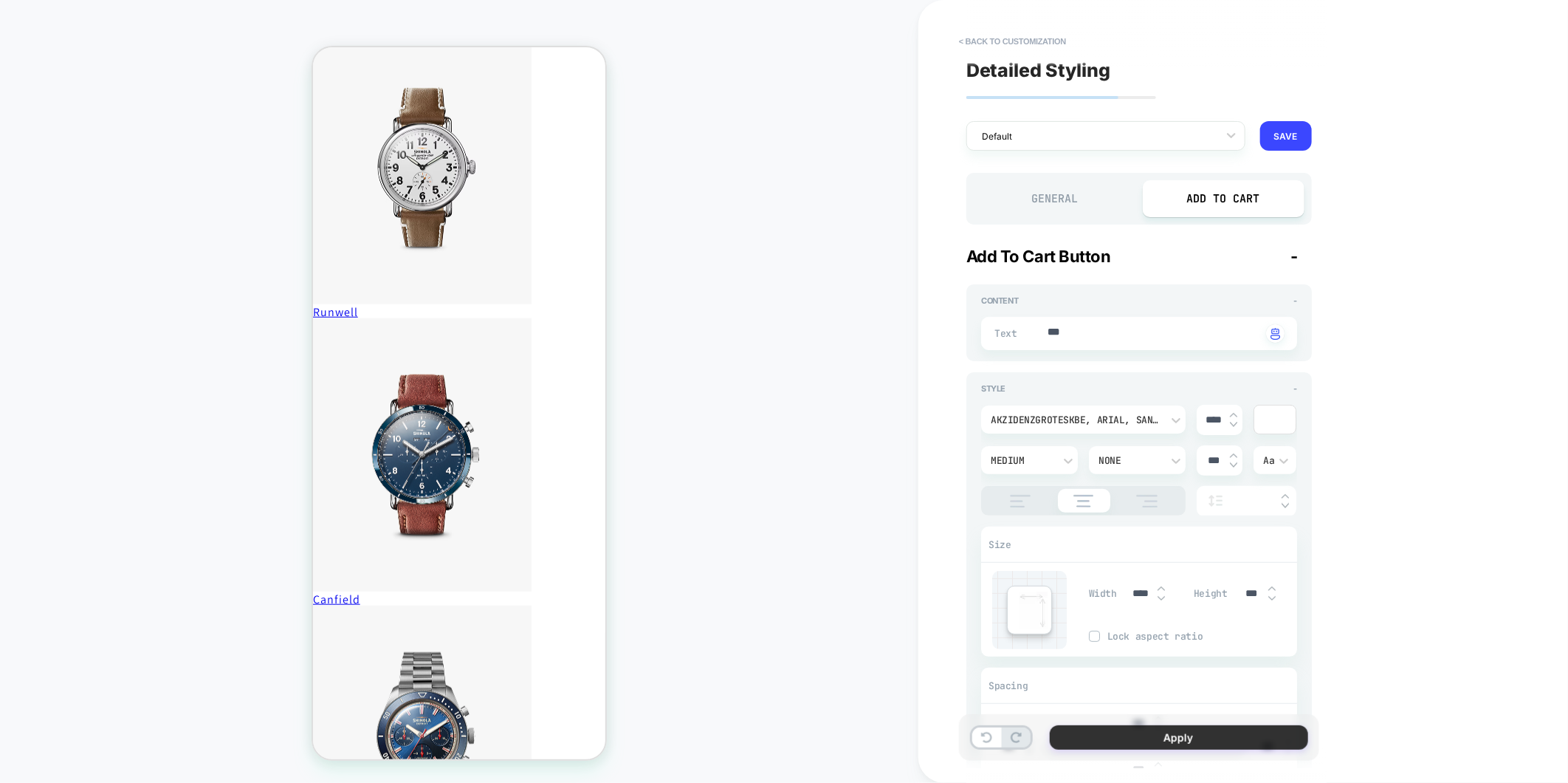 click on "Apply" at bounding box center [1179, 737] 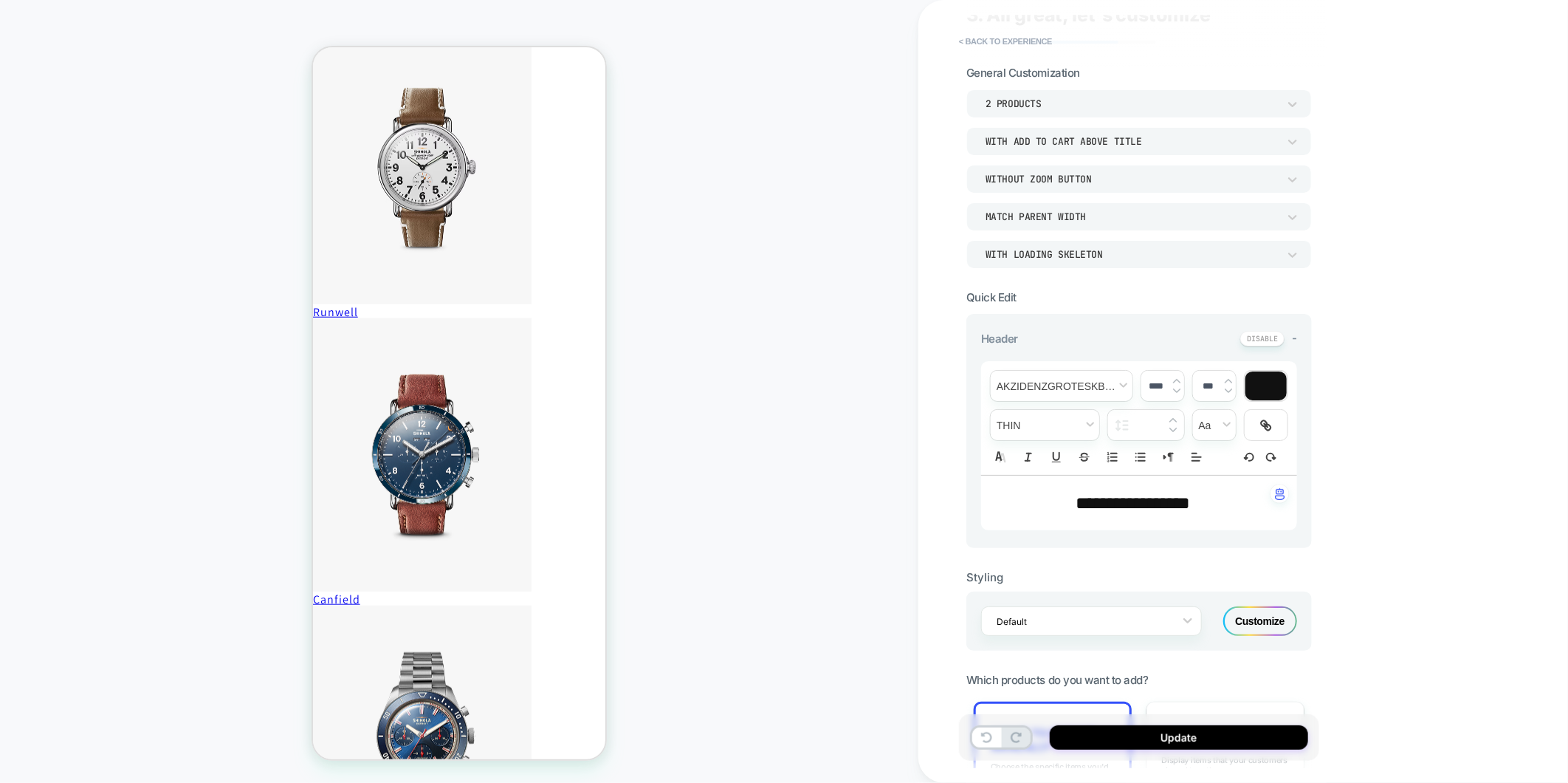 scroll, scrollTop: 82, scrollLeft: 0, axis: vertical 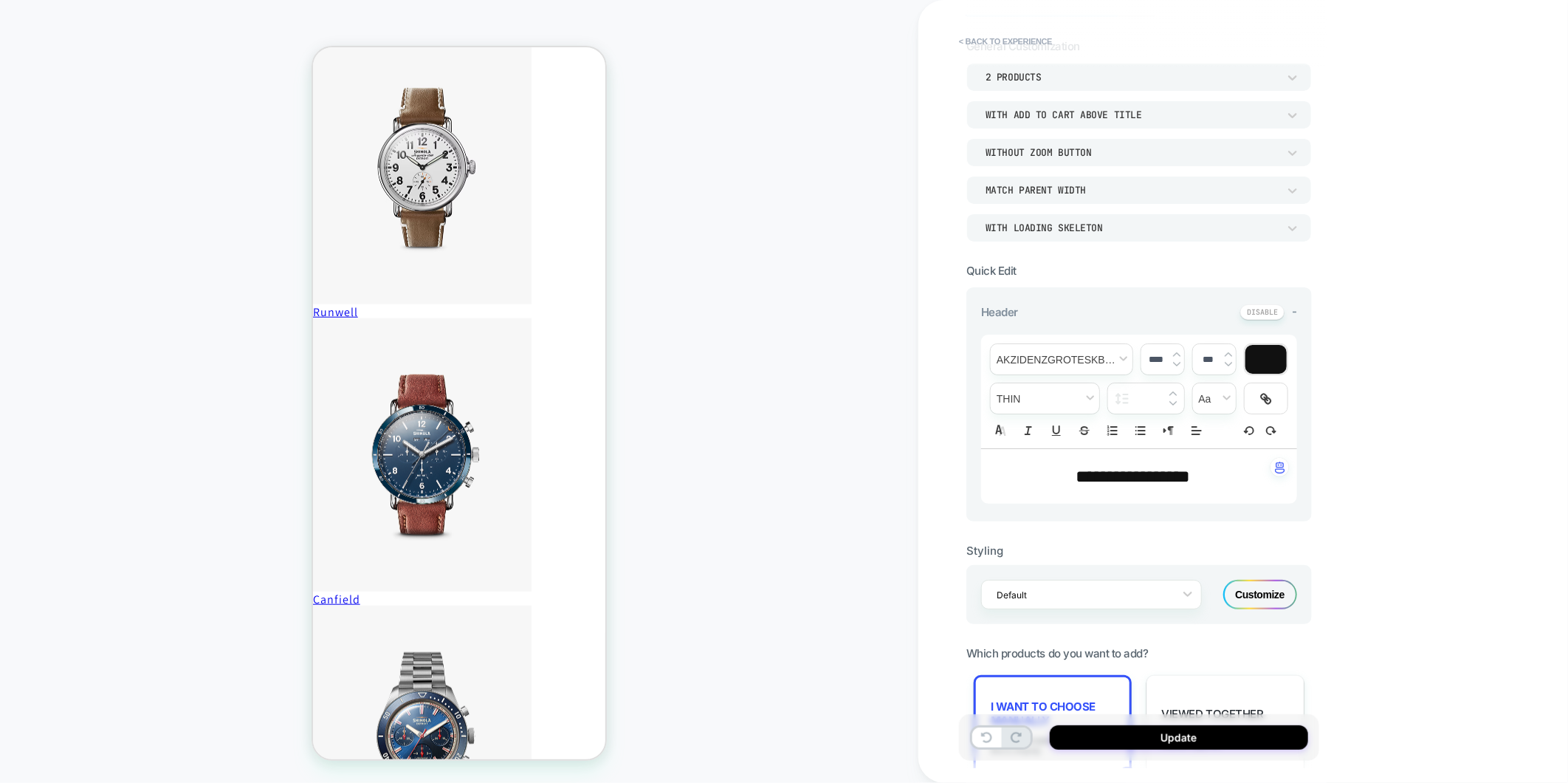 click on "Customize" at bounding box center [1260, 595] 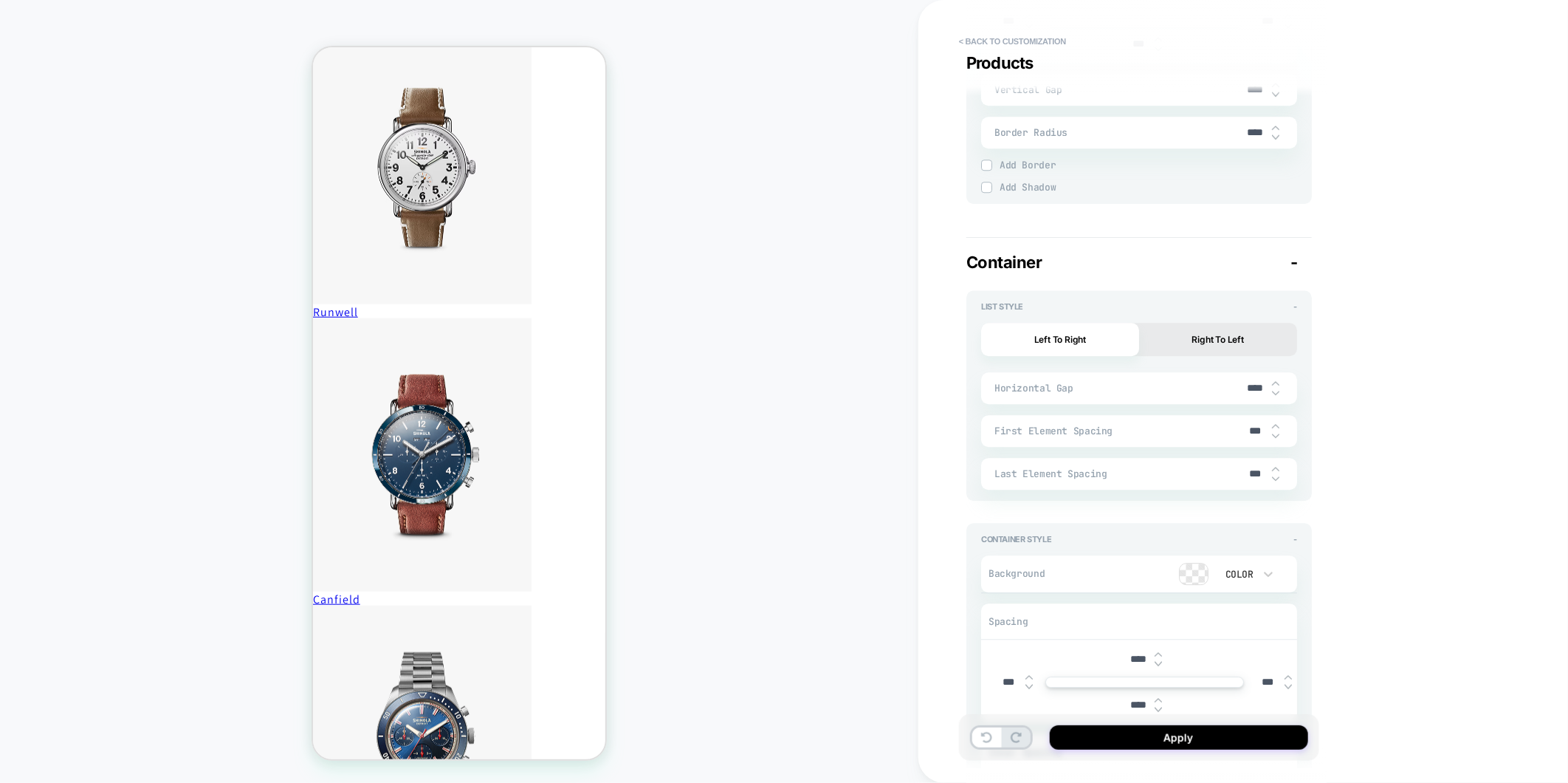 scroll, scrollTop: 2462, scrollLeft: 0, axis: vertical 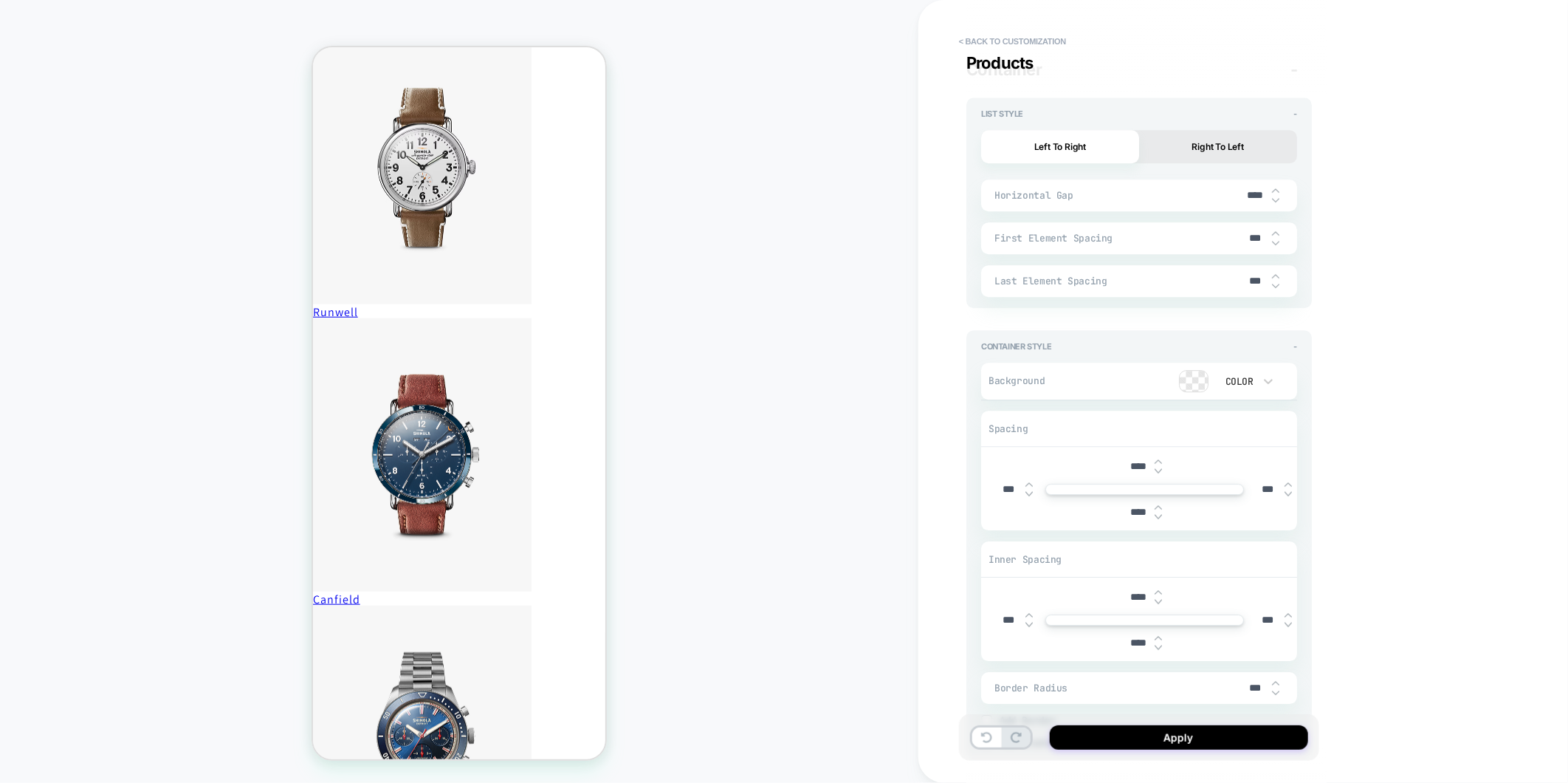 type on "*" 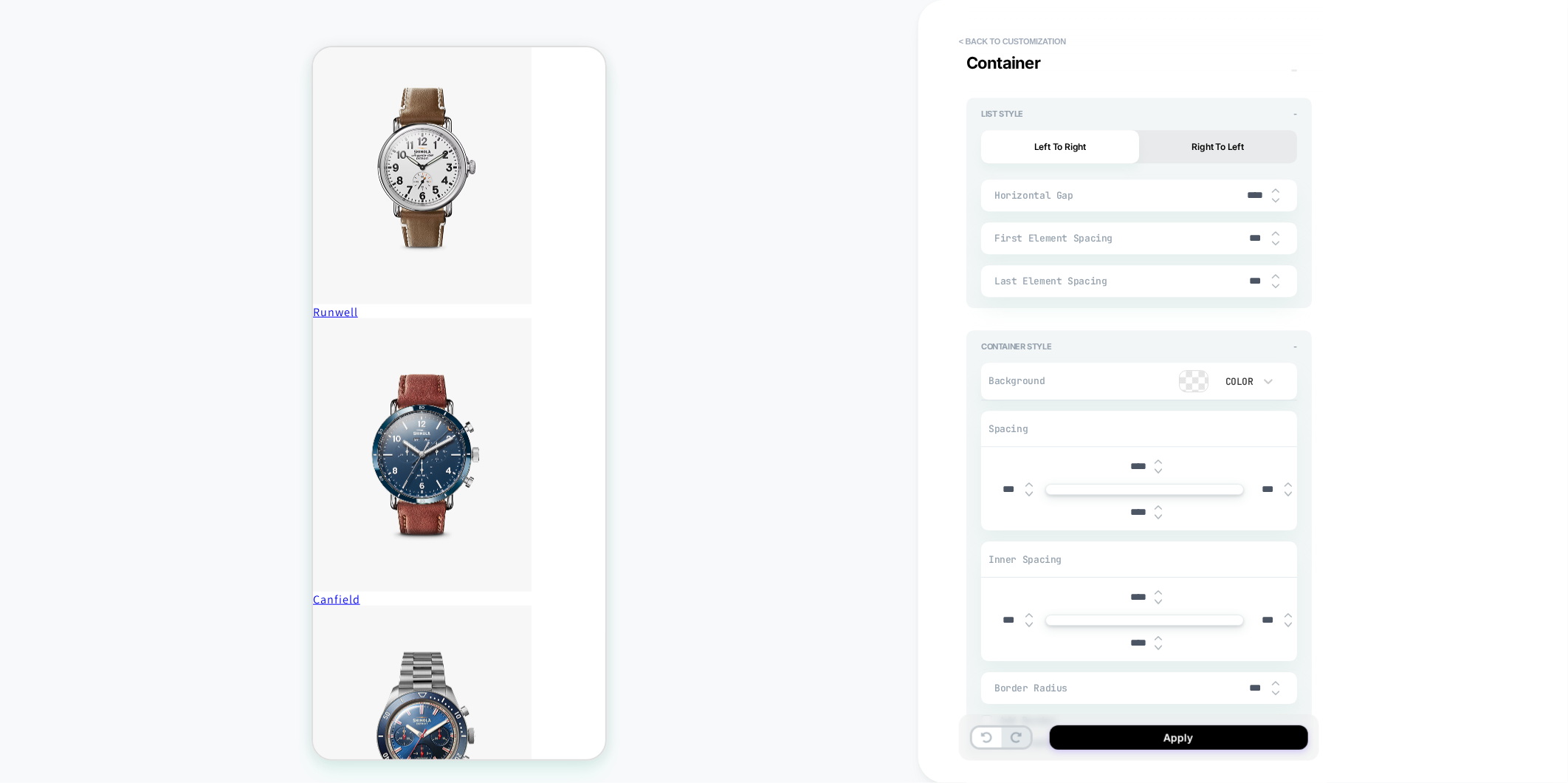 scroll, scrollTop: 2708, scrollLeft: 0, axis: vertical 